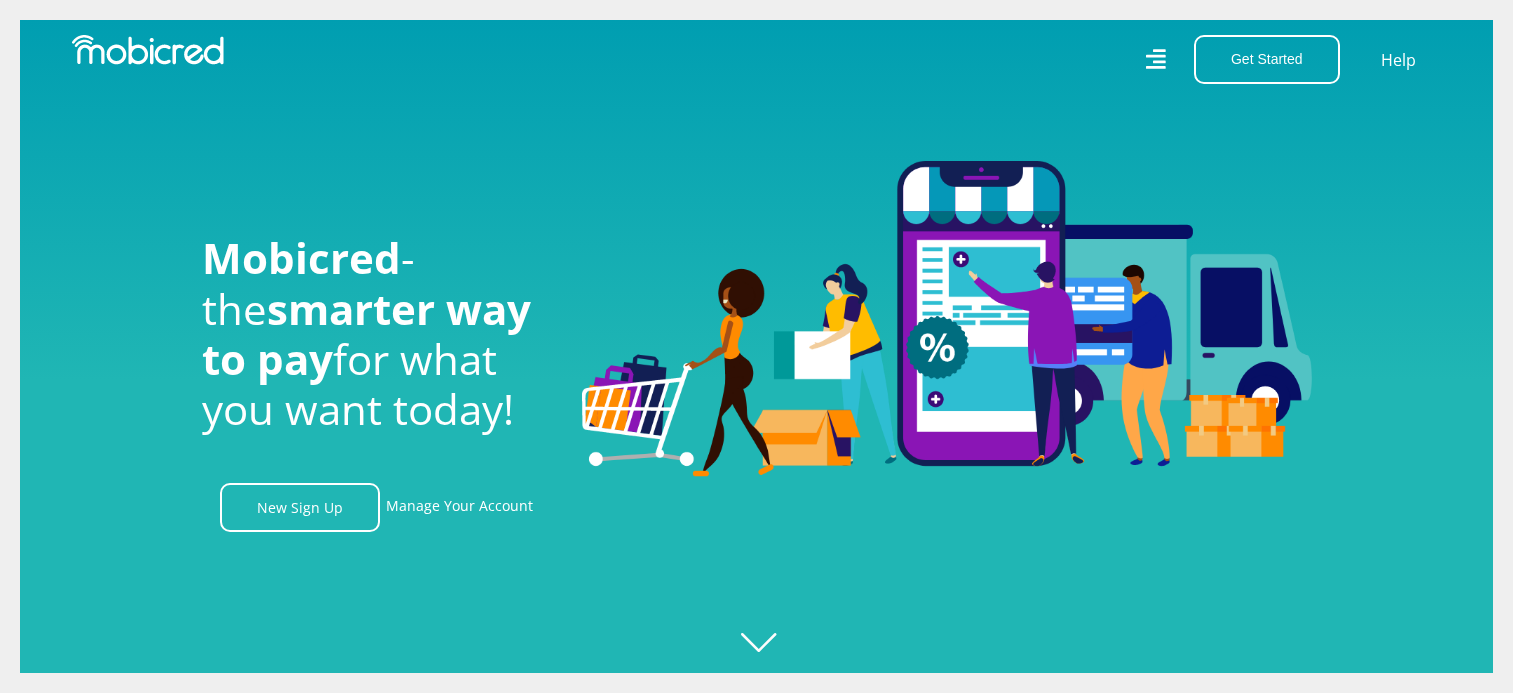 scroll, scrollTop: 0, scrollLeft: 0, axis: both 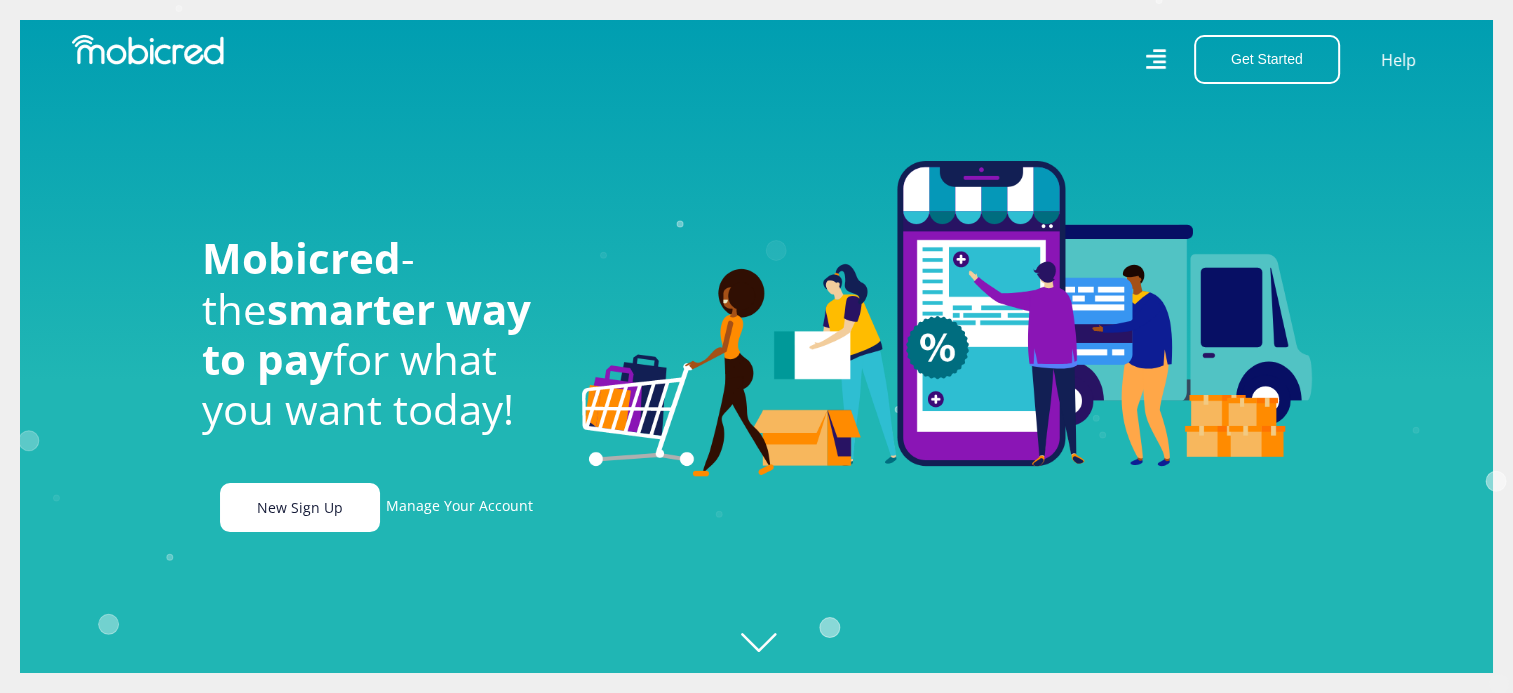 click on "New Sign Up" at bounding box center [300, 507] 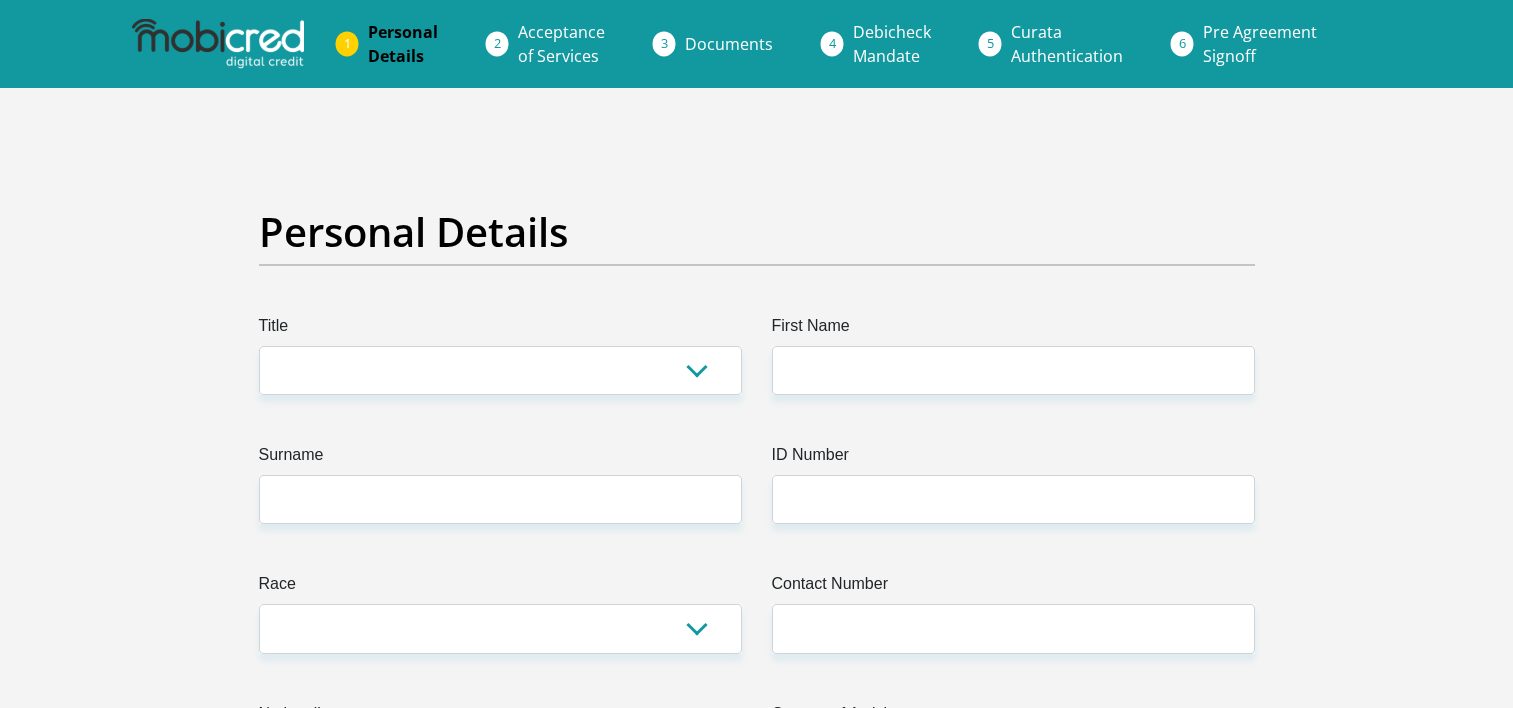 scroll, scrollTop: 0, scrollLeft: 0, axis: both 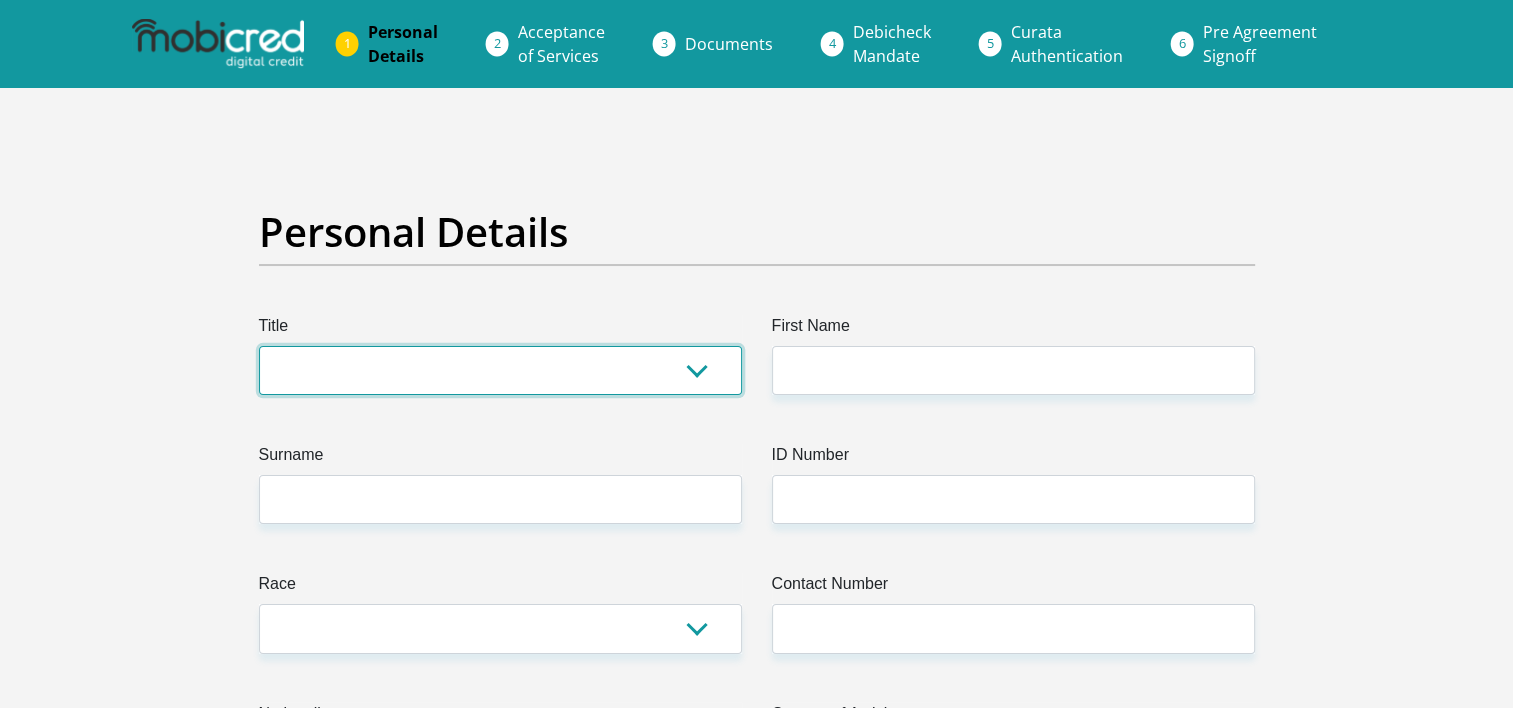 click on "Mr
Ms
Mrs
Dr
Other" at bounding box center [500, 370] 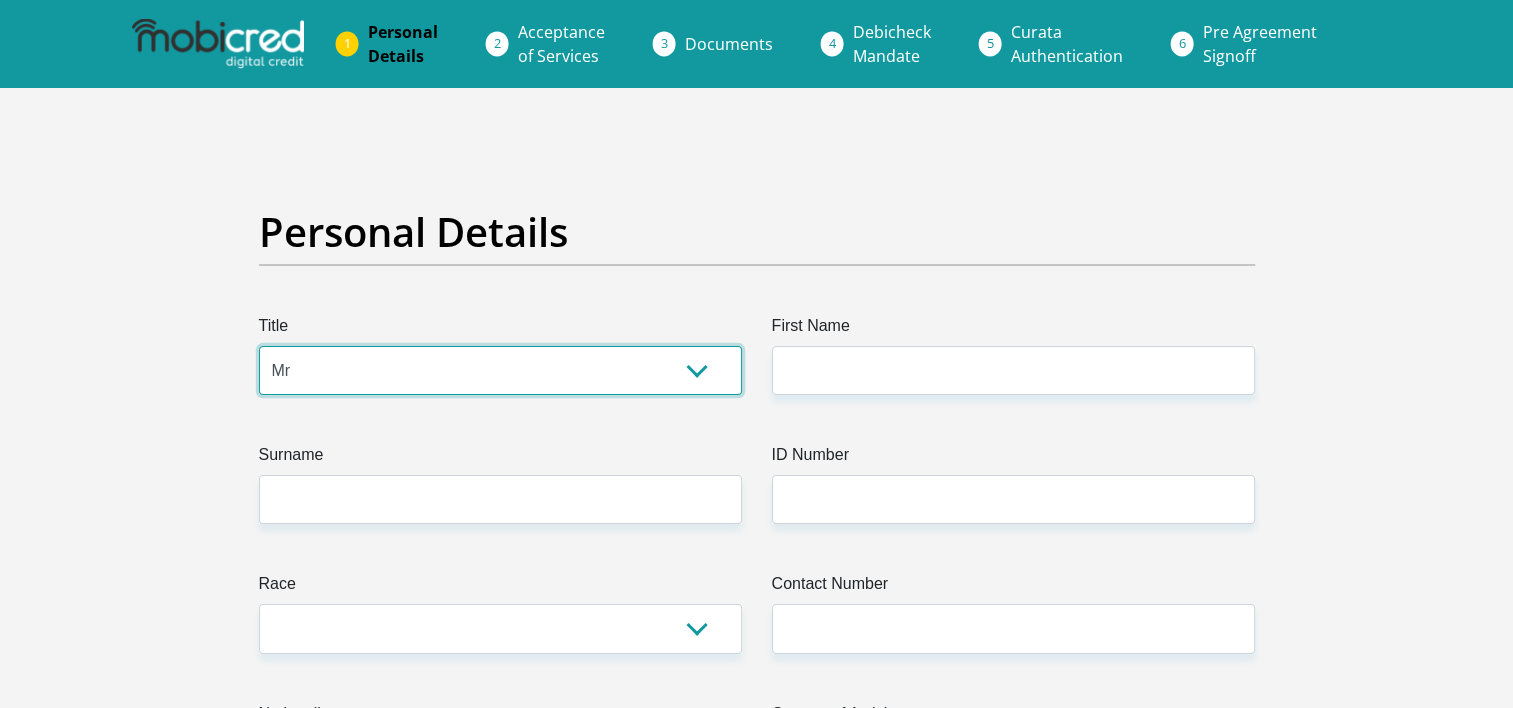 click on "Mr
Ms
Mrs
Dr
Other" at bounding box center [500, 370] 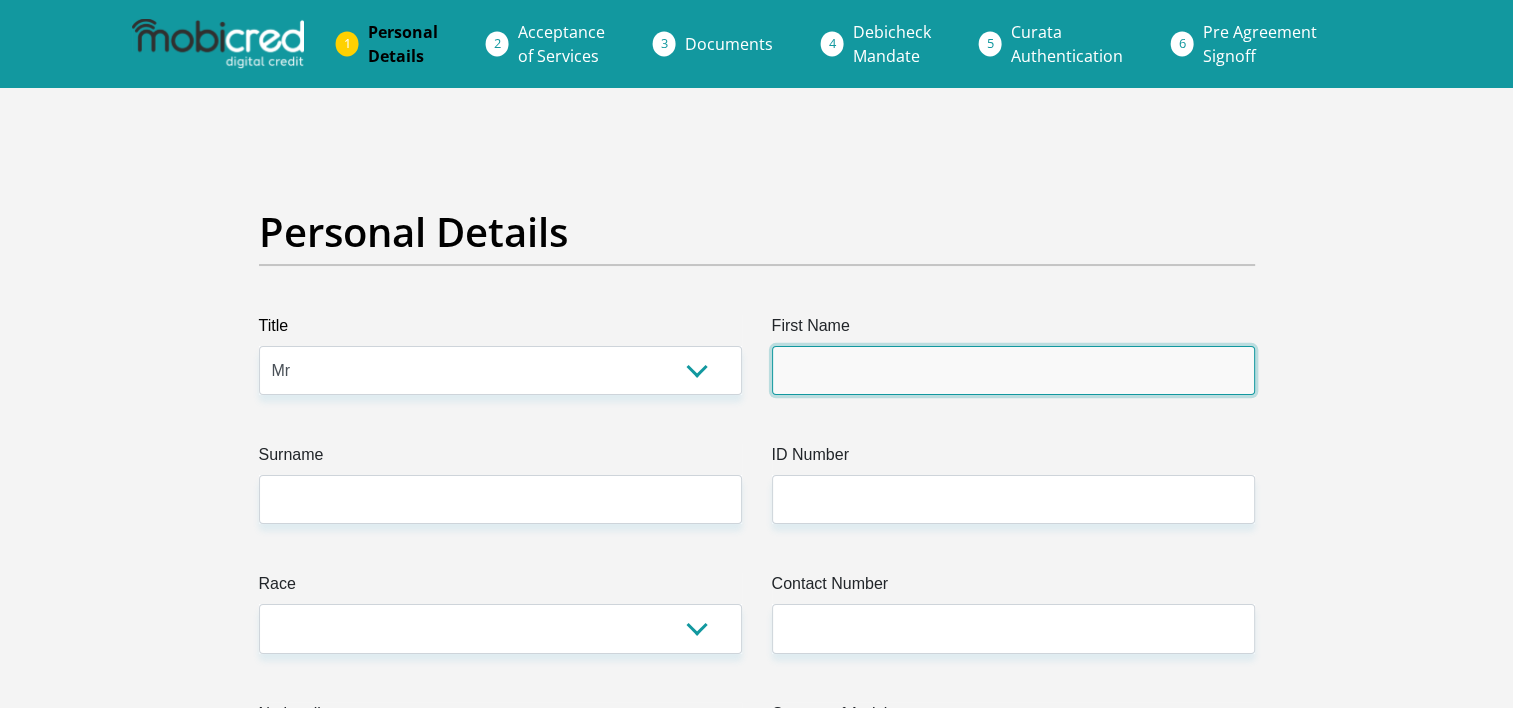 click on "First Name" at bounding box center [1013, 370] 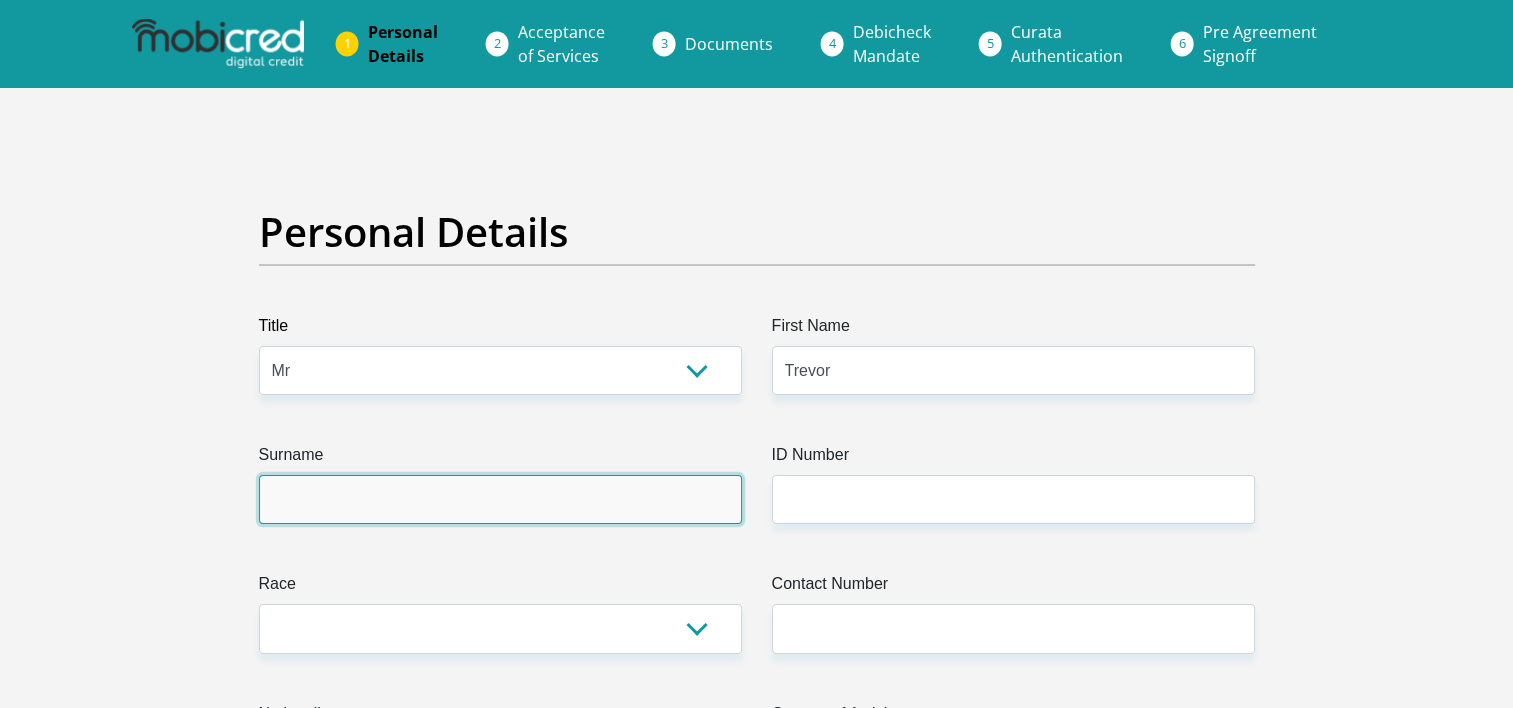 type on "[LAST]" 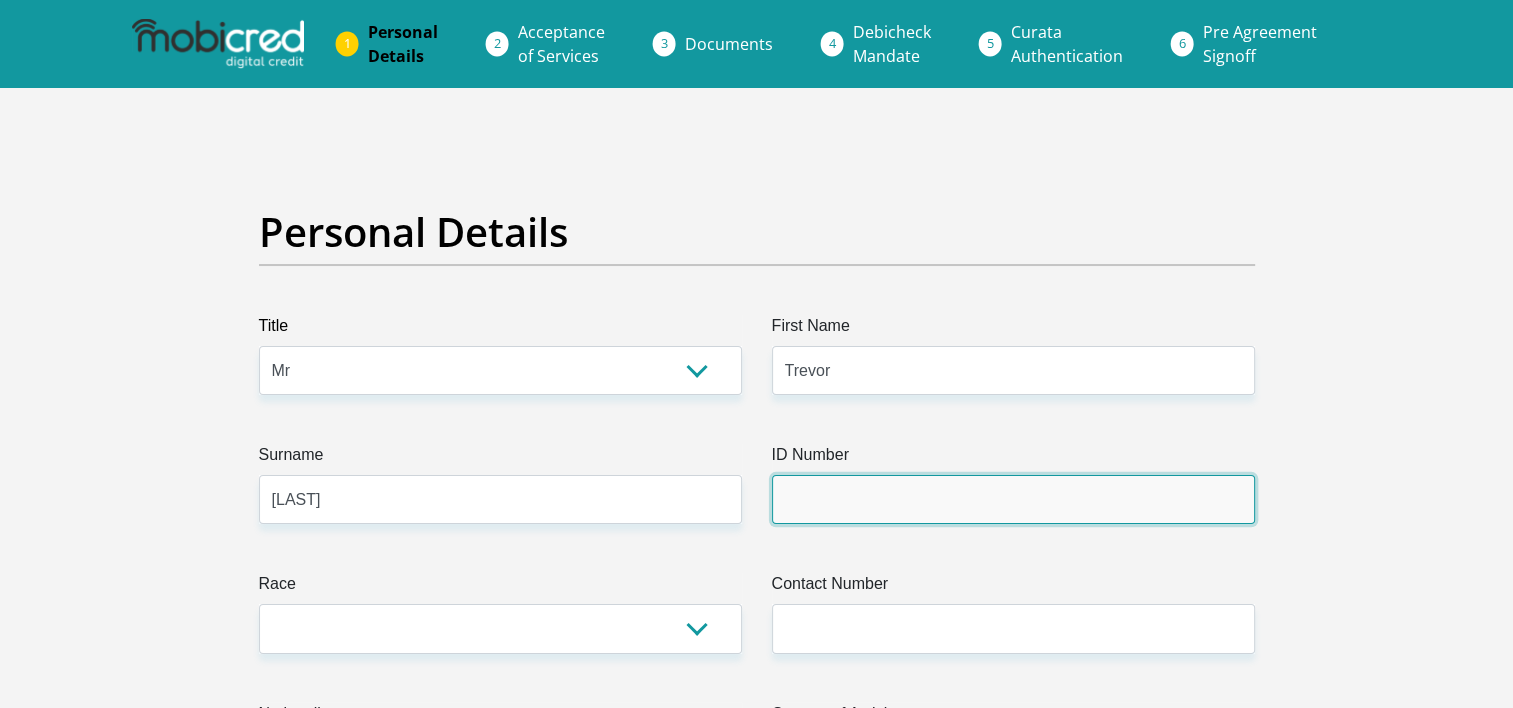 type on "[ID NUMBER]" 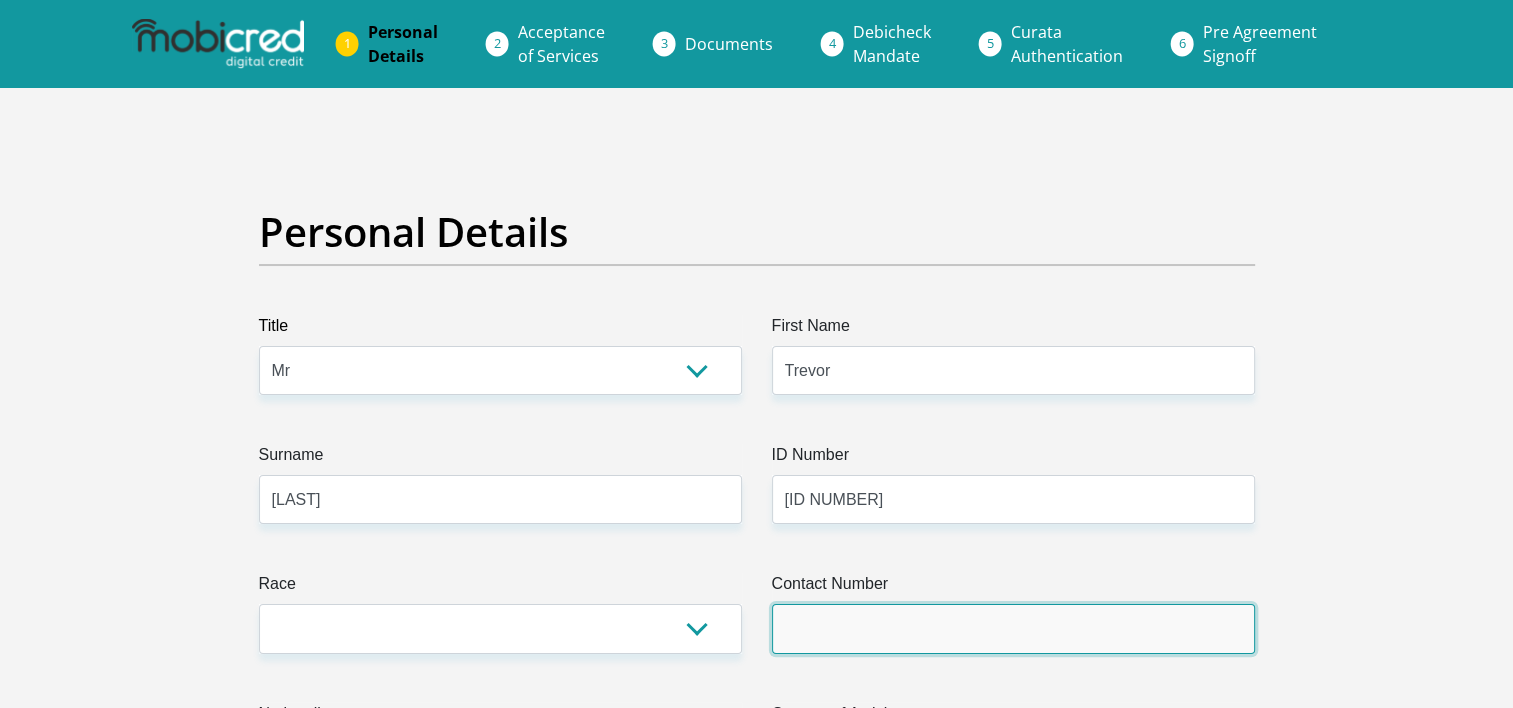 type on "[PHONE]" 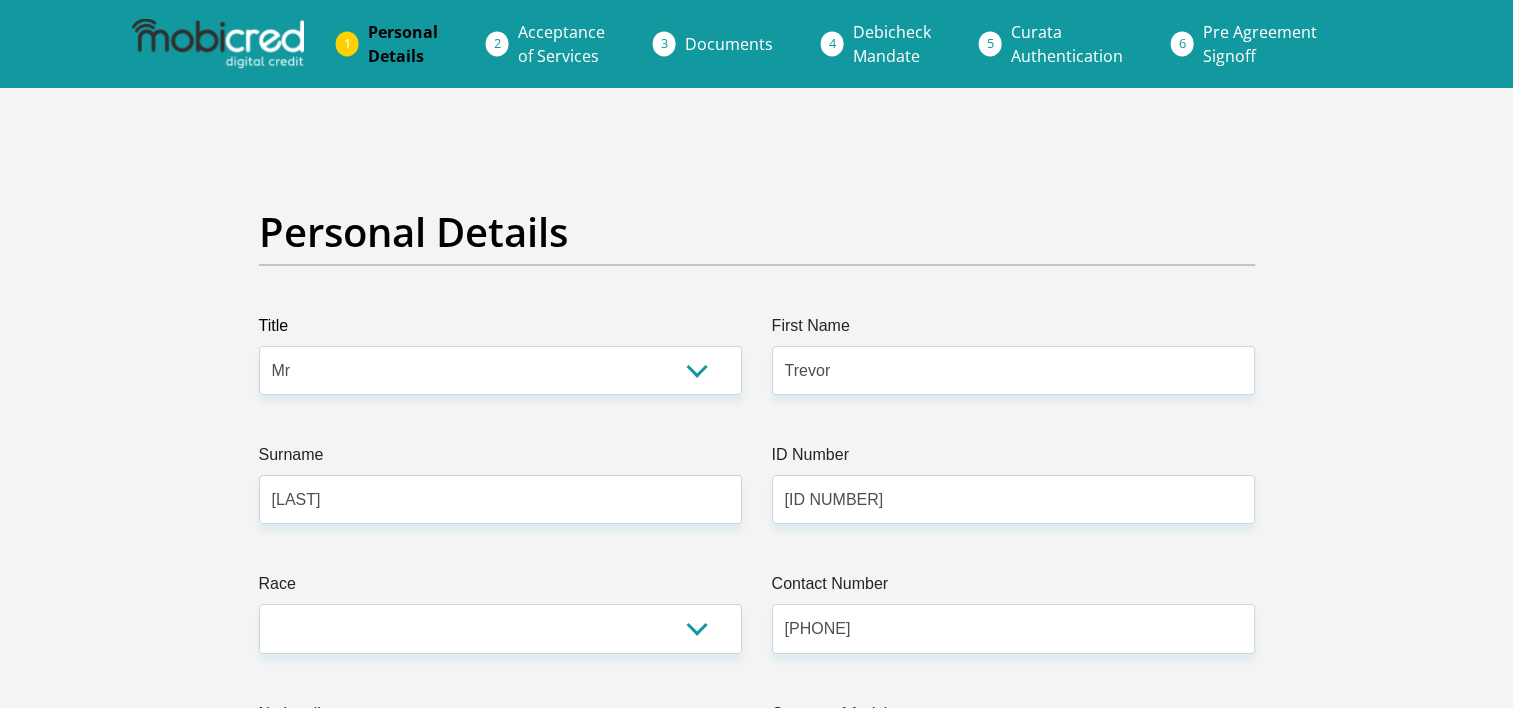 select on "ZAF" 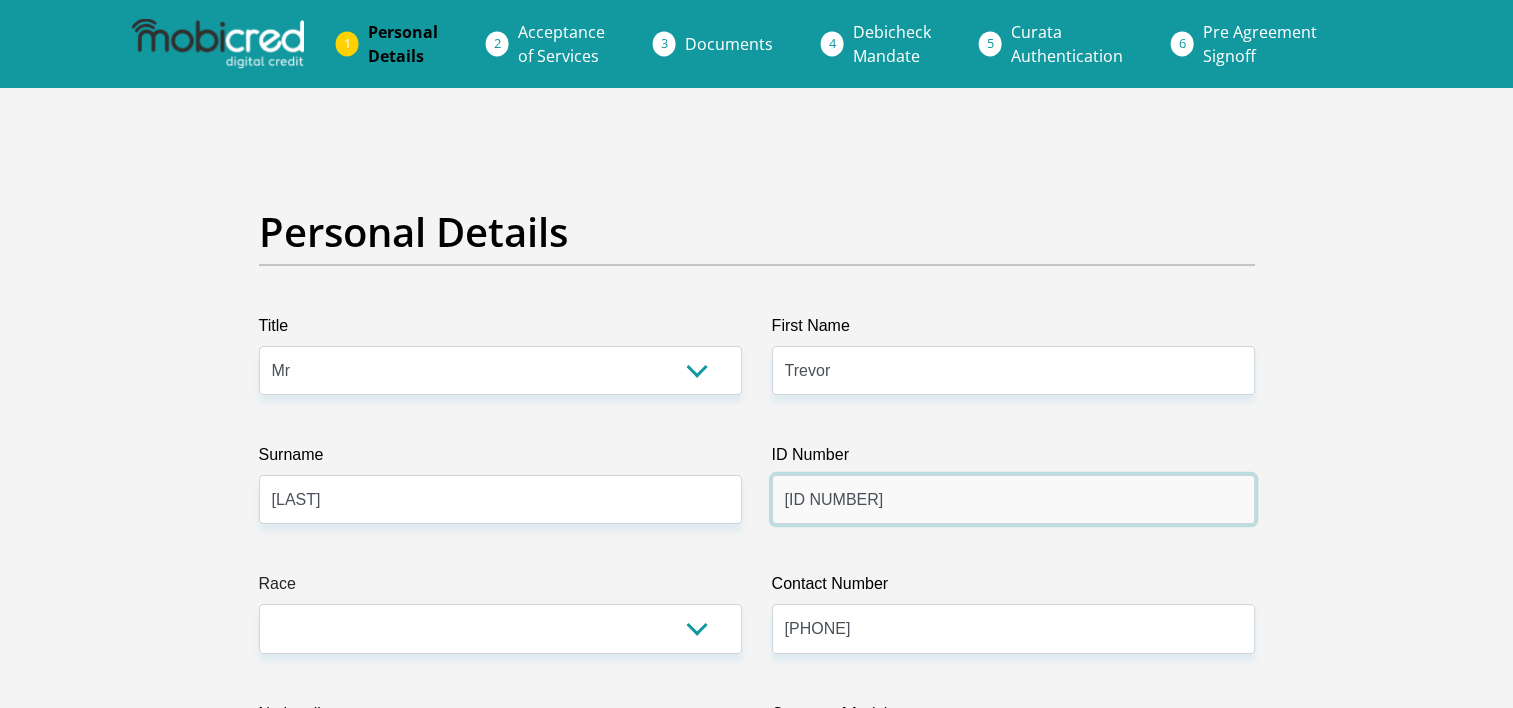 click on "[ID NUMBER]" at bounding box center [1013, 499] 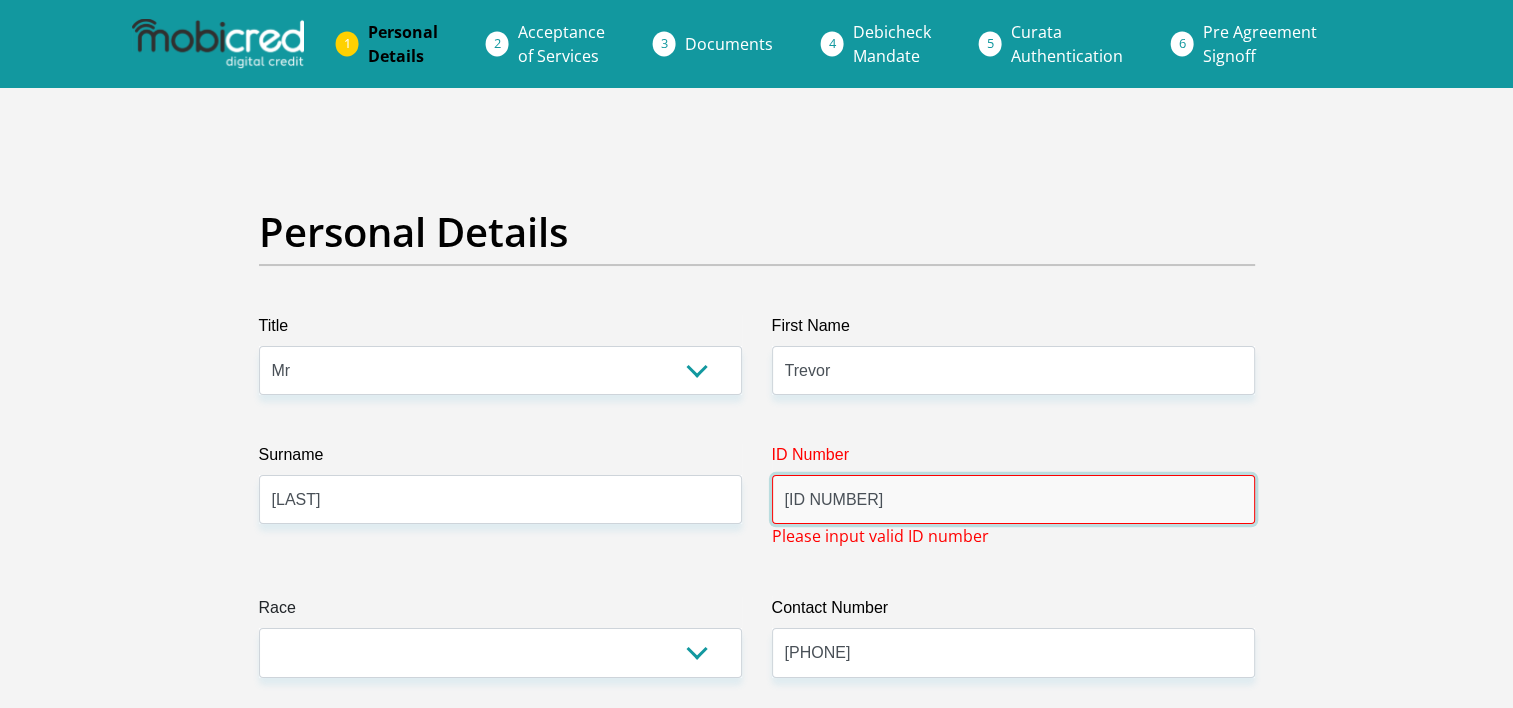 type on "[ID NUMBER]" 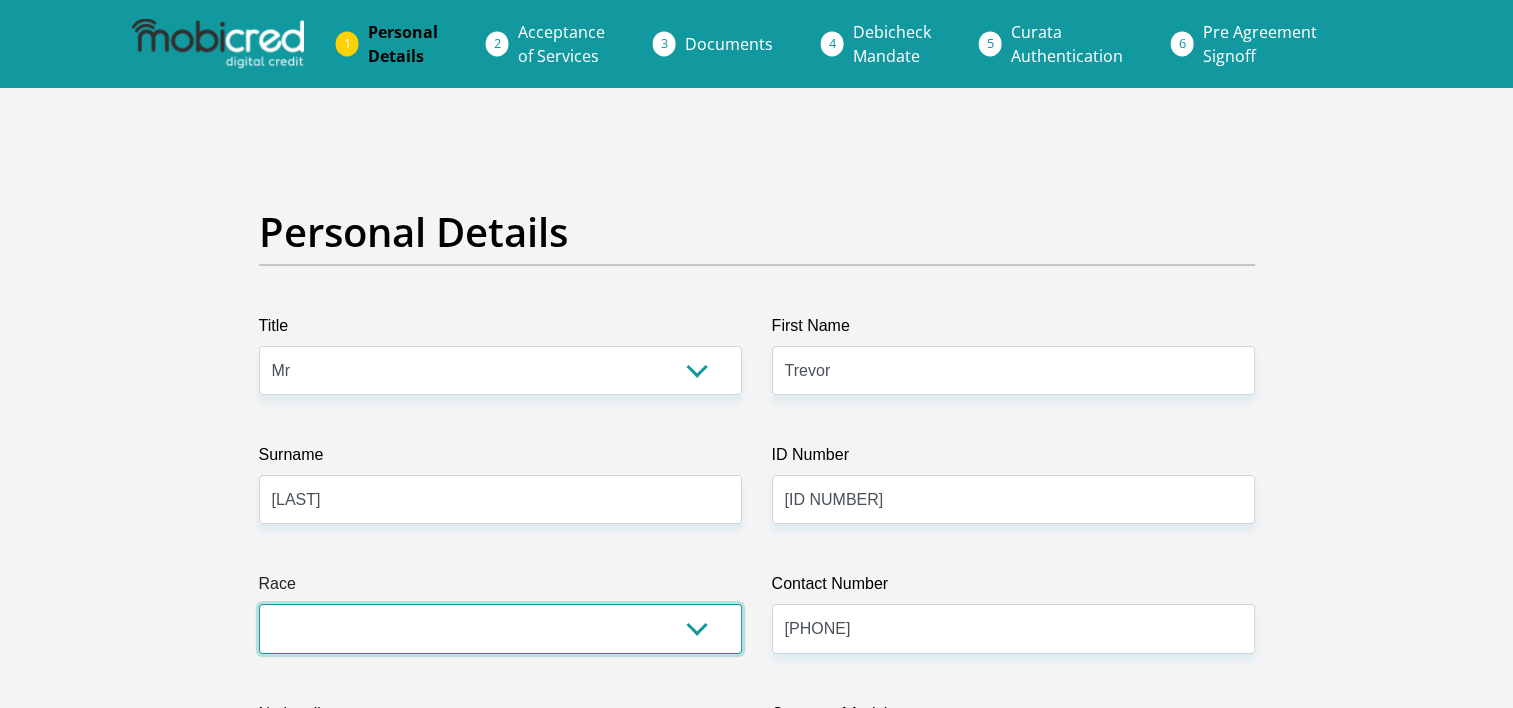 click on "Black
Coloured
Indian
White
Other" at bounding box center [500, 628] 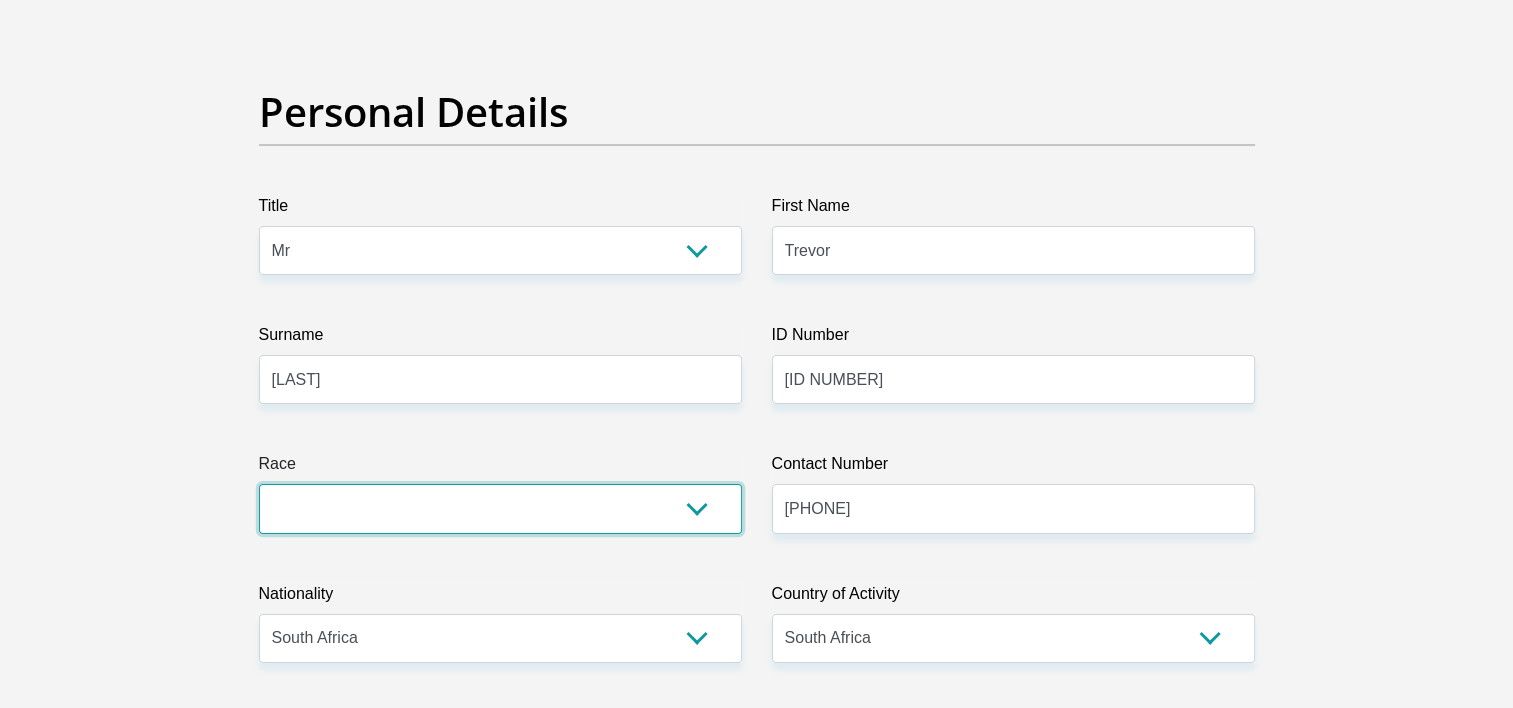 scroll, scrollTop: 200, scrollLeft: 0, axis: vertical 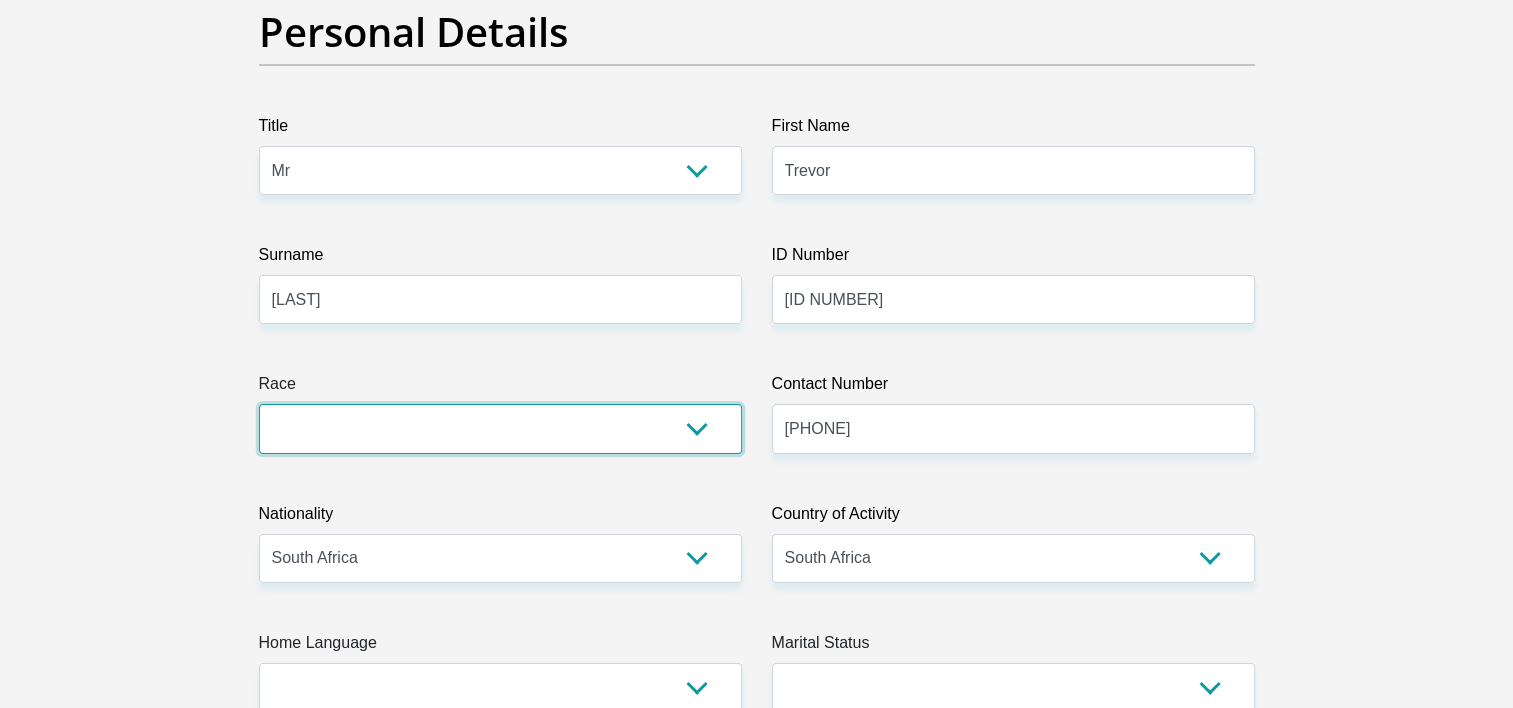 click on "Black
Coloured
Indian
White
Other" at bounding box center (500, 428) 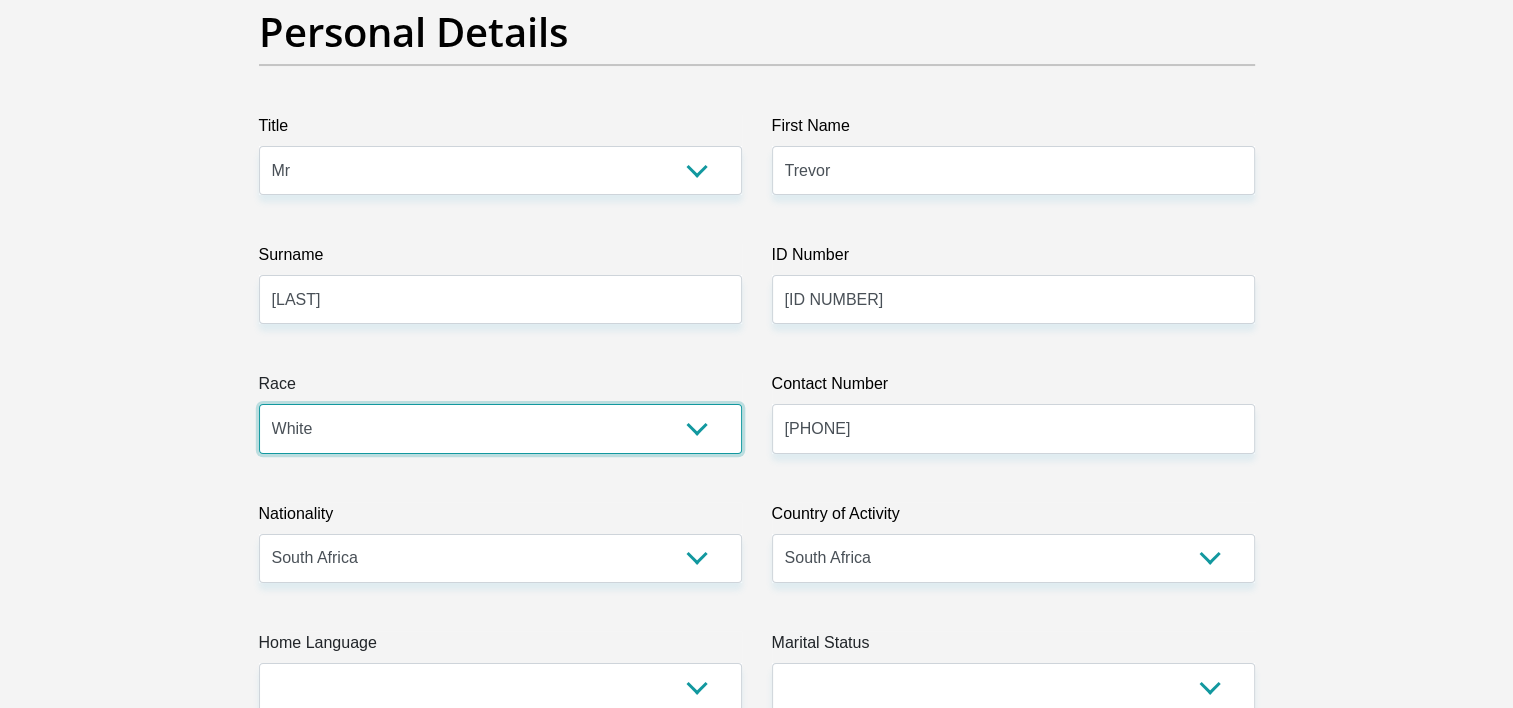 click on "Black
Coloured
Indian
White
Other" at bounding box center [500, 428] 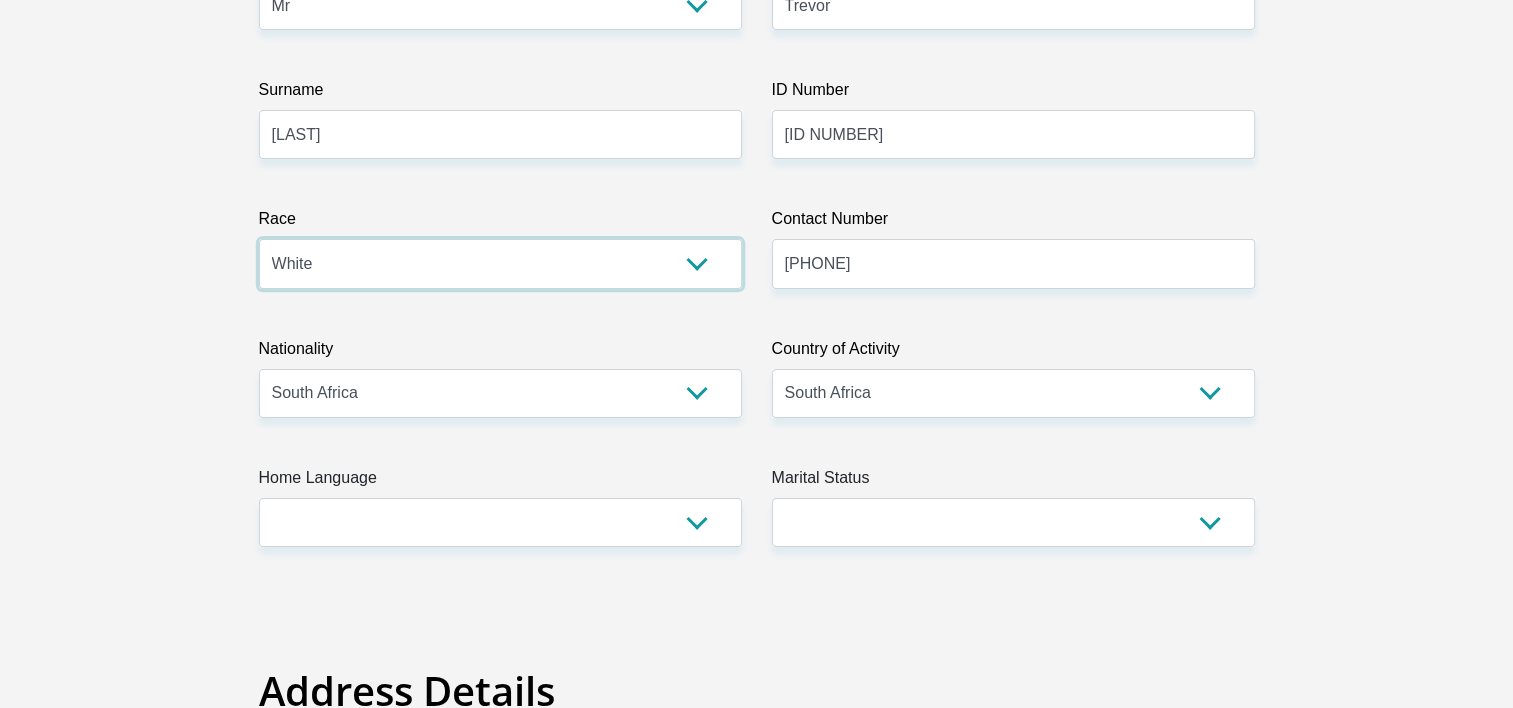 scroll, scrollTop: 400, scrollLeft: 0, axis: vertical 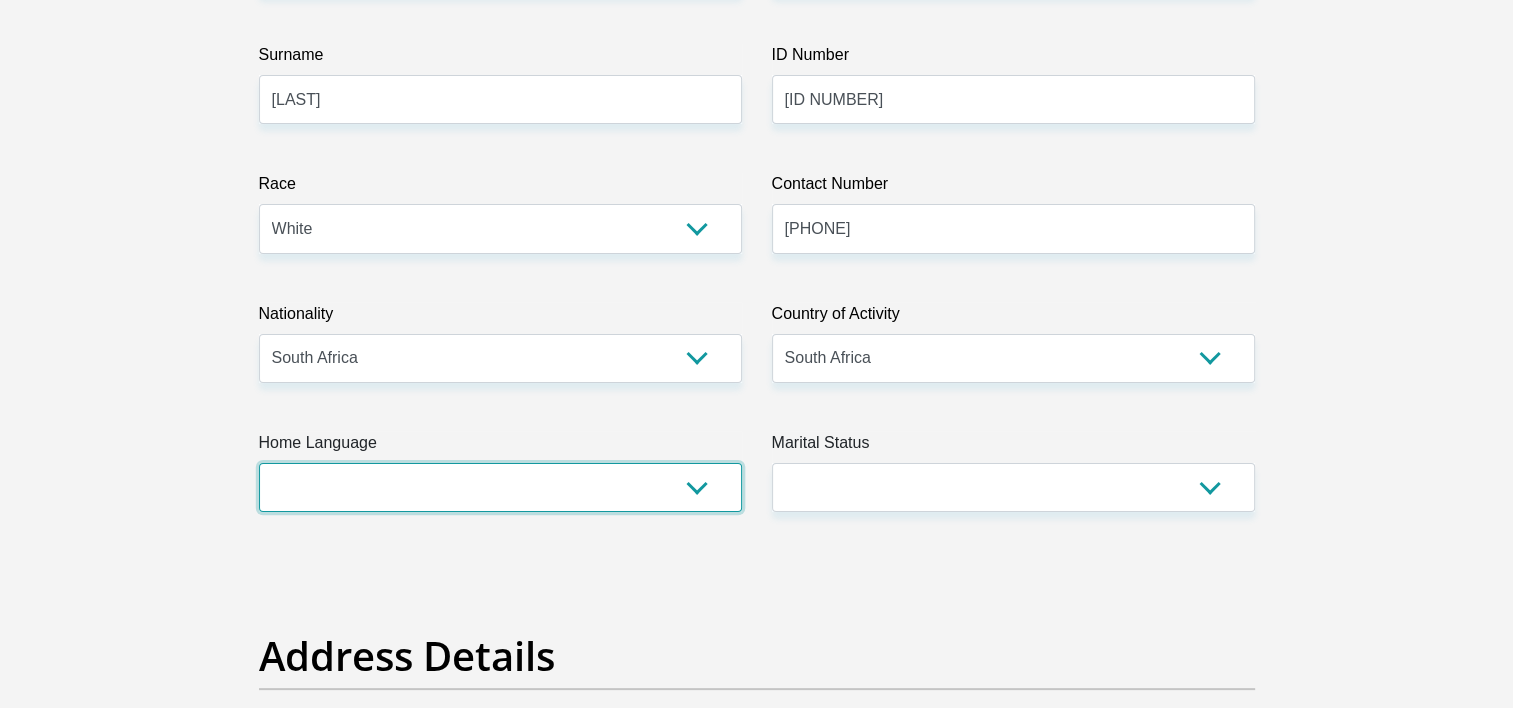 click on "Afrikaans
English
Sepedi
South Ndebele
Southern Sotho
Swati
Tsonga
Tswana
Venda
Xhosa
Zulu
Other" at bounding box center [500, 487] 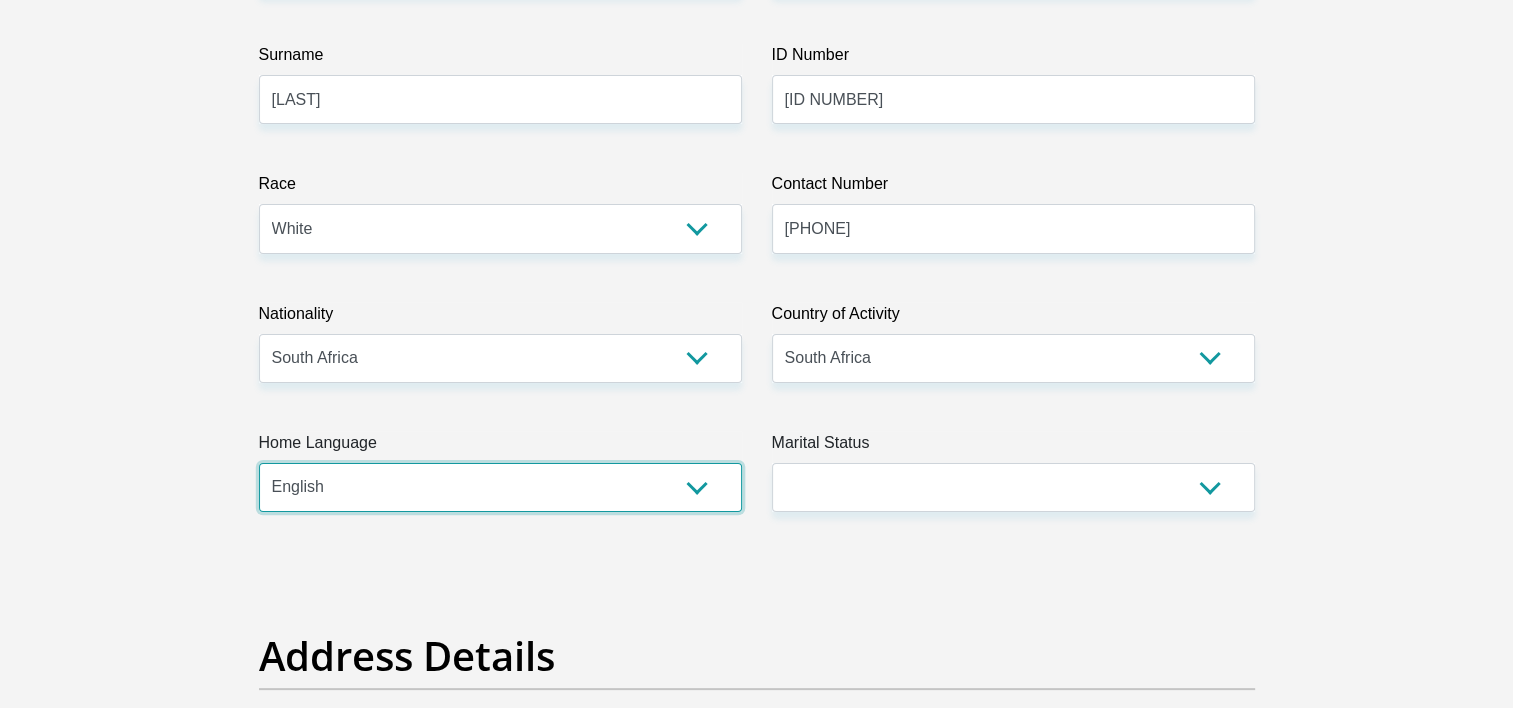 click on "Afrikaans
English
Sepedi
South Ndebele
Southern Sotho
Swati
Tsonga
Tswana
Venda
Xhosa
Zulu
Other" at bounding box center [500, 487] 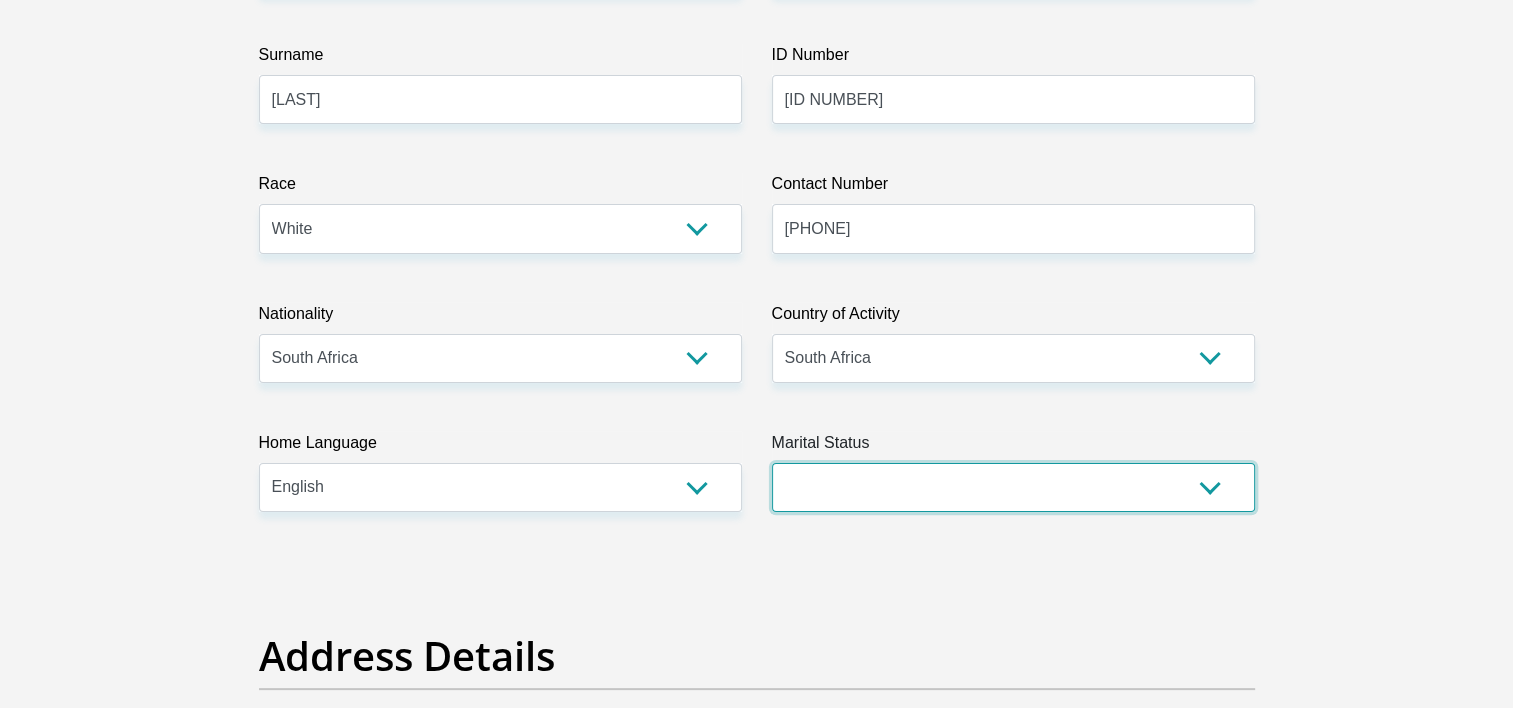 click on "Married ANC
Single
Divorced
Widowed
Married COP or Customary Law" at bounding box center [1013, 487] 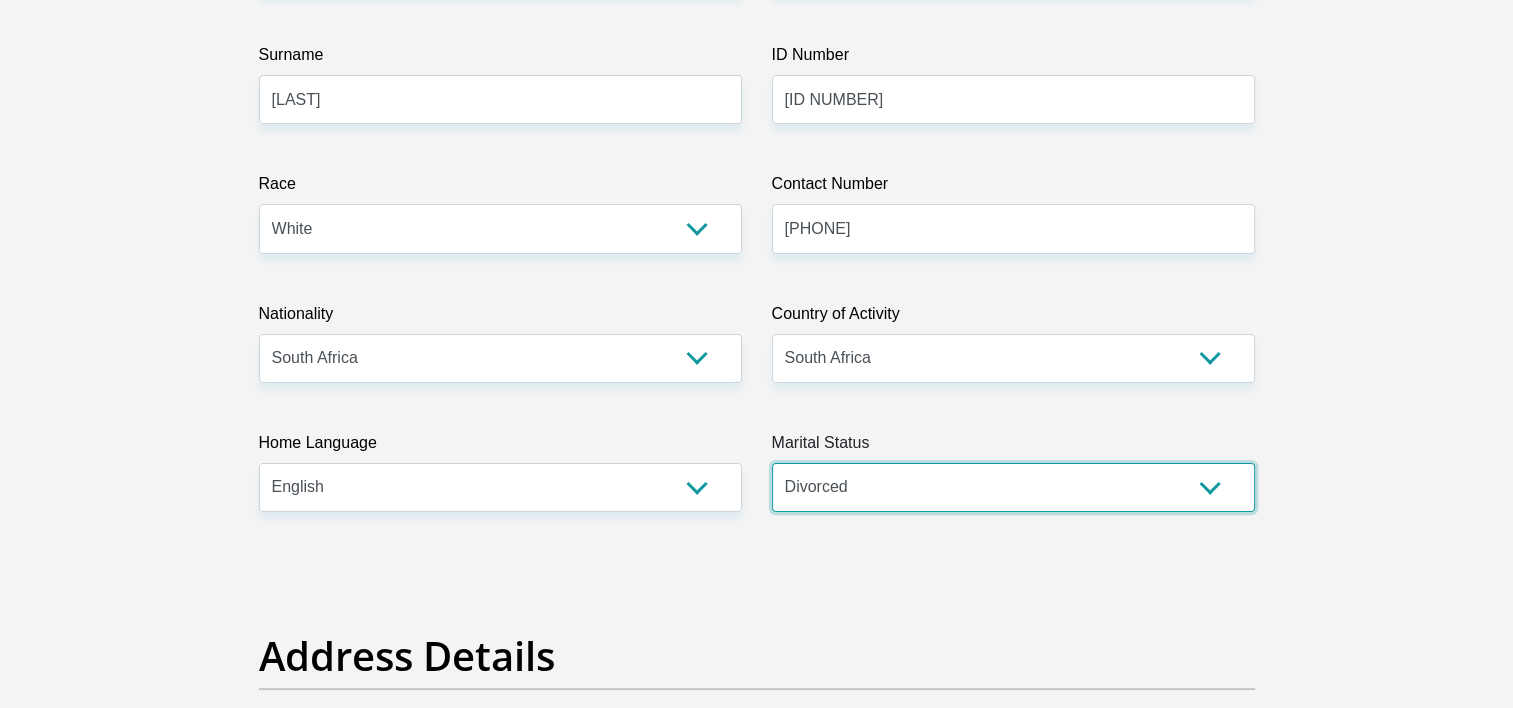 click on "Married ANC
Single
Divorced
Widowed
Married COP or Customary Law" at bounding box center (1013, 487) 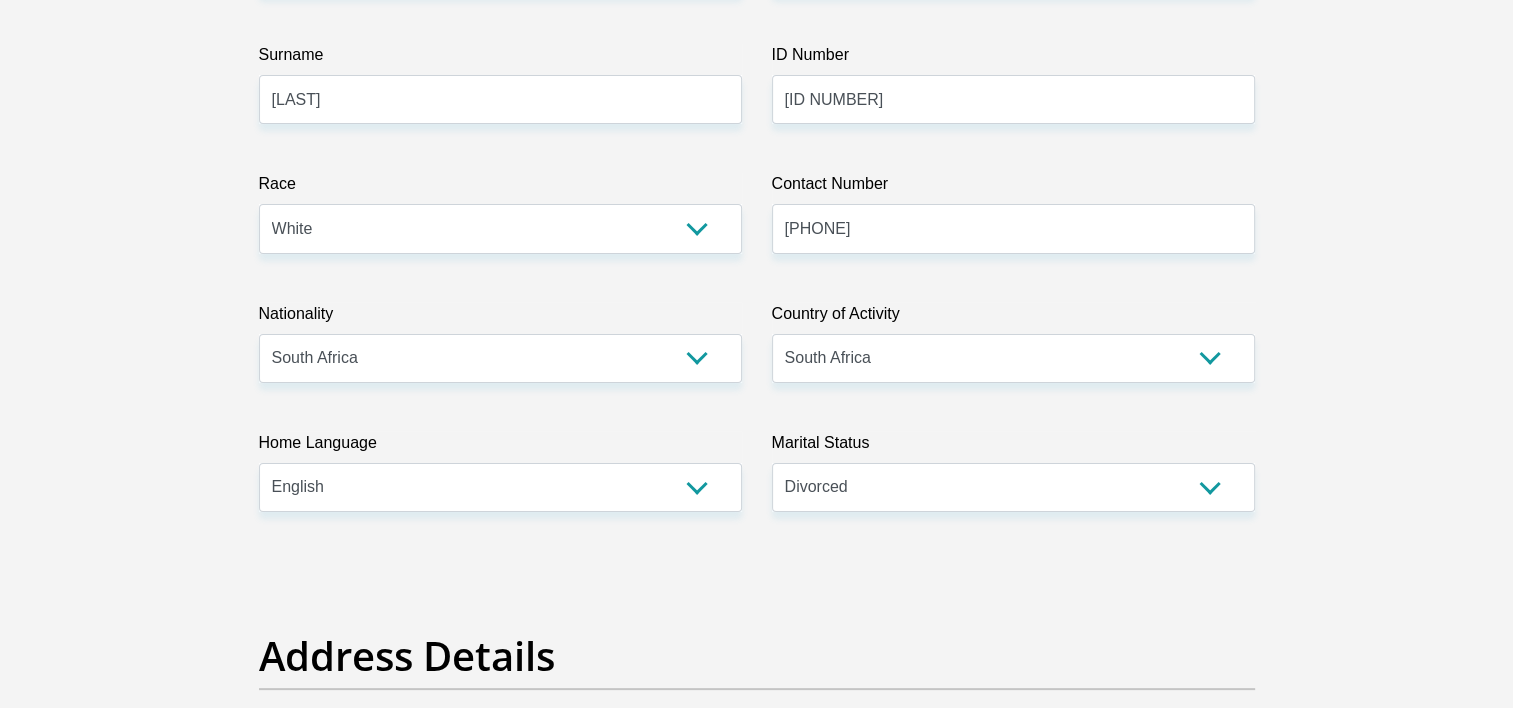click on "Title
Mr
Ms
Mrs
Dr
Other
First Name
[FIRST]
Surname
[LAST]
ID Number
[ID NUMBER]
Please input valid ID number
Race
Black
Coloured
Indian
White
Other
Contact Number
[PHONE]
Please input valid contact number
Nationality
South Africa
Afghanistan
Aland Islands  Albania  Algeria" at bounding box center (757, 3167) 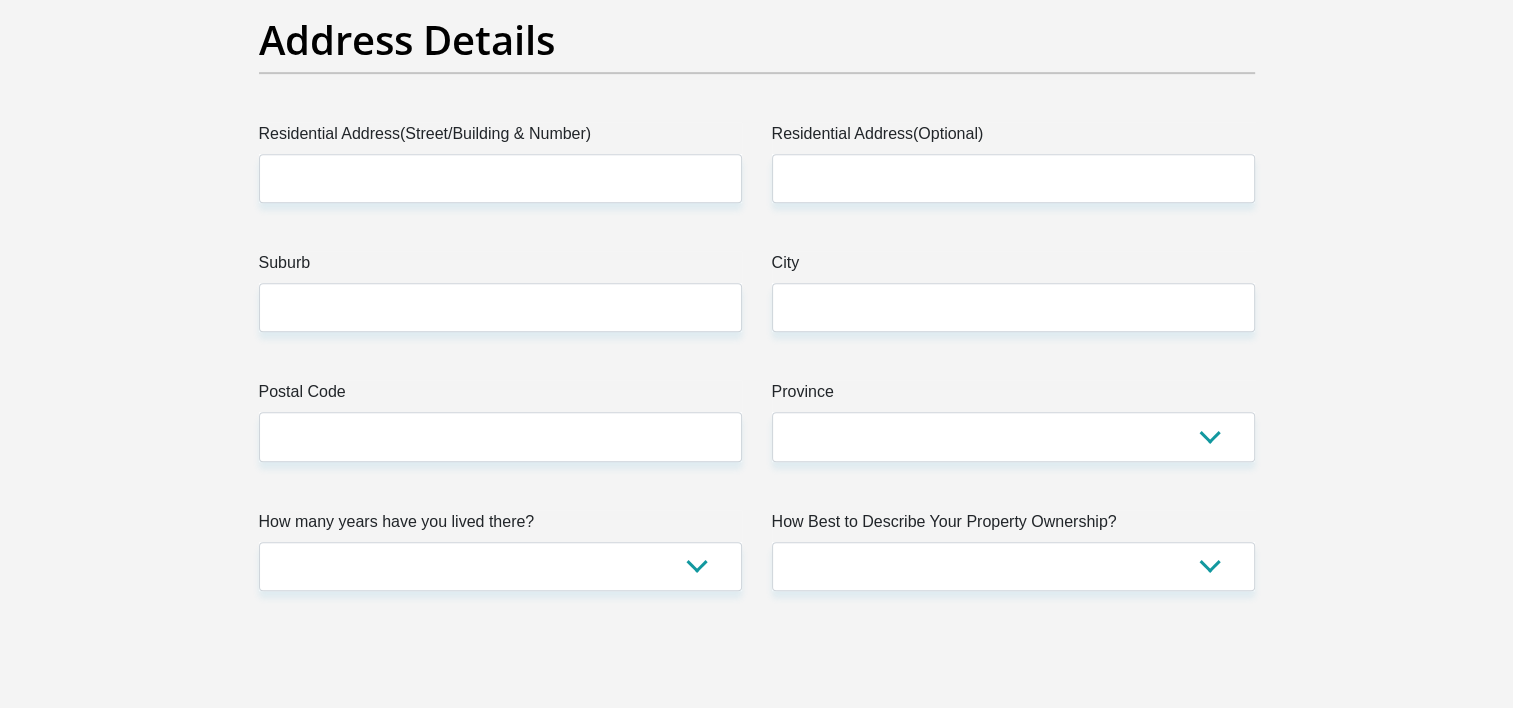 scroll, scrollTop: 1000, scrollLeft: 0, axis: vertical 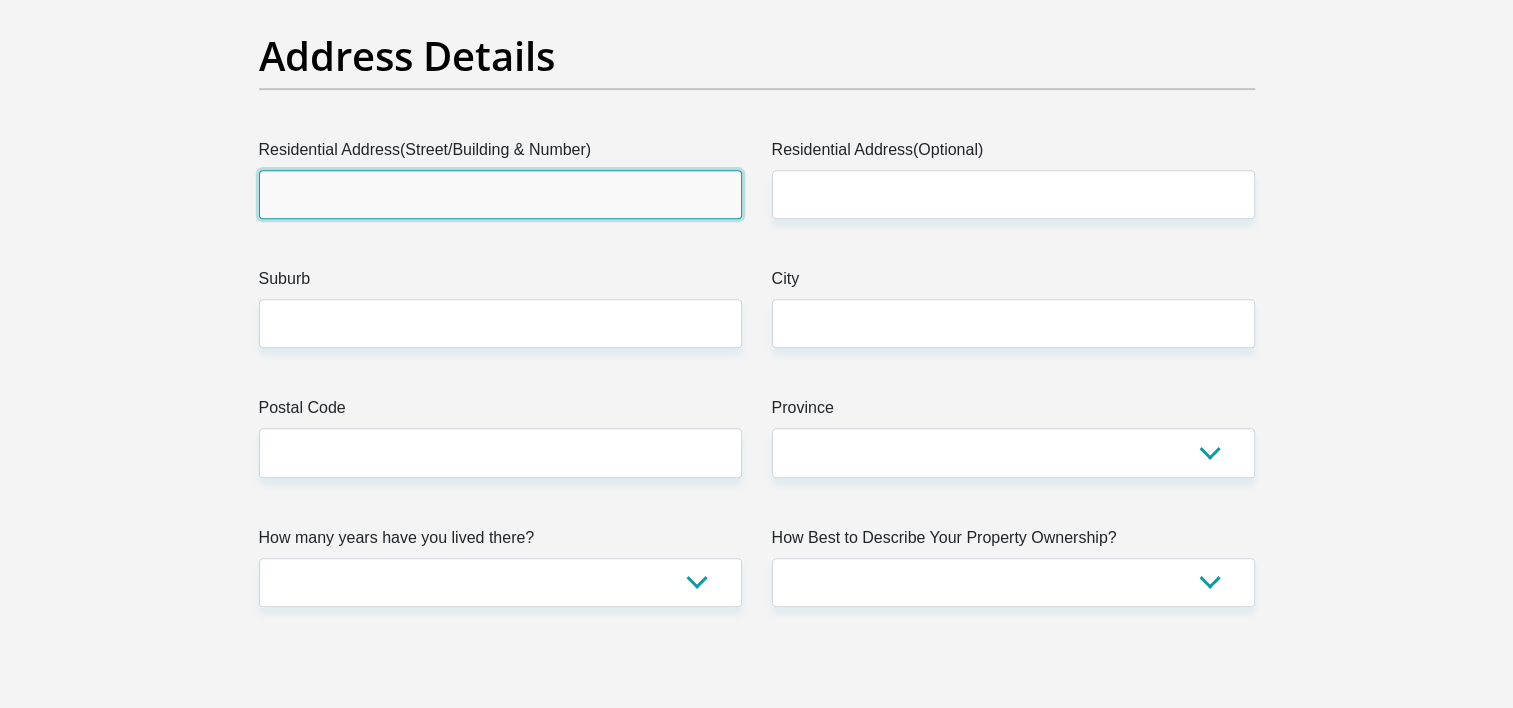 click on "Residential Address(Street/Building & Number)" at bounding box center [500, 194] 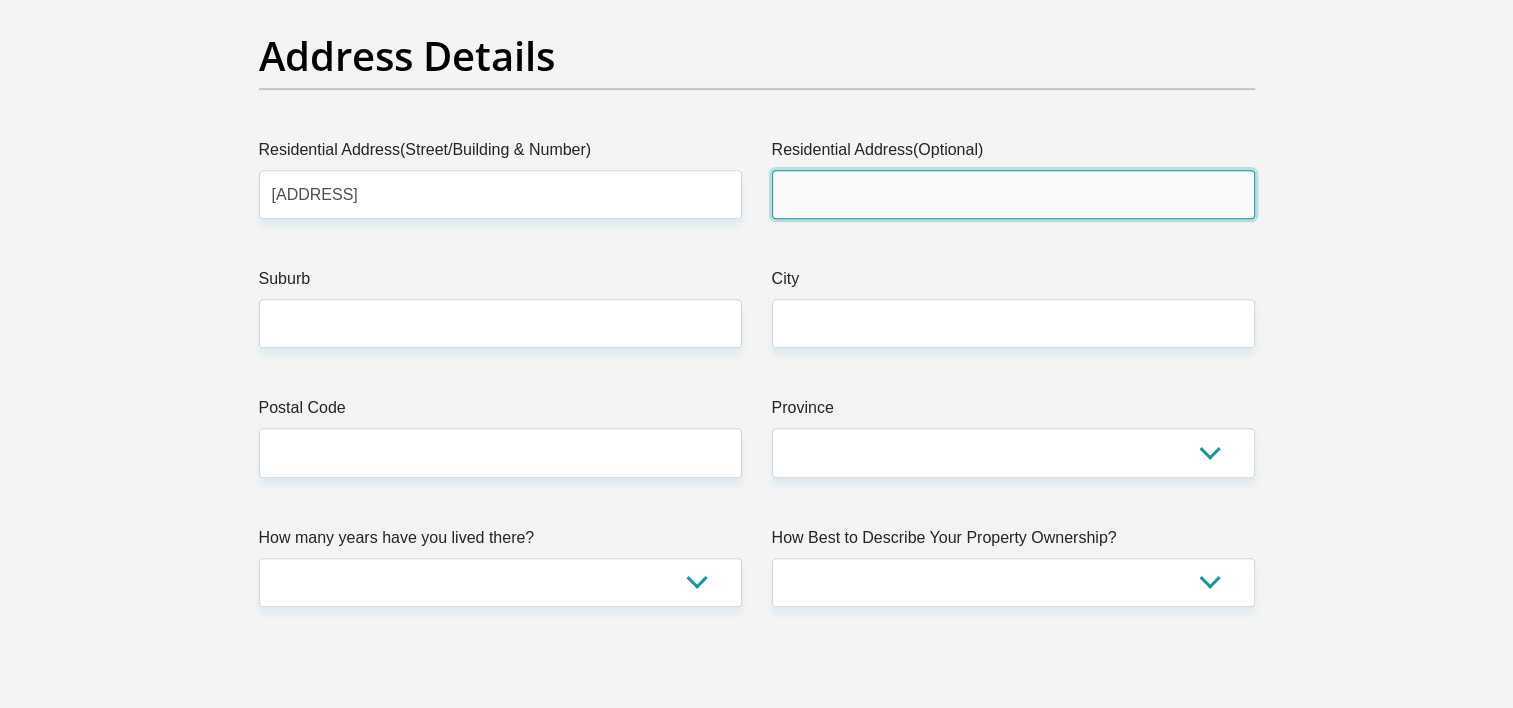 type on "[ADDRESS]" 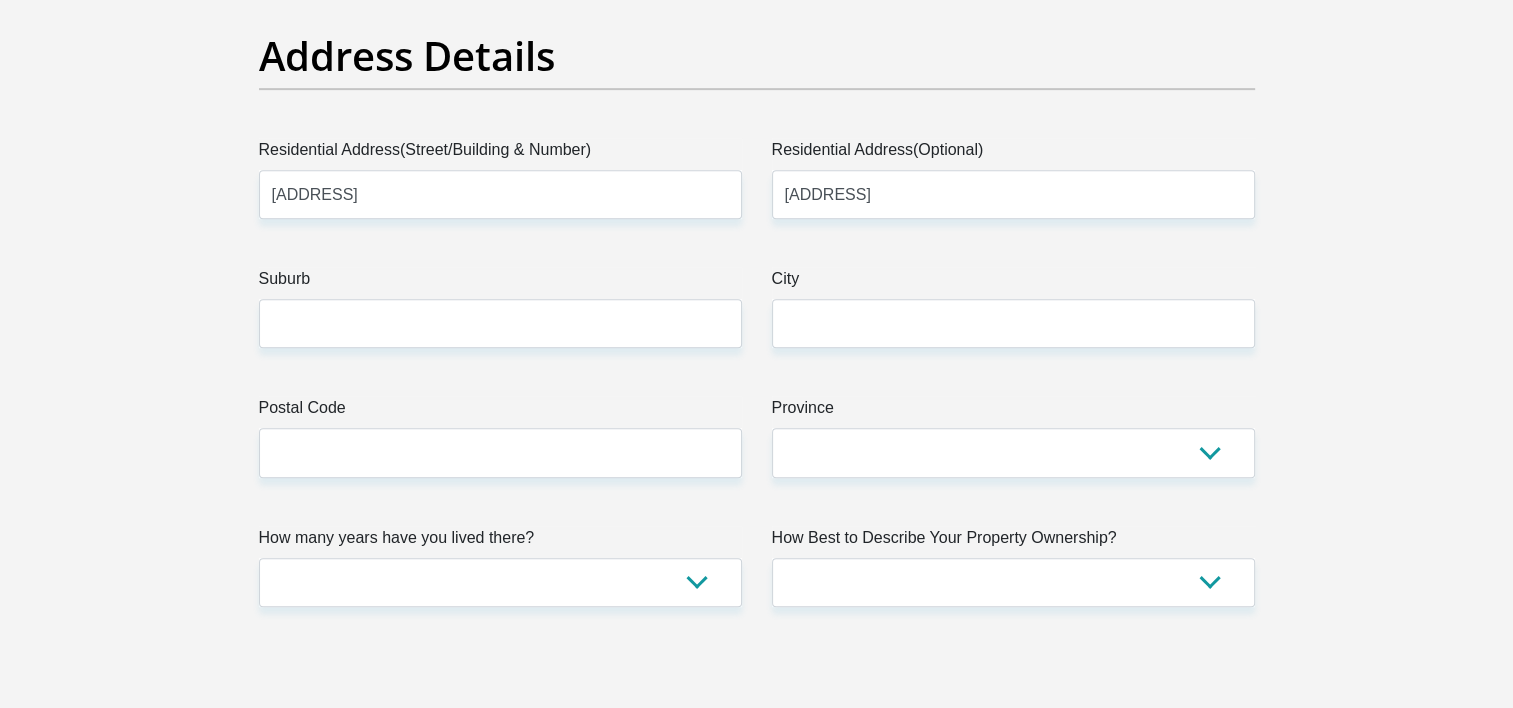 type on "[ADDRESS]" 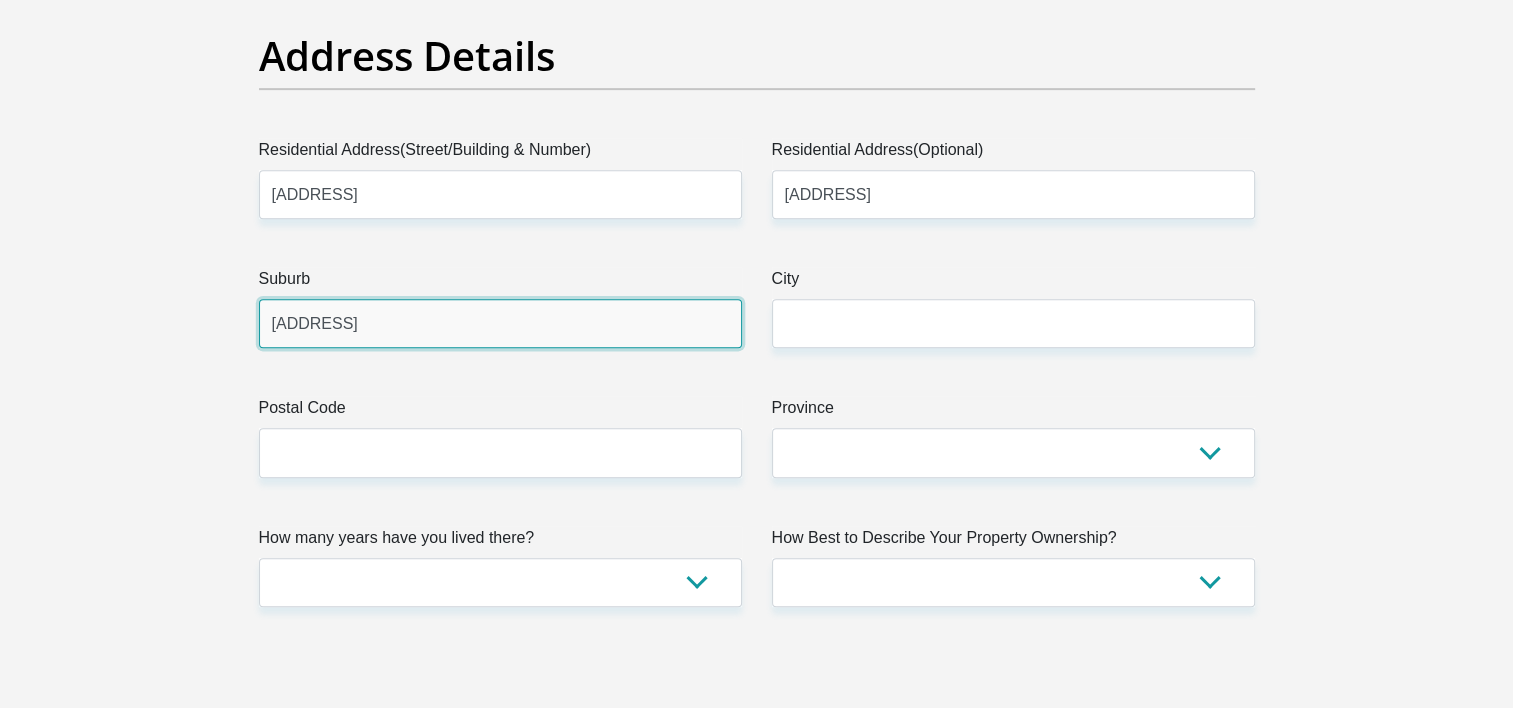 type on "[ADDRESS]" 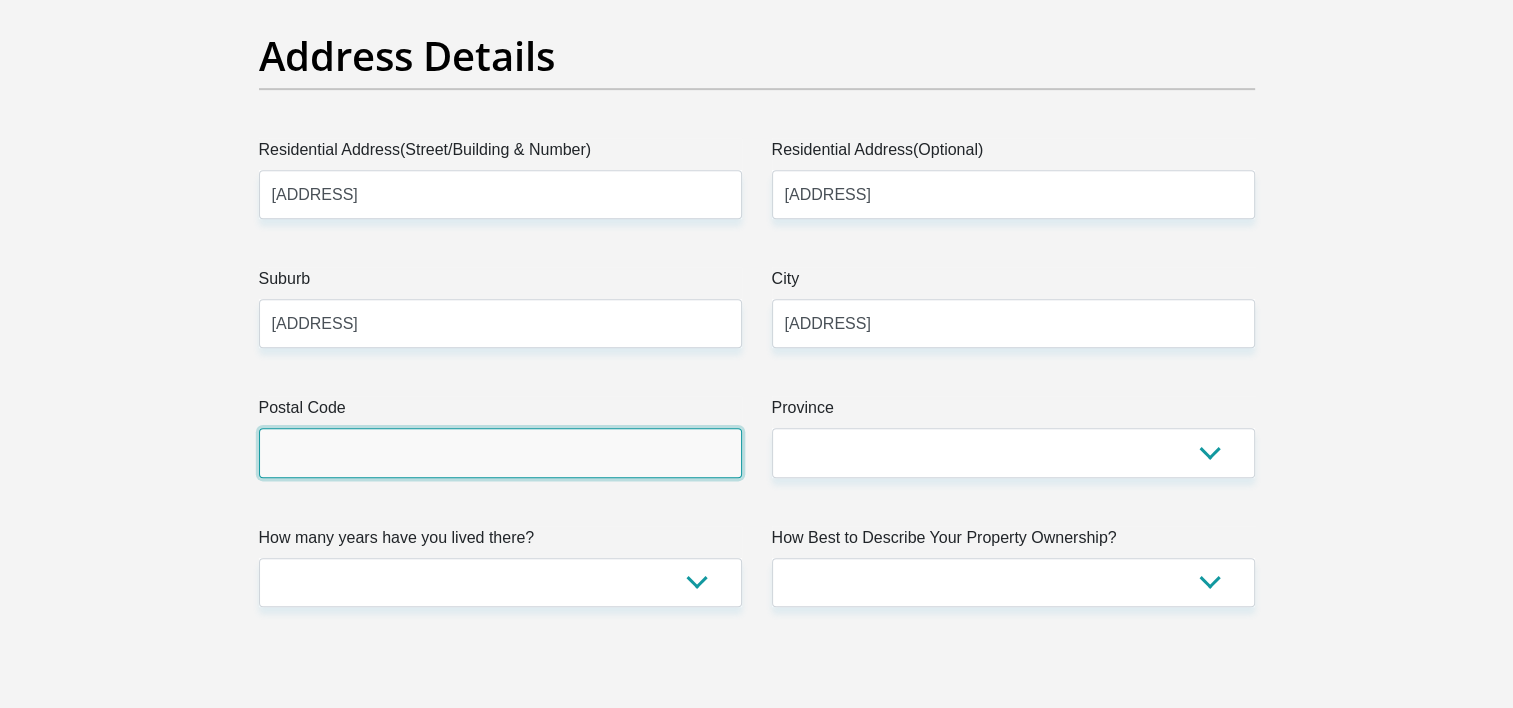 type on "[PHONE]" 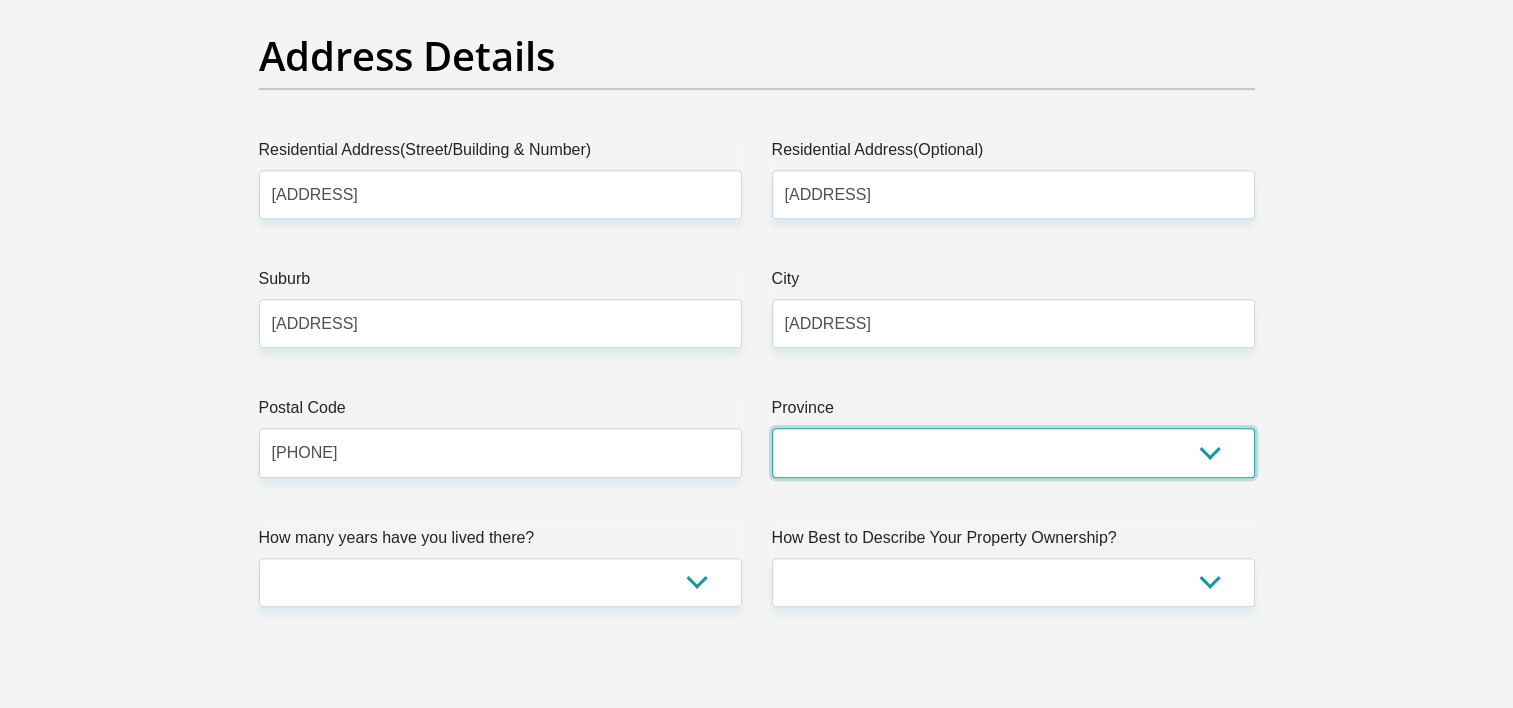 select on "Gauteng" 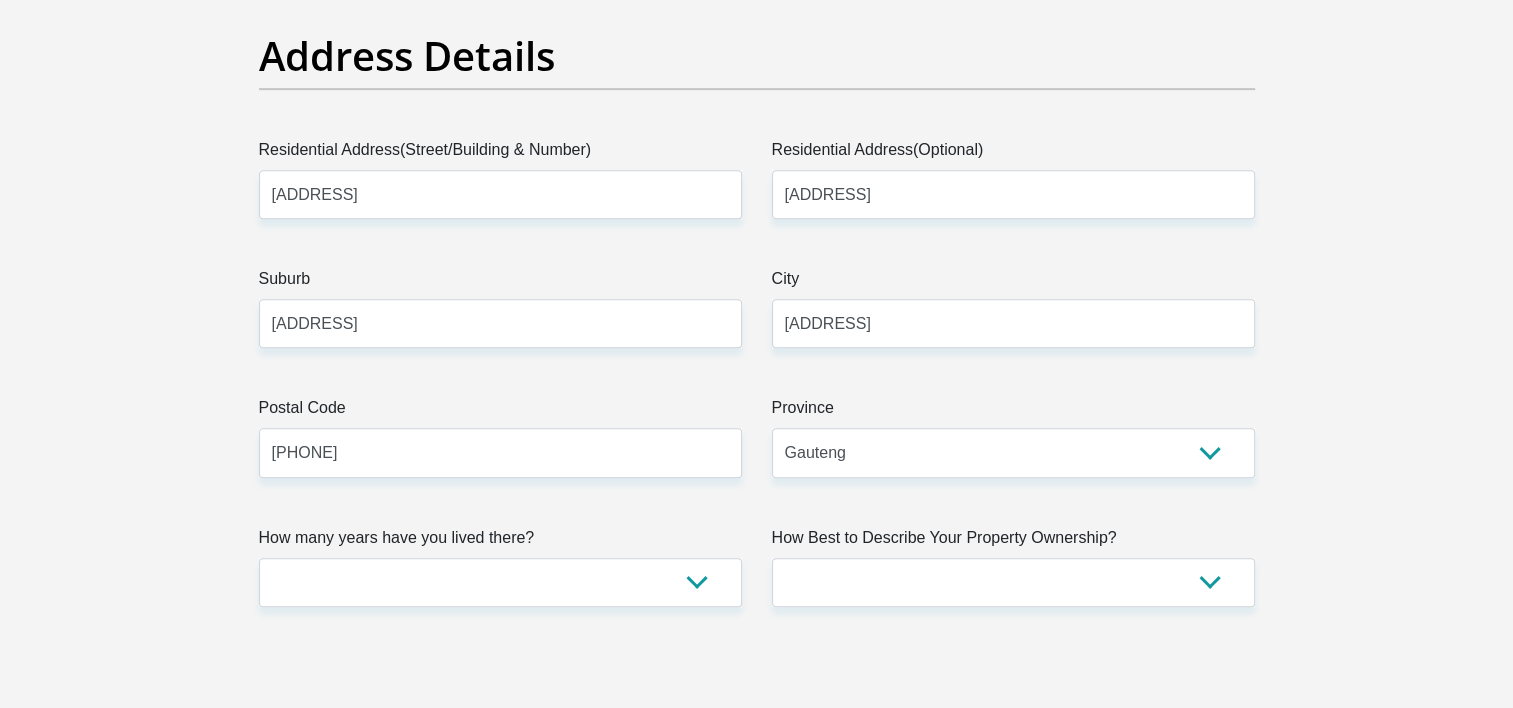 type on "[EMAIL]" 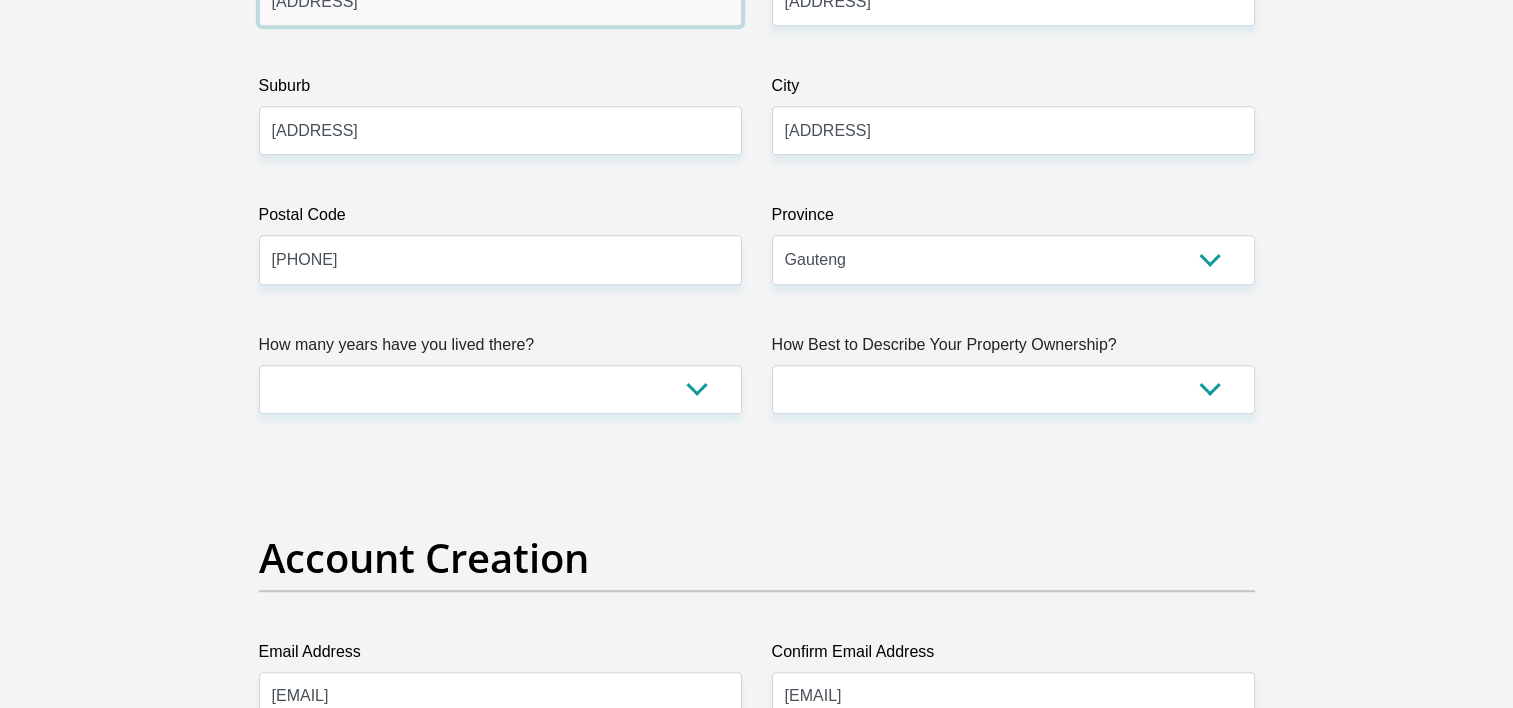 scroll, scrollTop: 1200, scrollLeft: 0, axis: vertical 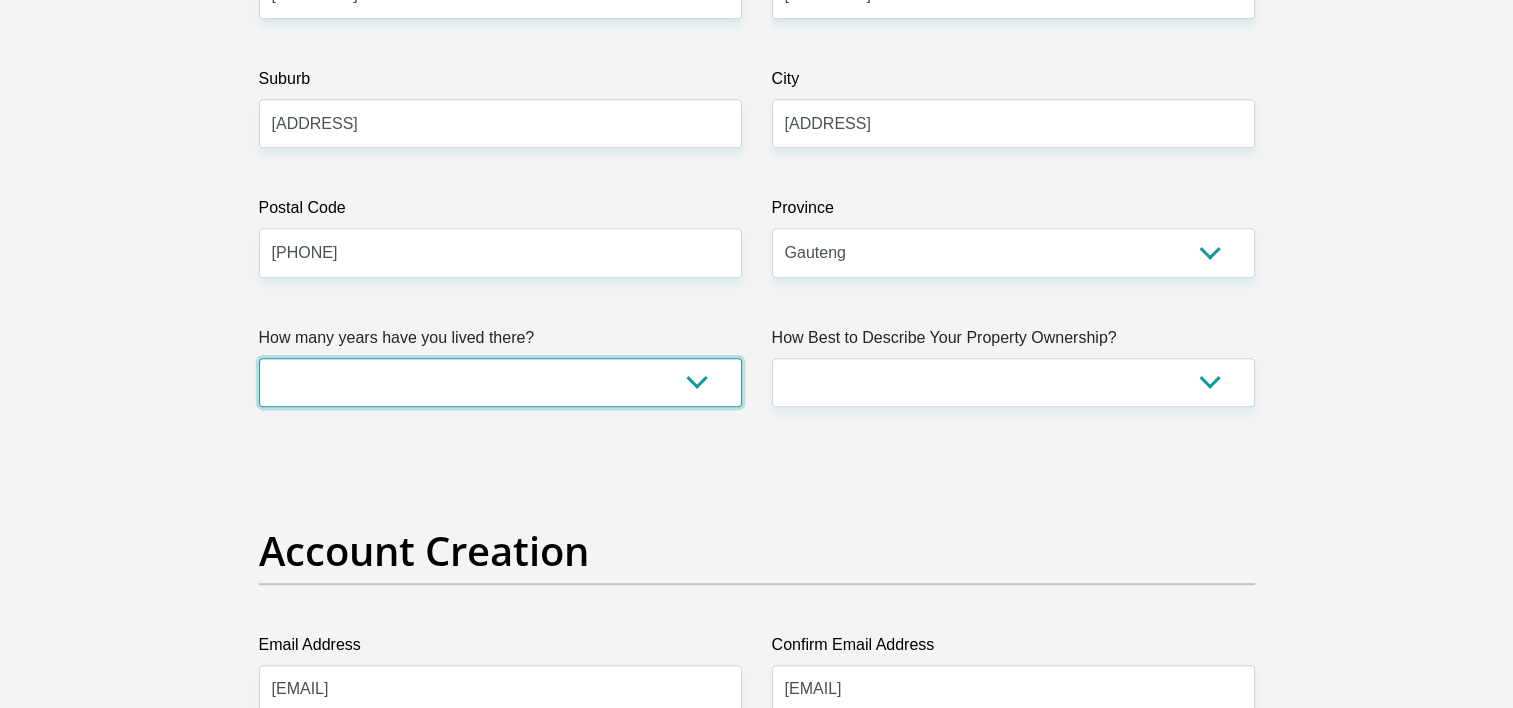 click on "less than 1 year
1-3 years
3-5 years
5+ years" at bounding box center [500, 382] 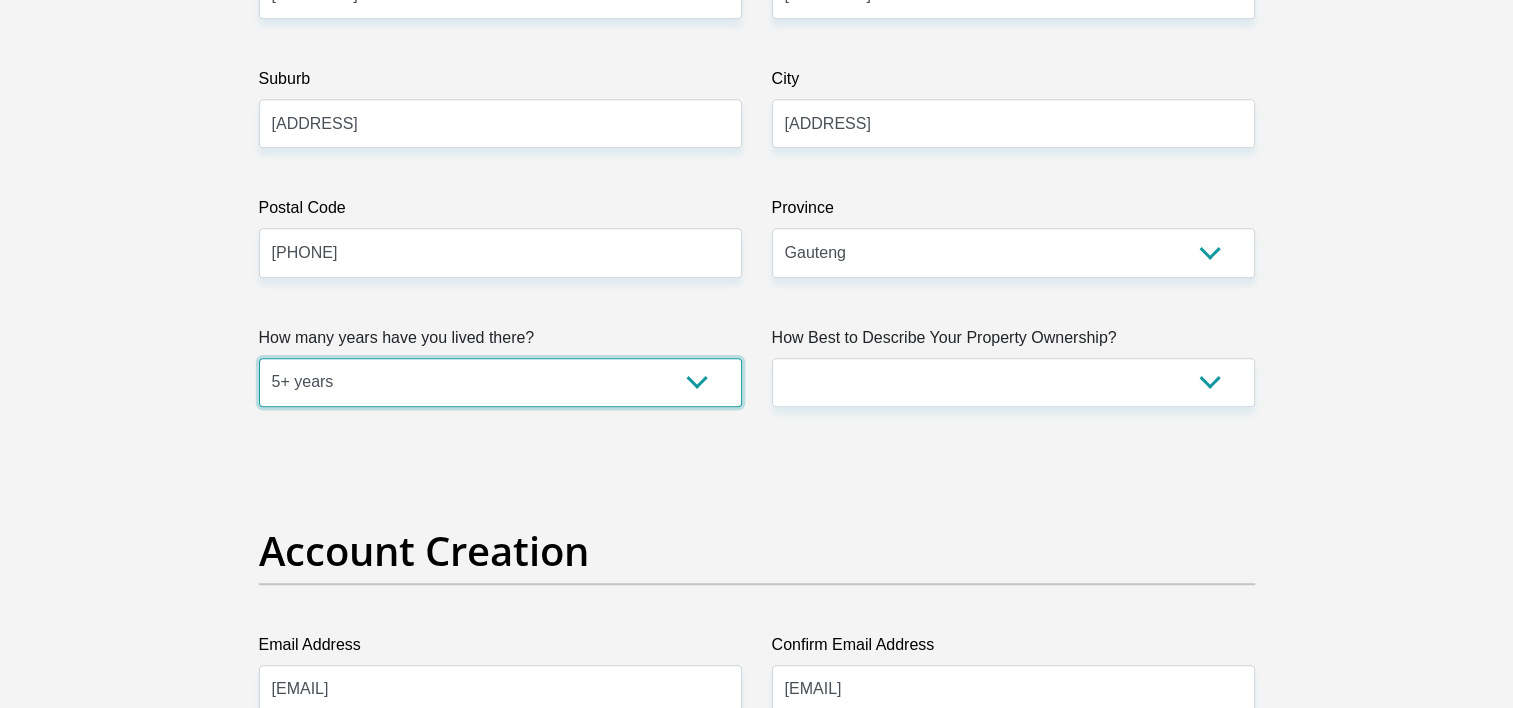click on "less than 1 year
1-3 years
3-5 years
5+ years" at bounding box center [500, 382] 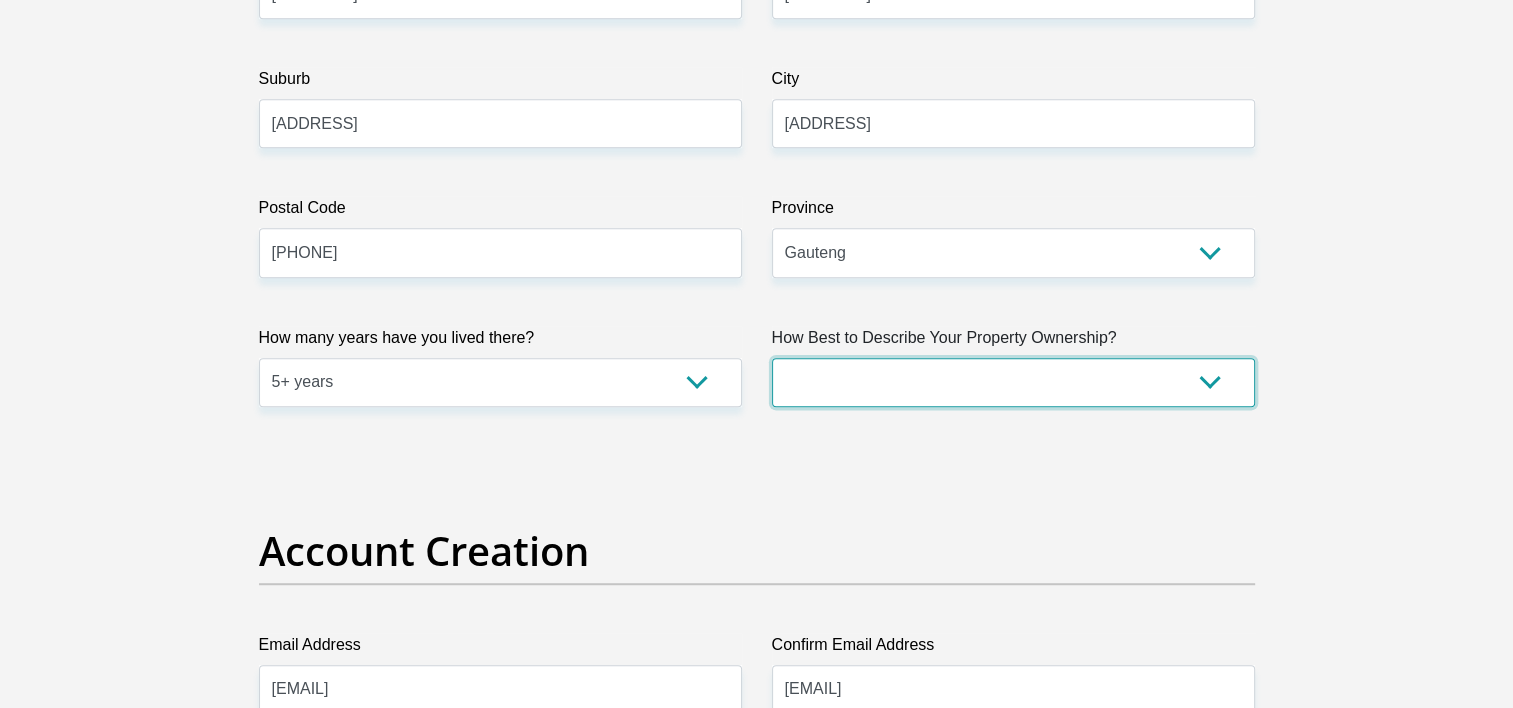 click on "Owned
Rented
Family Owned
Company Dwelling" at bounding box center [1013, 382] 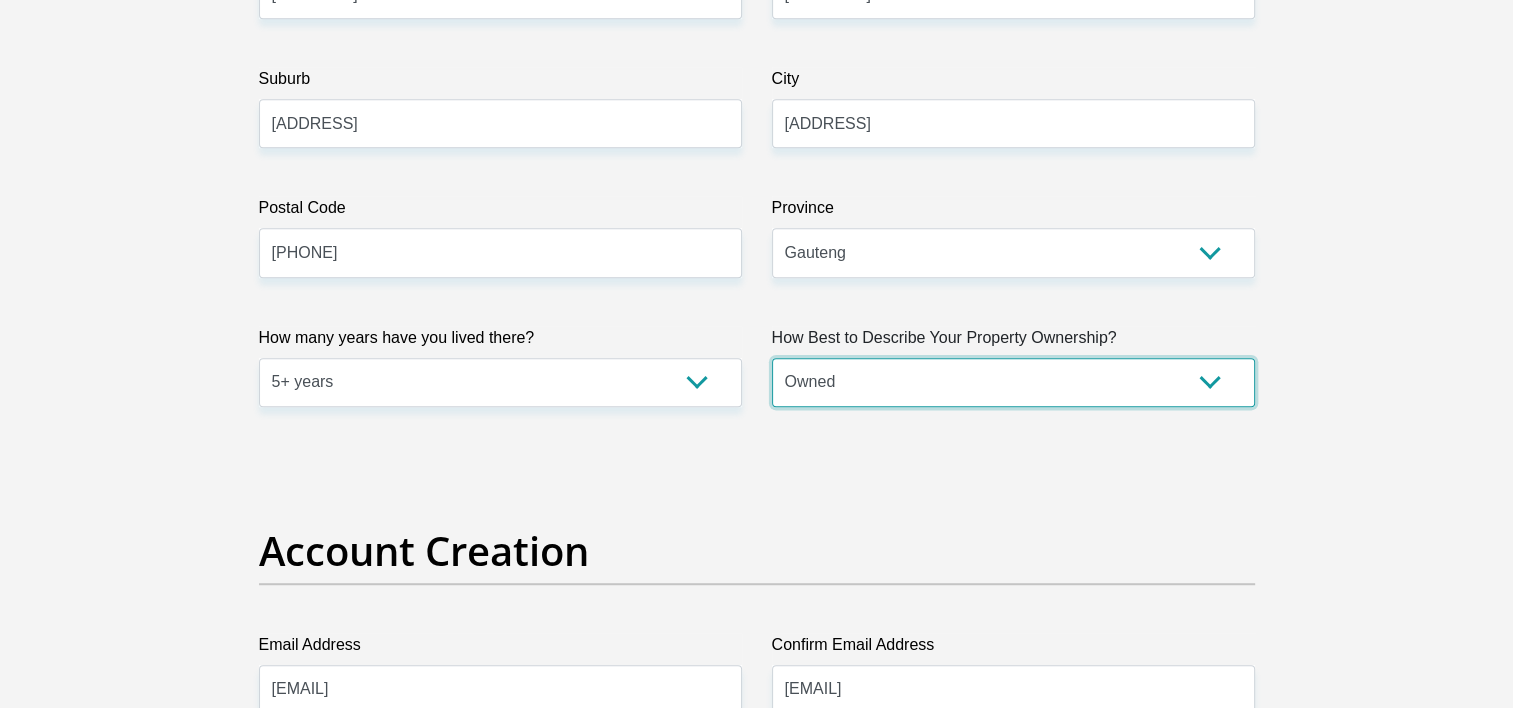 click on "Owned
Rented
Family Owned
Company Dwelling" at bounding box center [1013, 382] 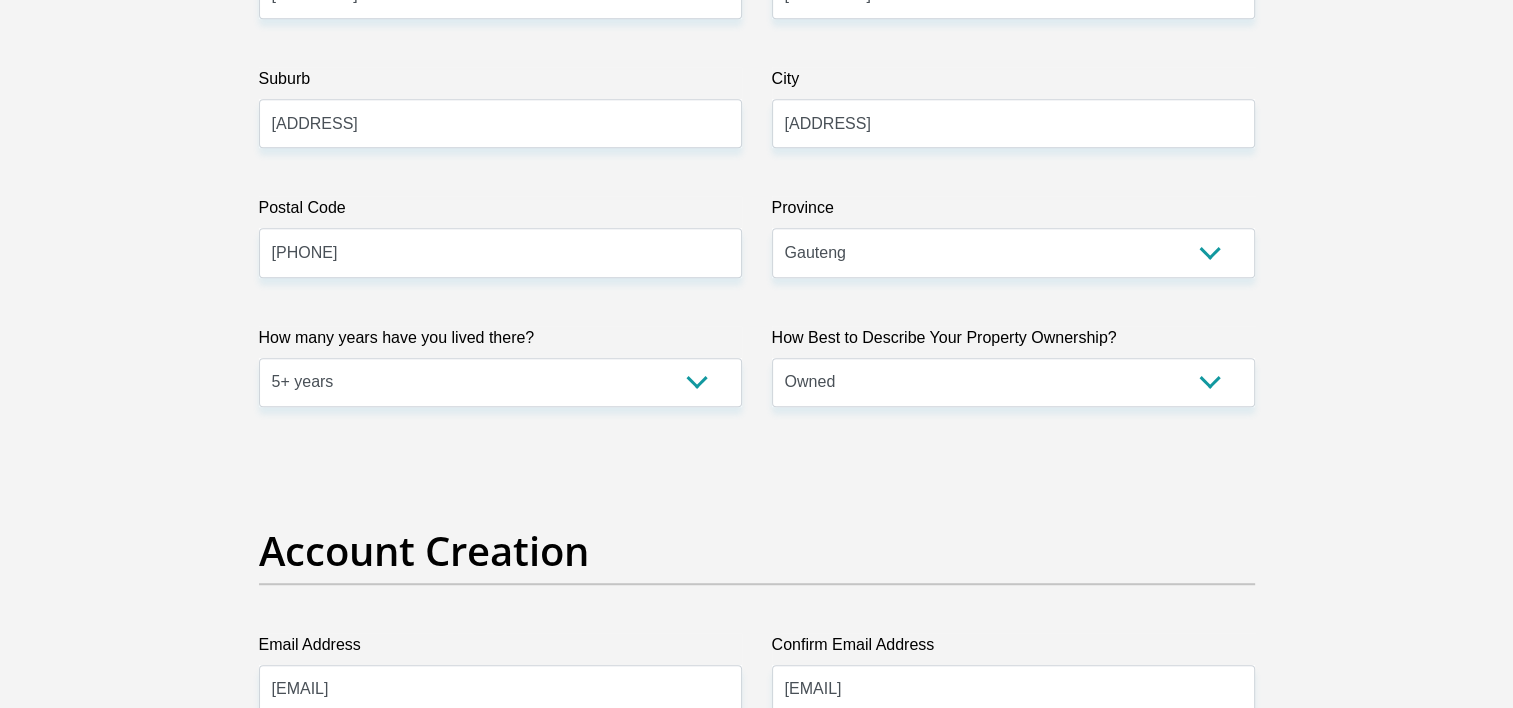 click on "Title
Mr
Ms
Mrs
Dr
Other
First Name
[FIRST]
Surname
[LAST]
ID Number
[ID NUMBER]
Please input valid ID number
Race
Black
Coloured
Indian
White
Other
Contact Number
[PHONE]
Please input valid contact number
Nationality
South Africa
Afghanistan
Aland Islands  Albania  Algeria" at bounding box center [757, 2367] 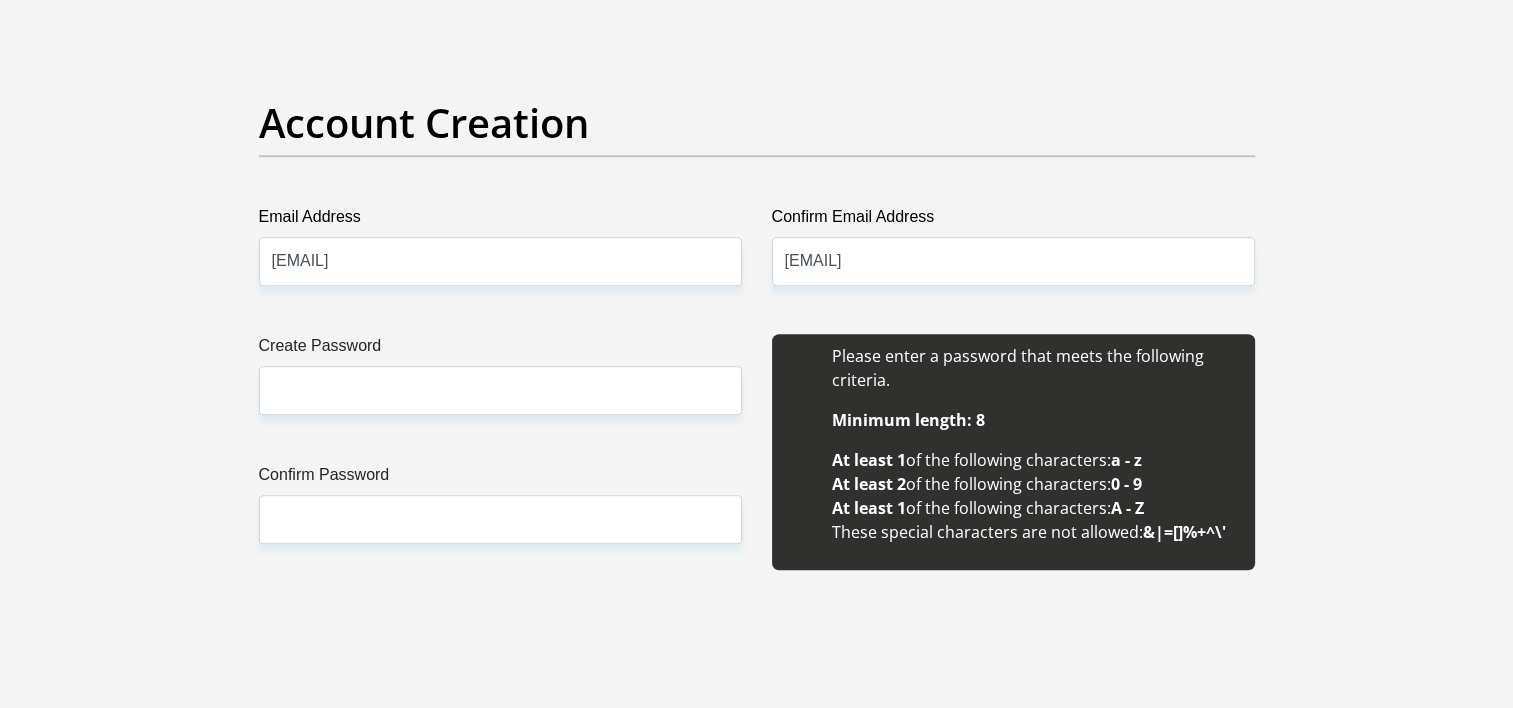 scroll, scrollTop: 1700, scrollLeft: 0, axis: vertical 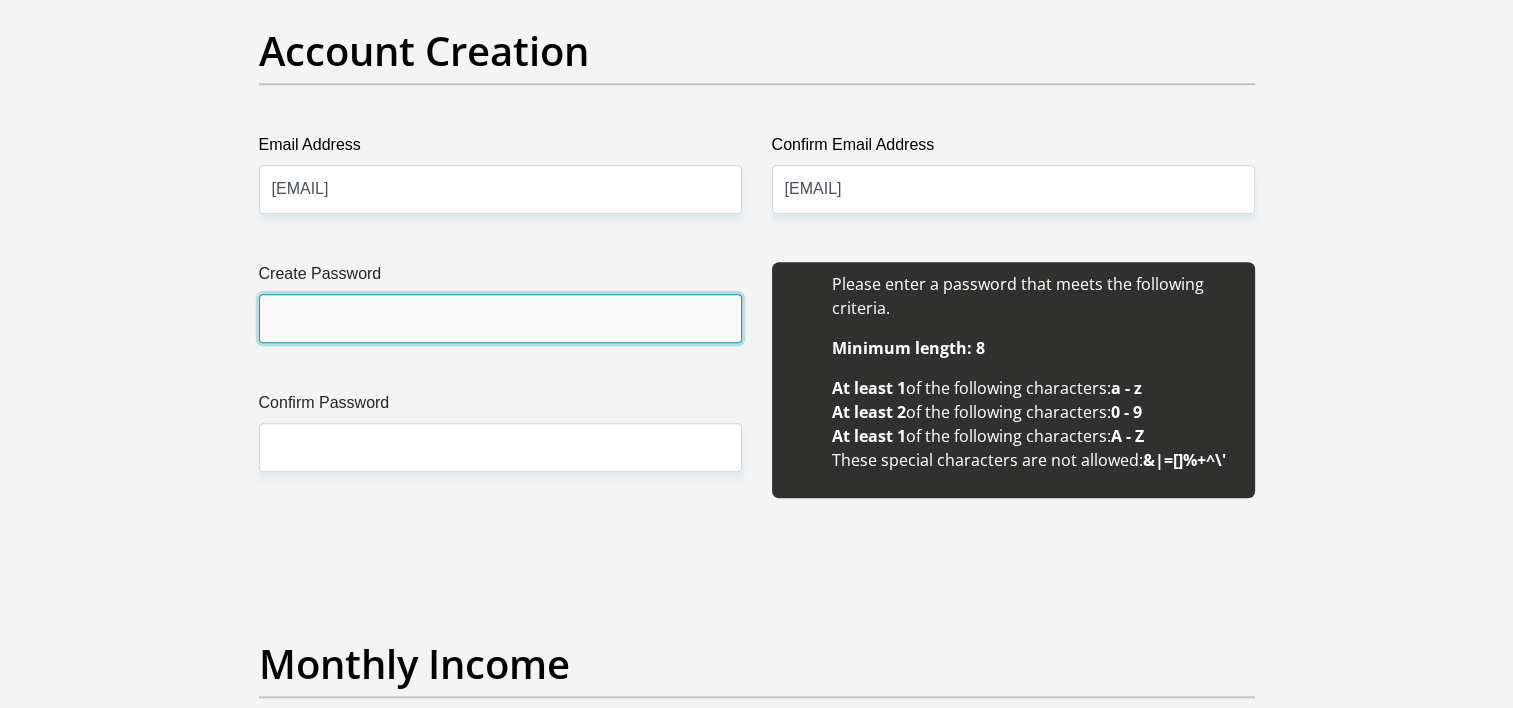 click on "Create Password" at bounding box center [500, 318] 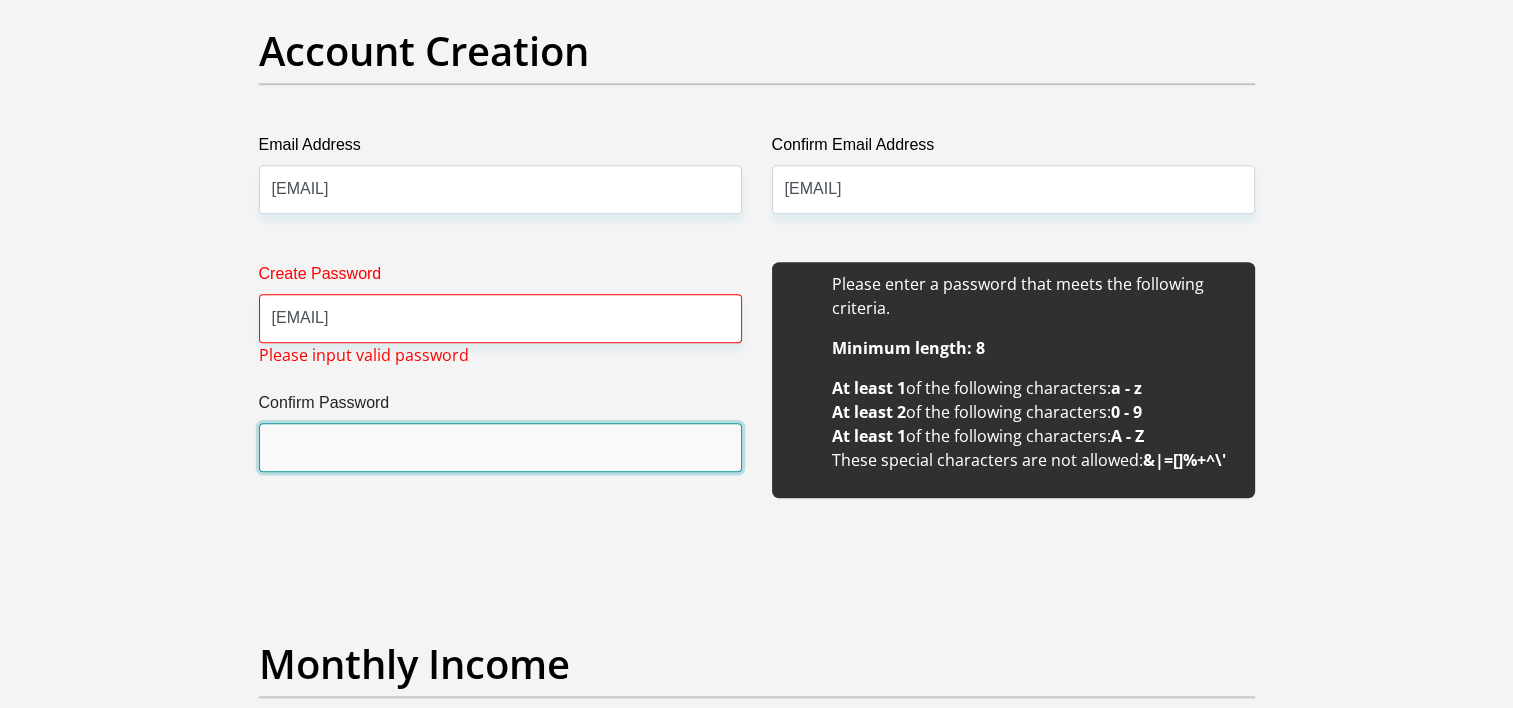 click on "Confirm Password" at bounding box center (500, 447) 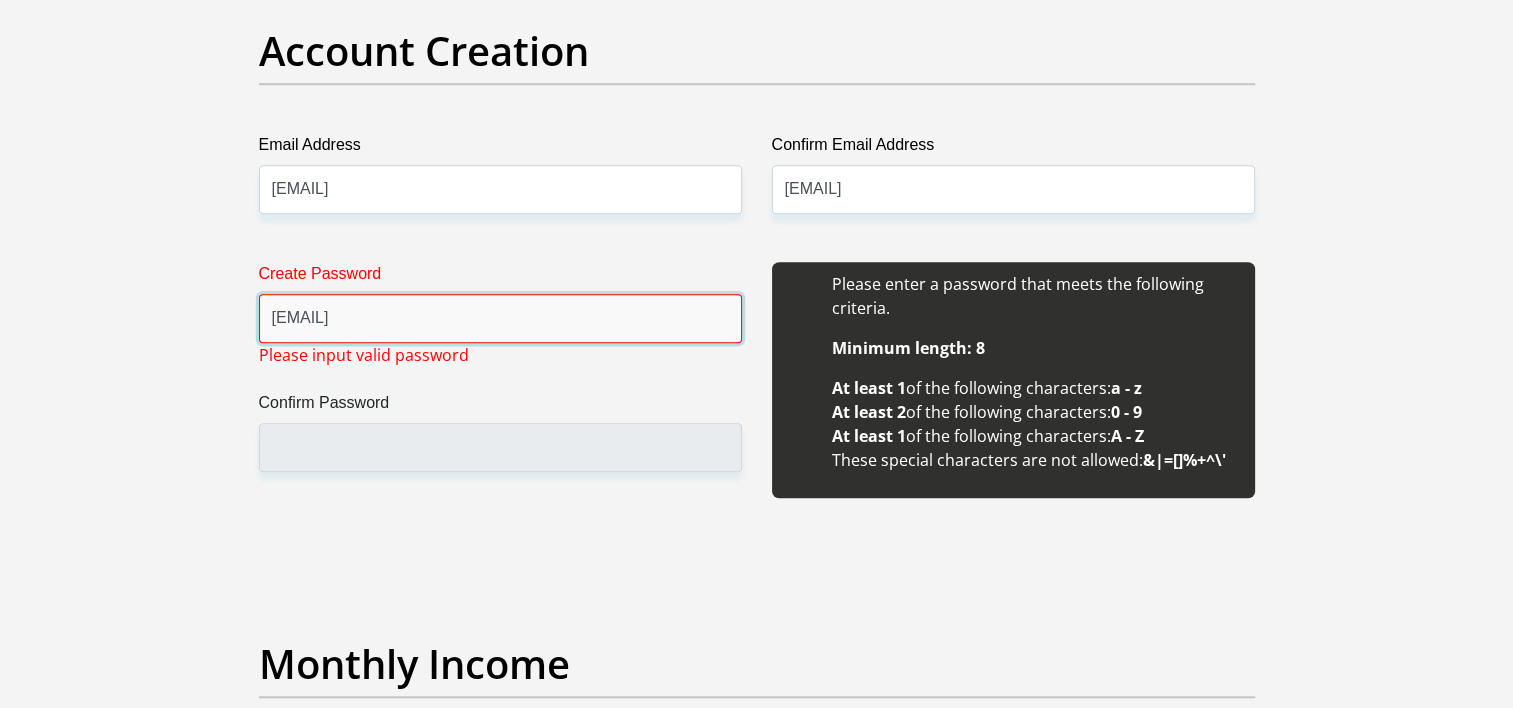 click on "[EMAIL]" at bounding box center (500, 318) 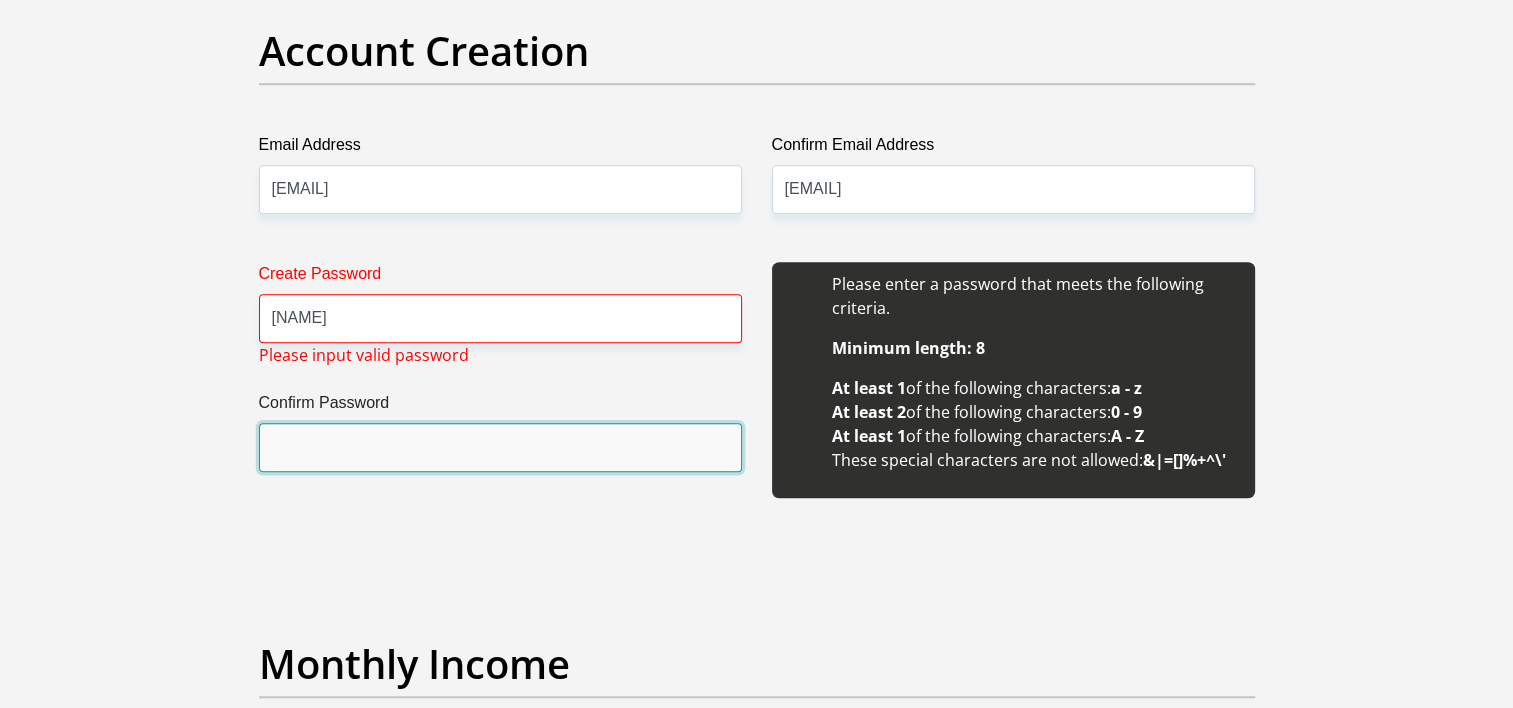 click on "Confirm Password" at bounding box center (500, 447) 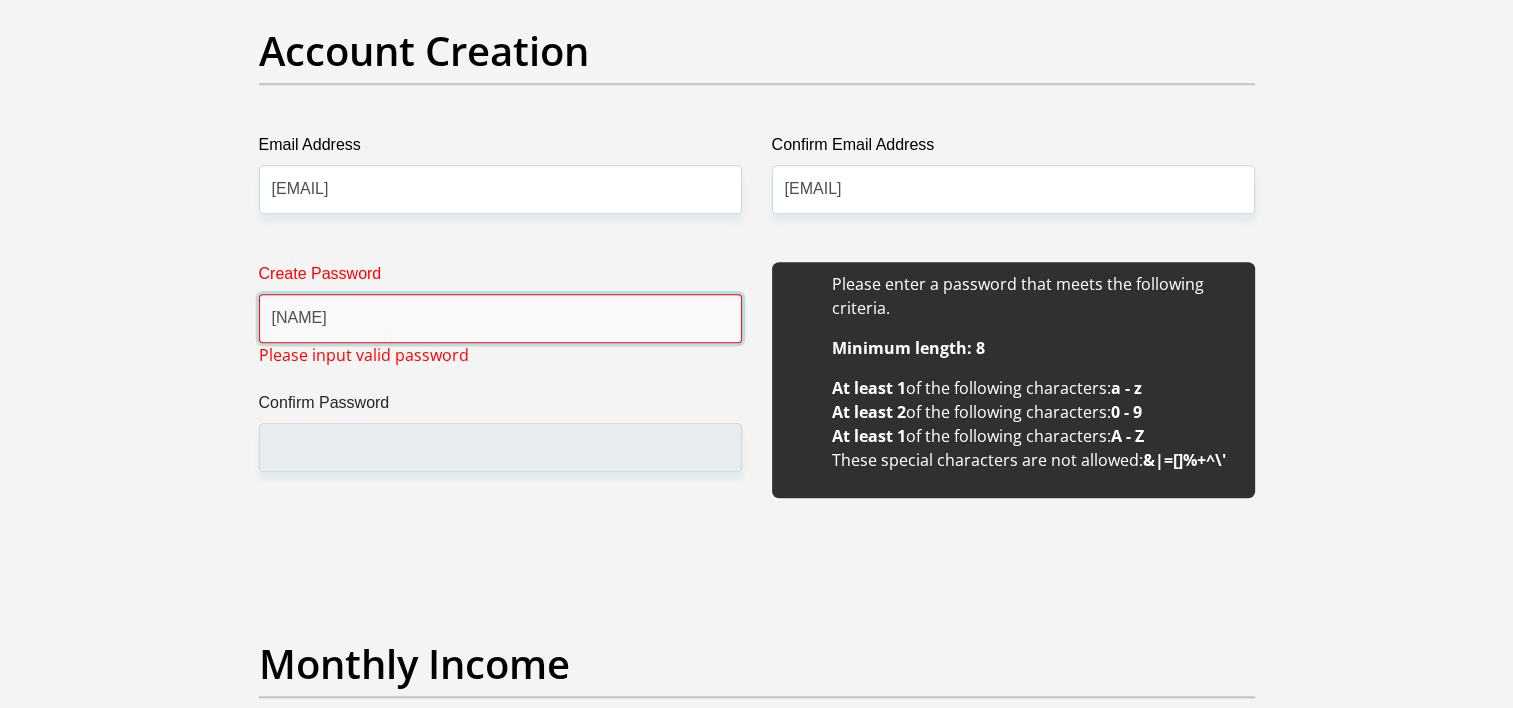 click on "[NAME]" at bounding box center [500, 318] 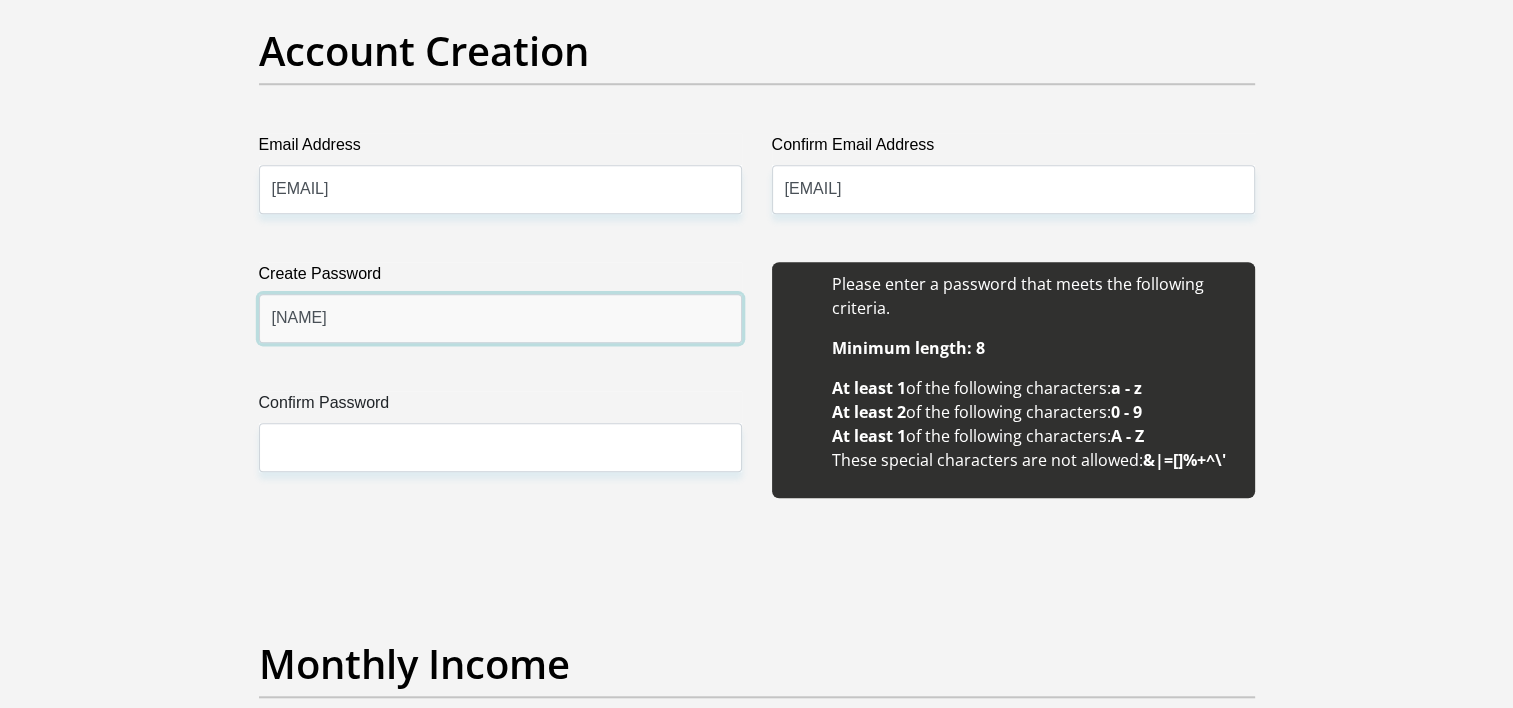 type on "[NAME]" 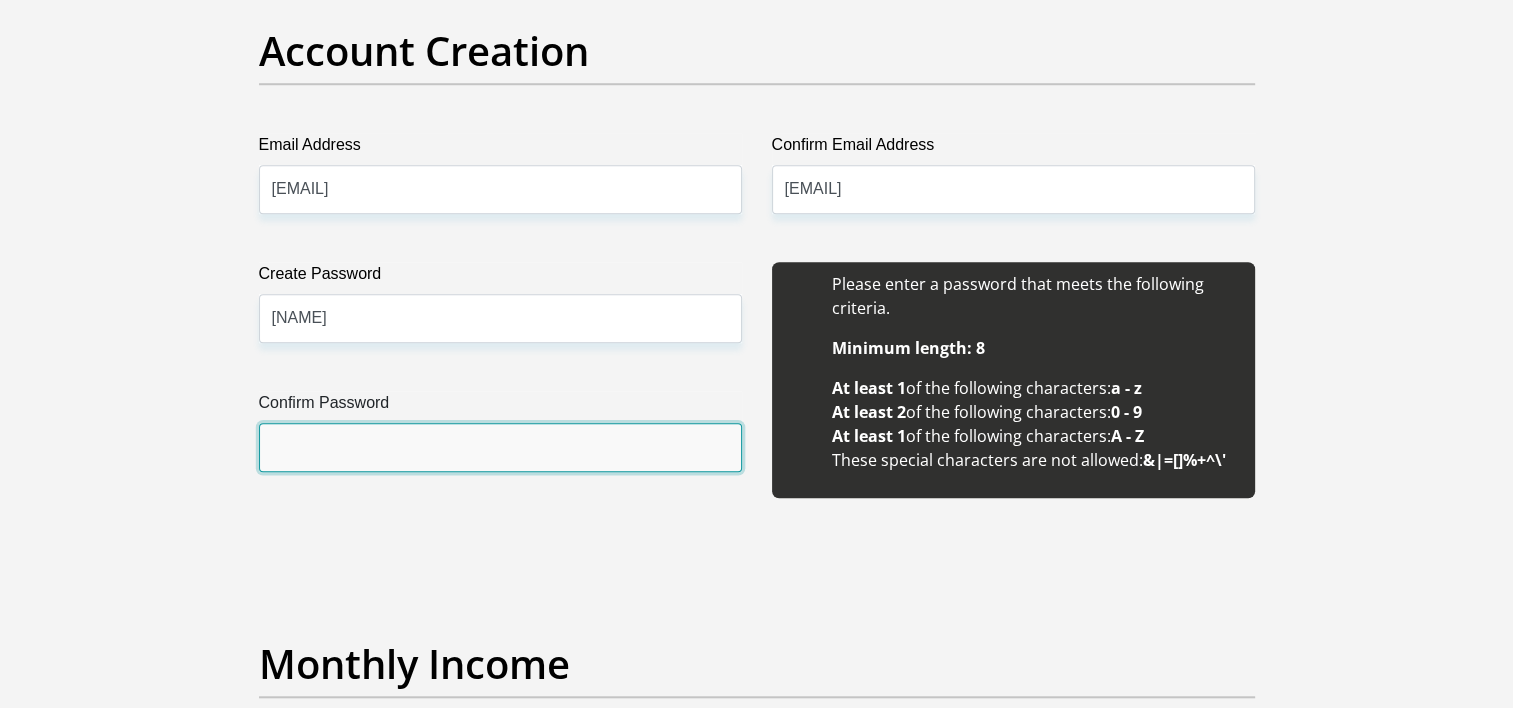 click on "Confirm Password" at bounding box center (500, 447) 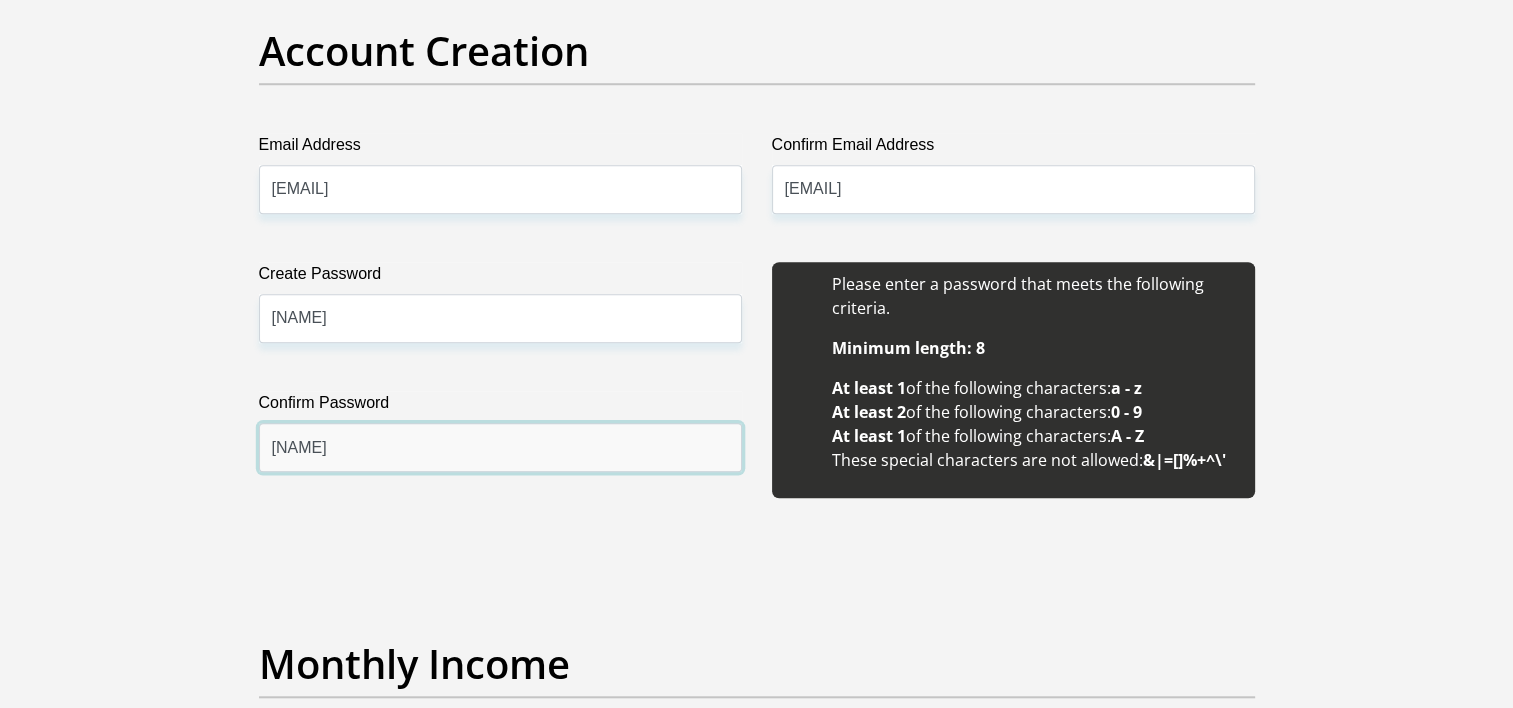 type on "[NAME]" 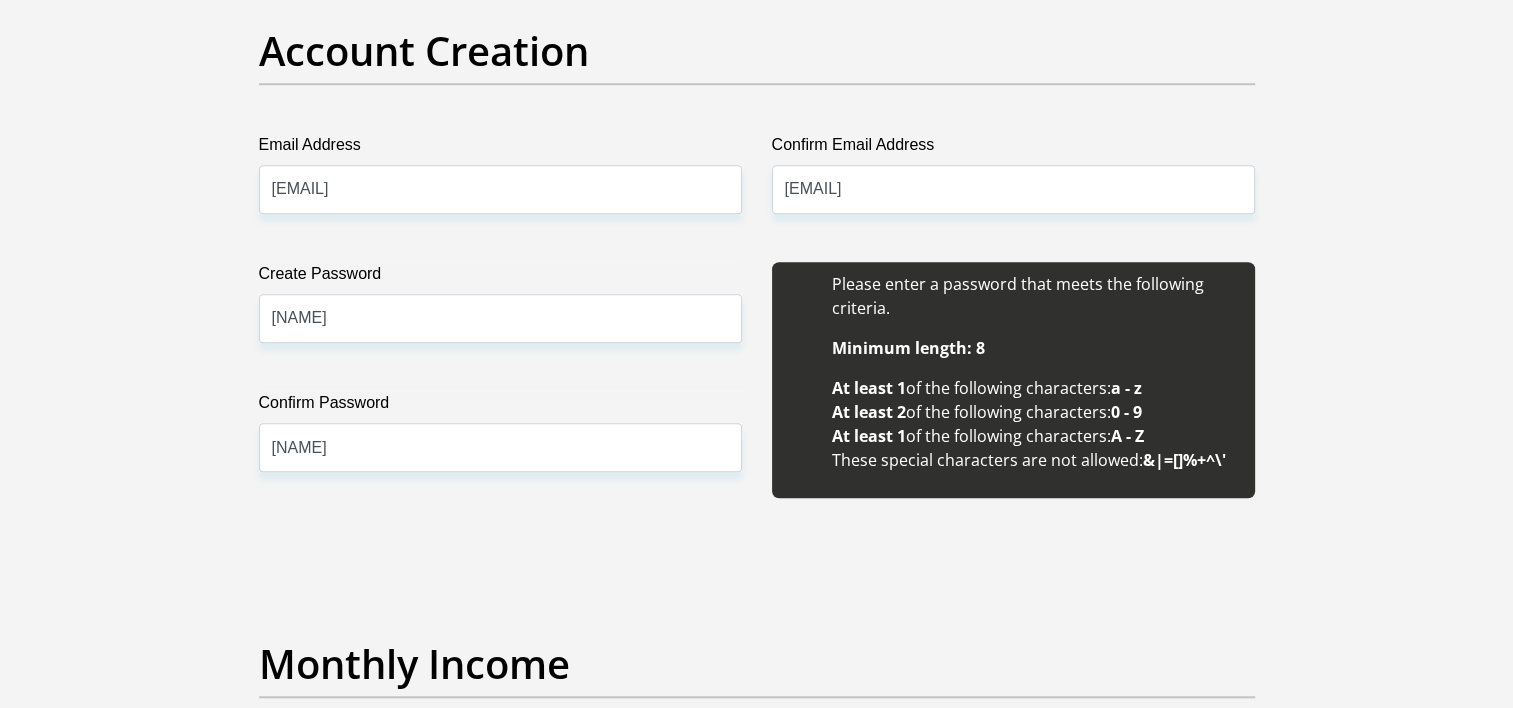 click on "Title
Mr
Ms
Mrs
Dr
Other
First Name
[FIRST]
Surname
[LAST]
ID Number
[ID NUMBER]
Please input valid ID number
Race
Black
Coloured
Indian
White
Other
Contact Number
[PHONE]
Please input valid contact number
Nationality
South Africa
Afghanistan
Aland Islands  Albania  Algeria" at bounding box center [757, 1867] 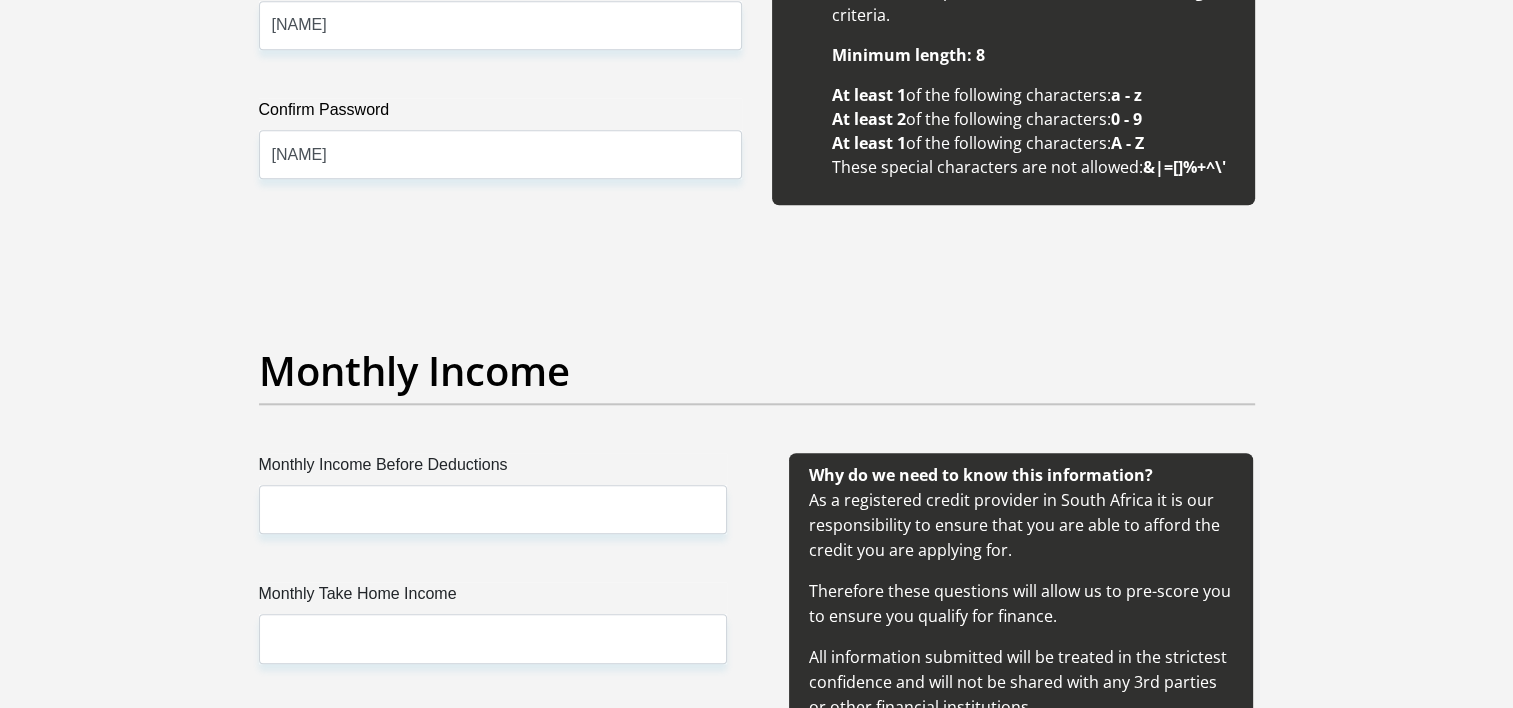 scroll, scrollTop: 2100, scrollLeft: 0, axis: vertical 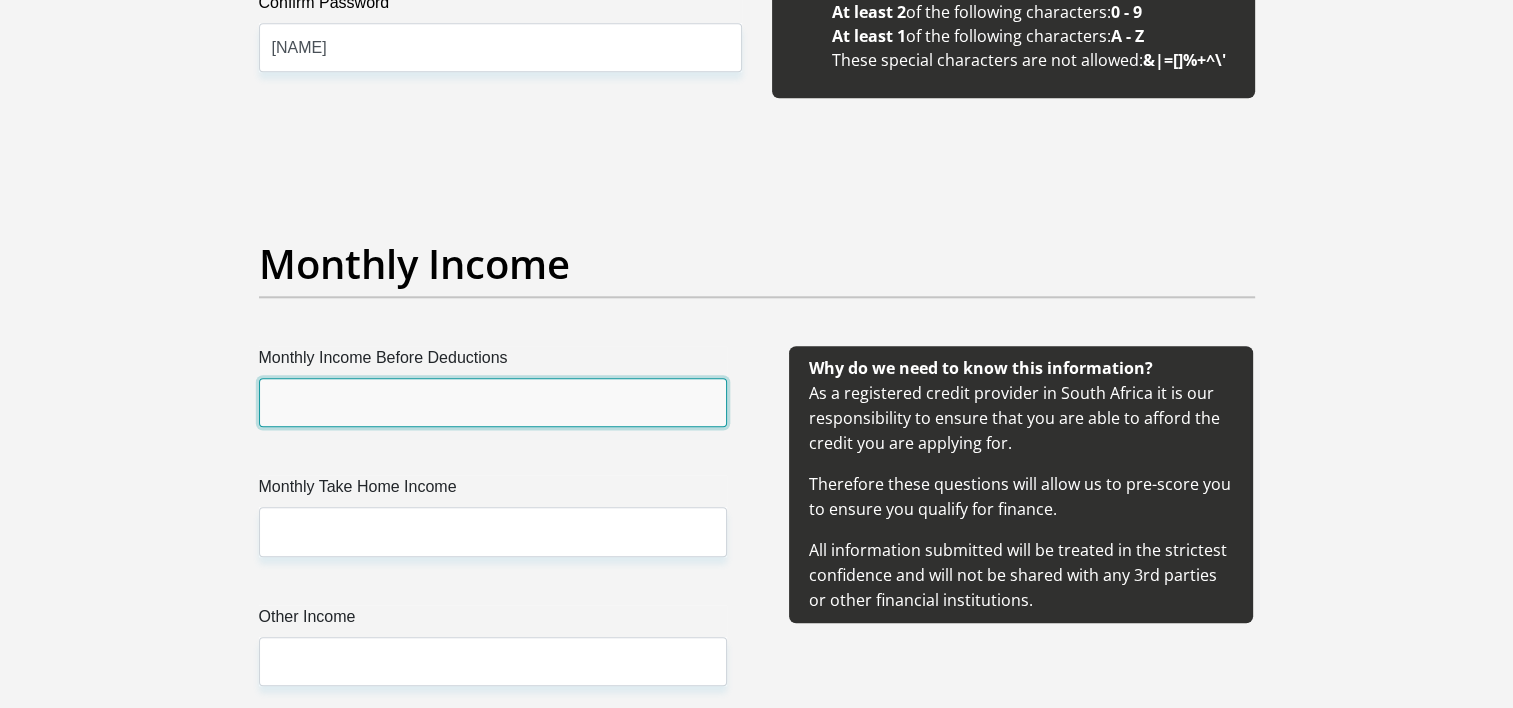 click on "Monthly Income Before Deductions" at bounding box center [493, 402] 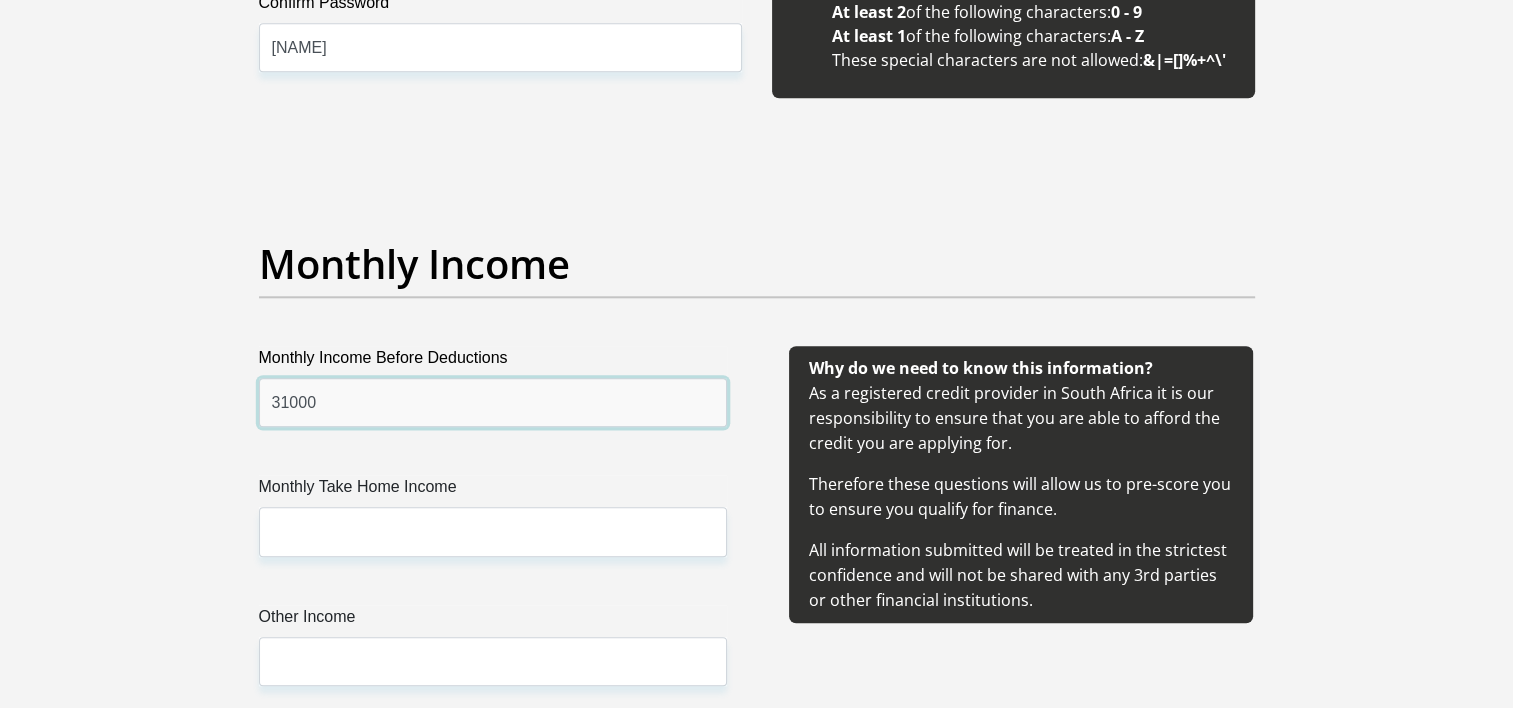 type on "31000" 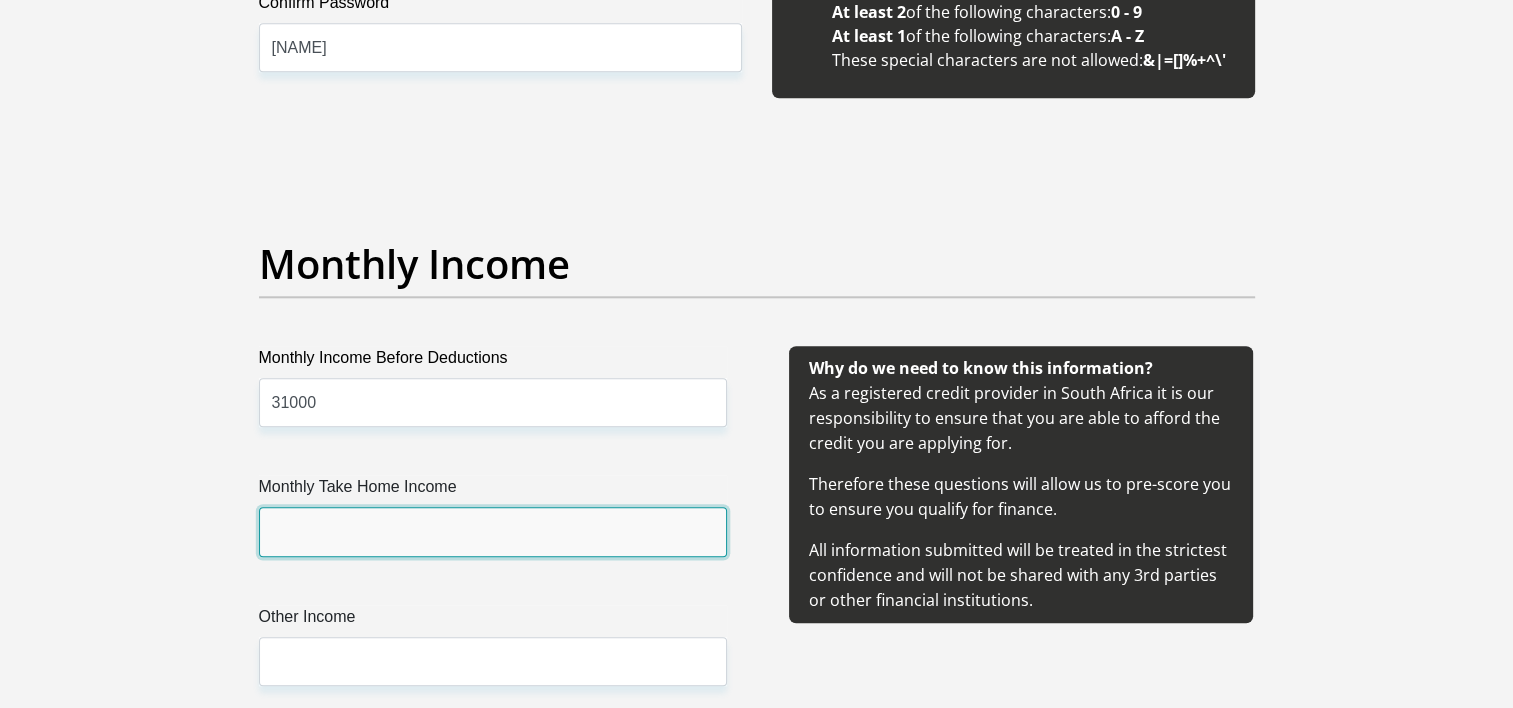 click on "Monthly Take Home Income" at bounding box center (493, 531) 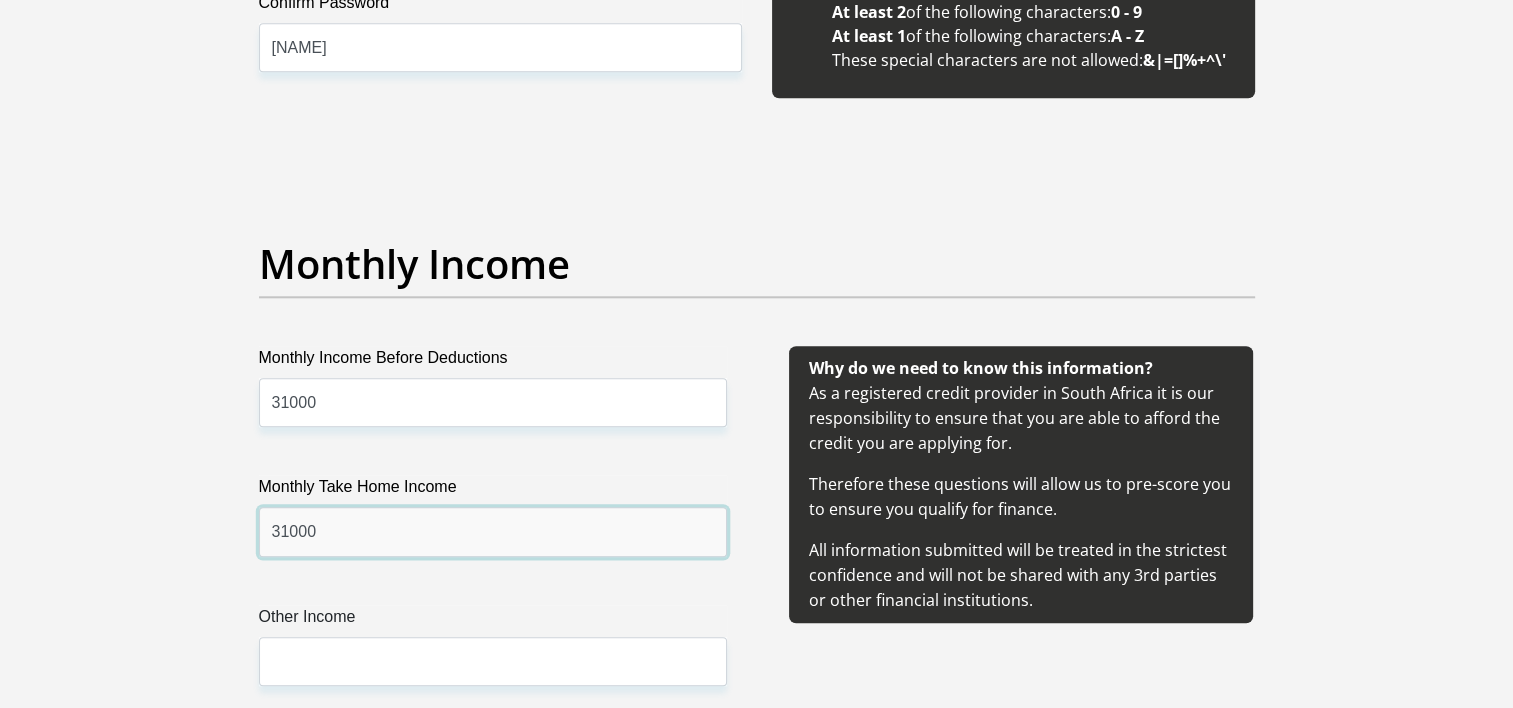 type on "31000" 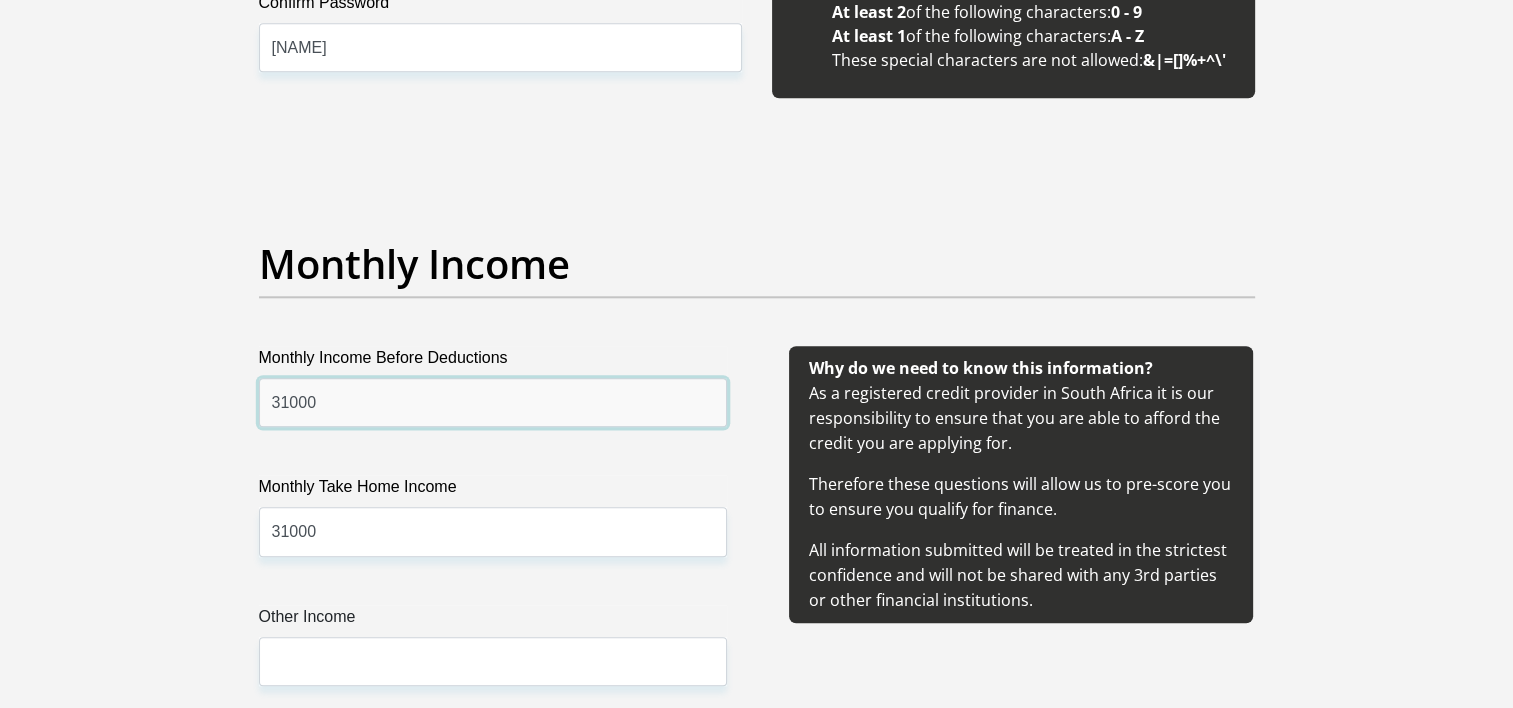 click on "31000" at bounding box center [493, 402] 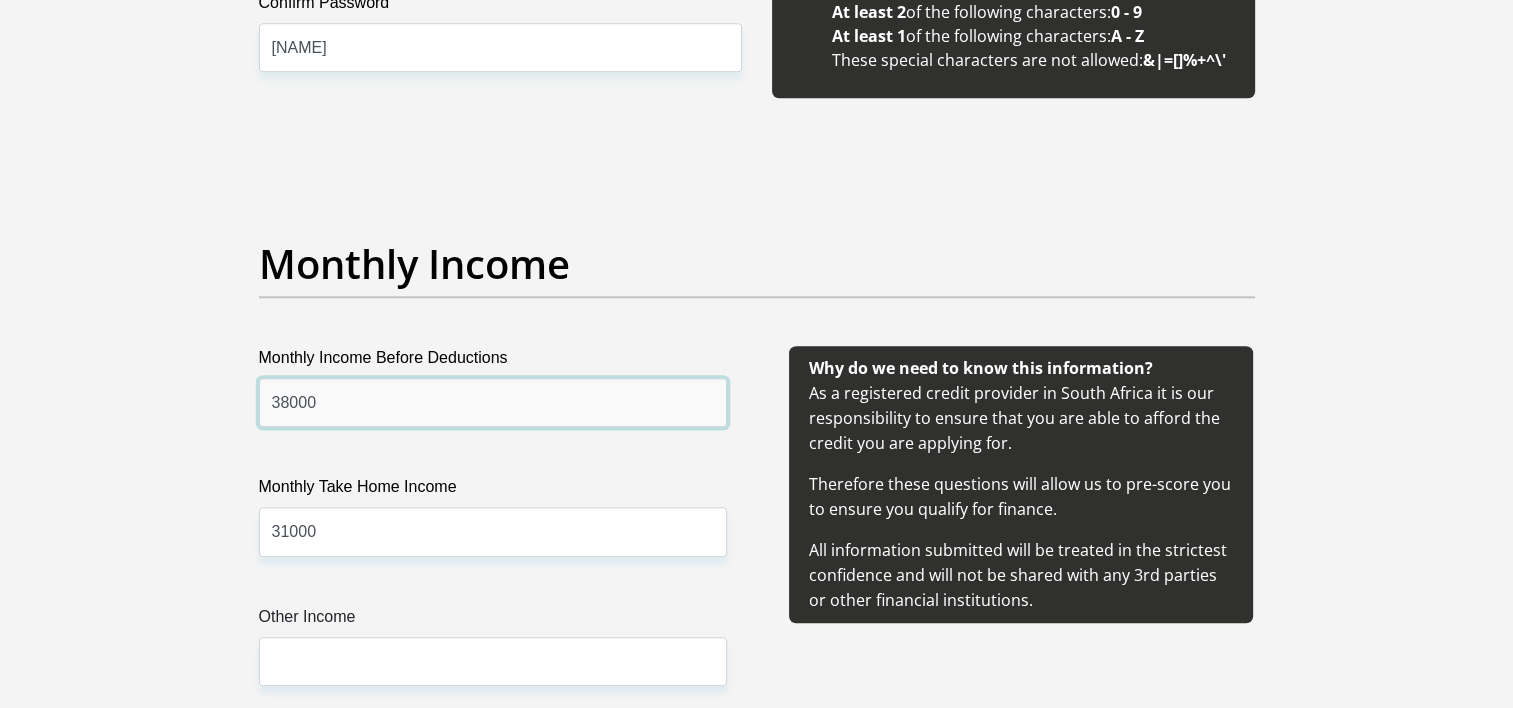 type on "38000" 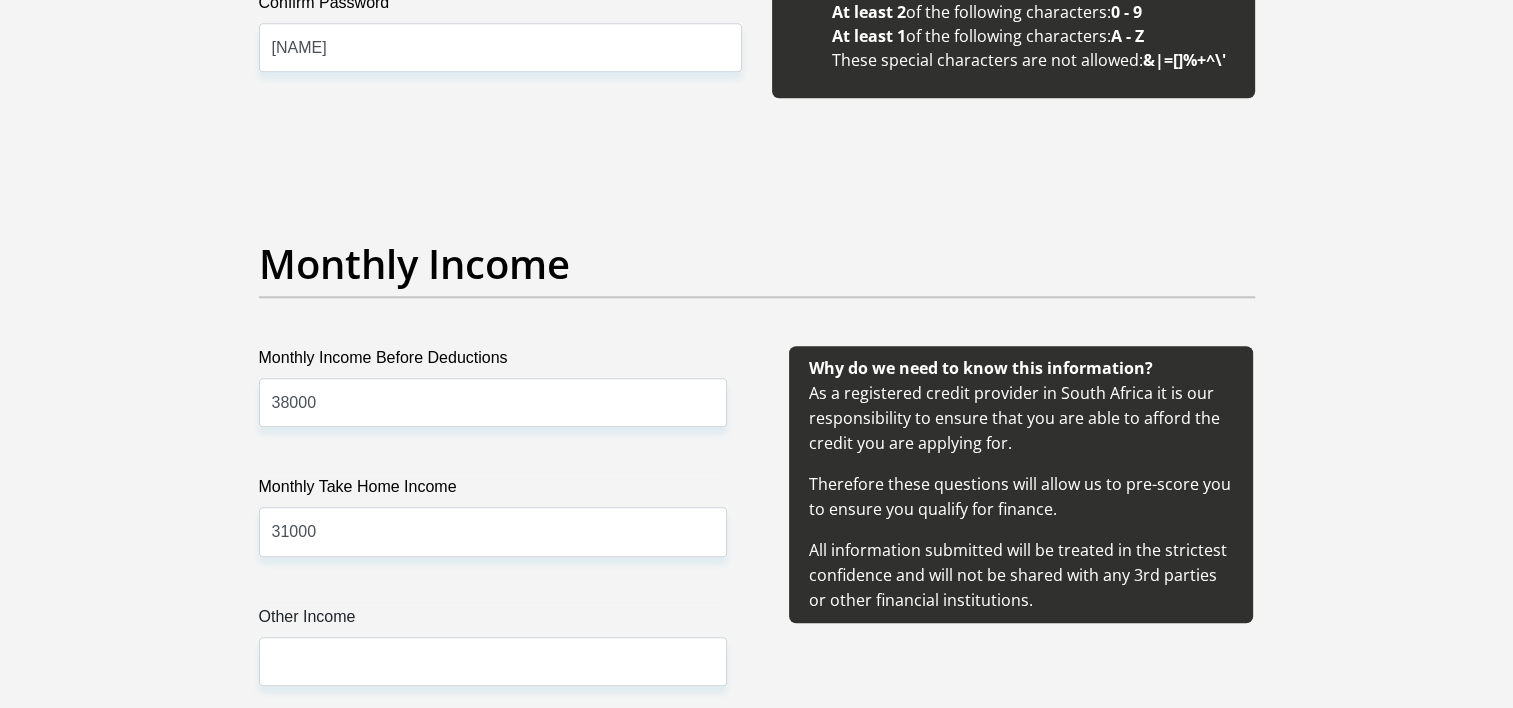 click on "Personal Details
Title
Mr
Ms
Mrs
Dr
Other
First Name
[FIRST]
Surname
[LAST]
ID Number
[ID NUMBER]
Please input valid ID number
Race
Black
Coloured
Indian
White
Other
Contact Number
[PHONE]
Please input valid contact number" at bounding box center (756, 1473) 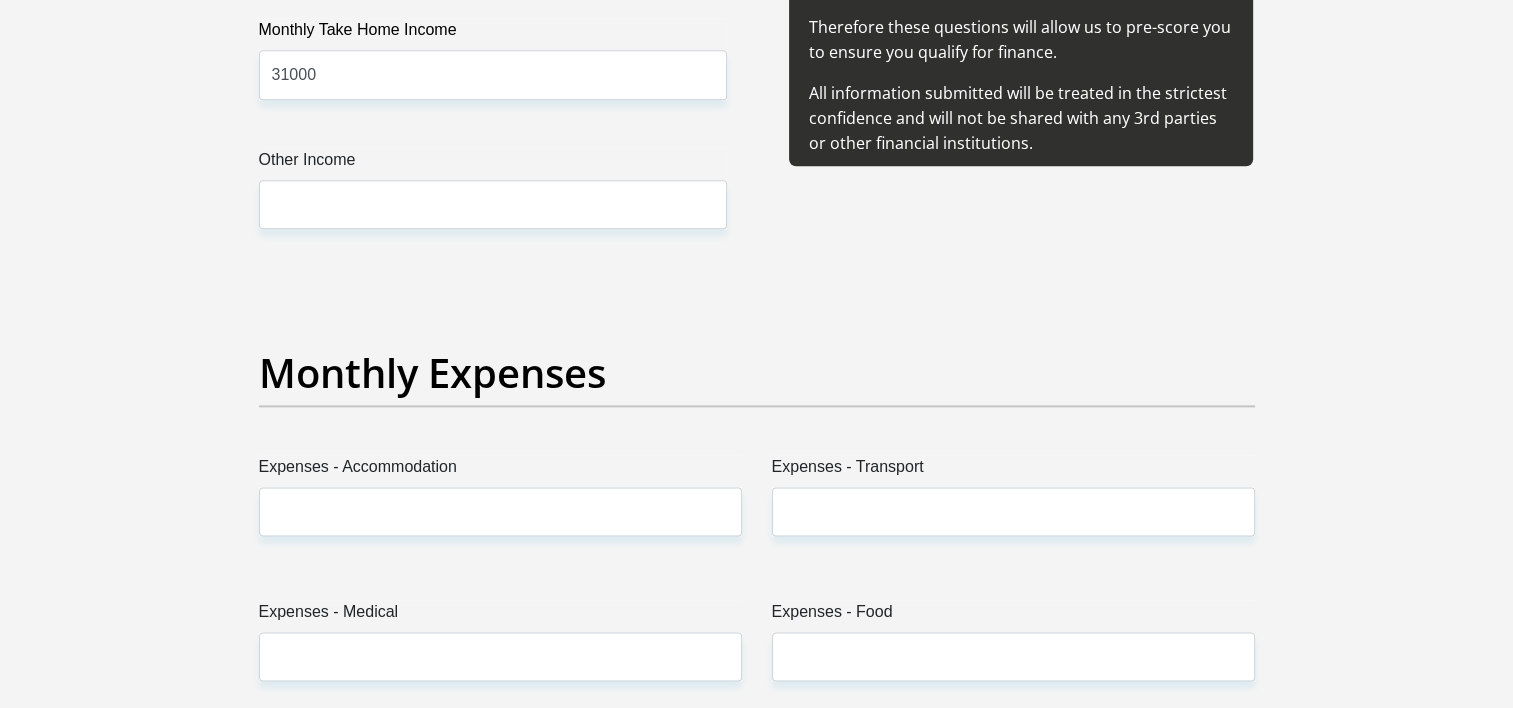 scroll, scrollTop: 2600, scrollLeft: 0, axis: vertical 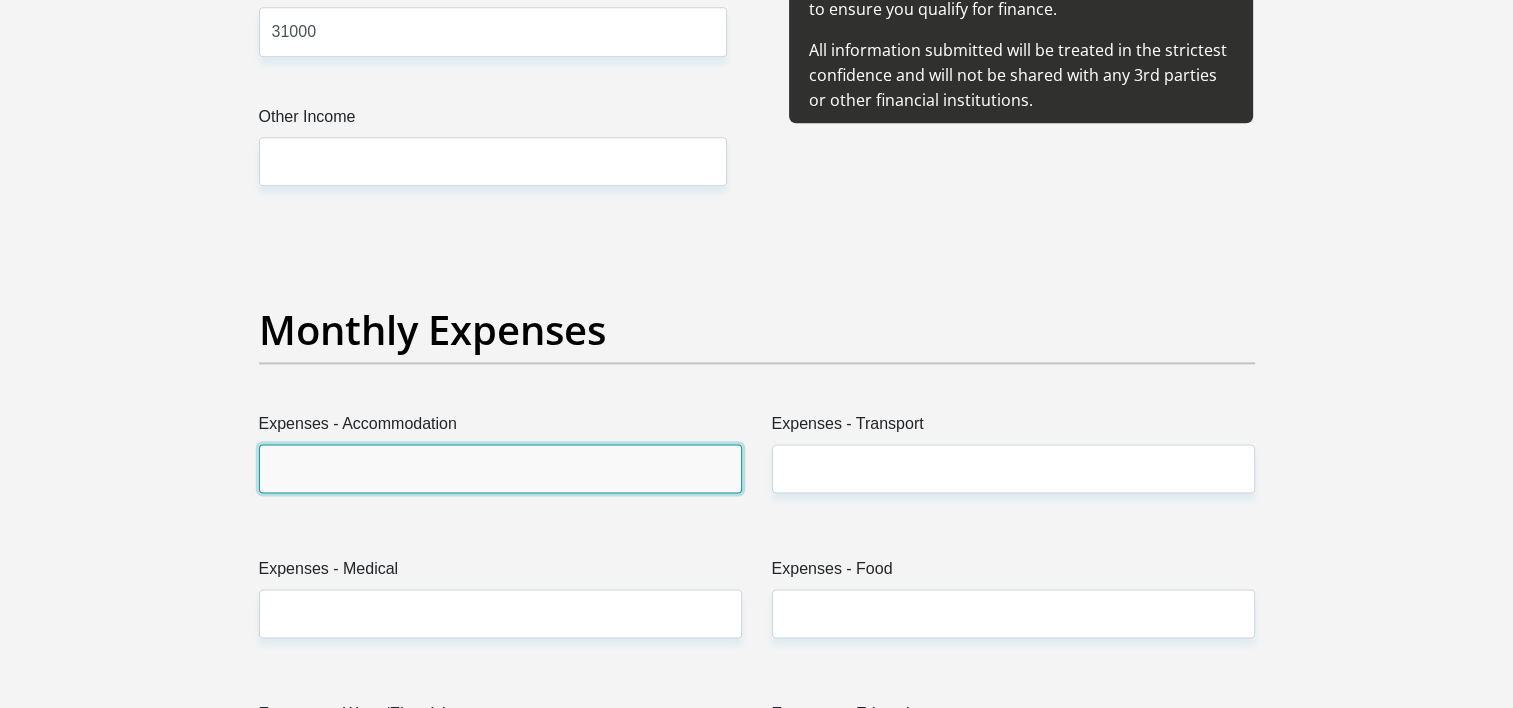 click on "Expenses - Accommodation" at bounding box center [500, 468] 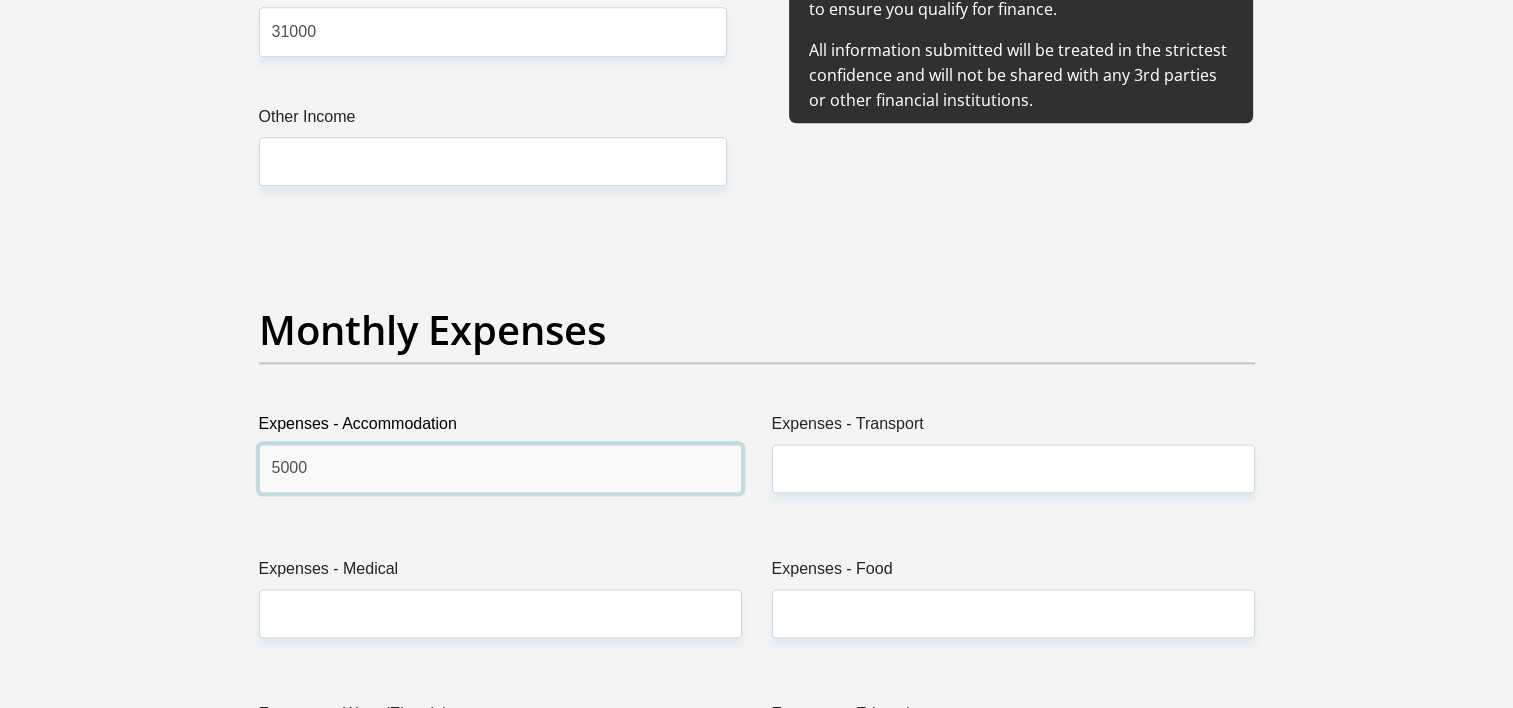 type on "5000" 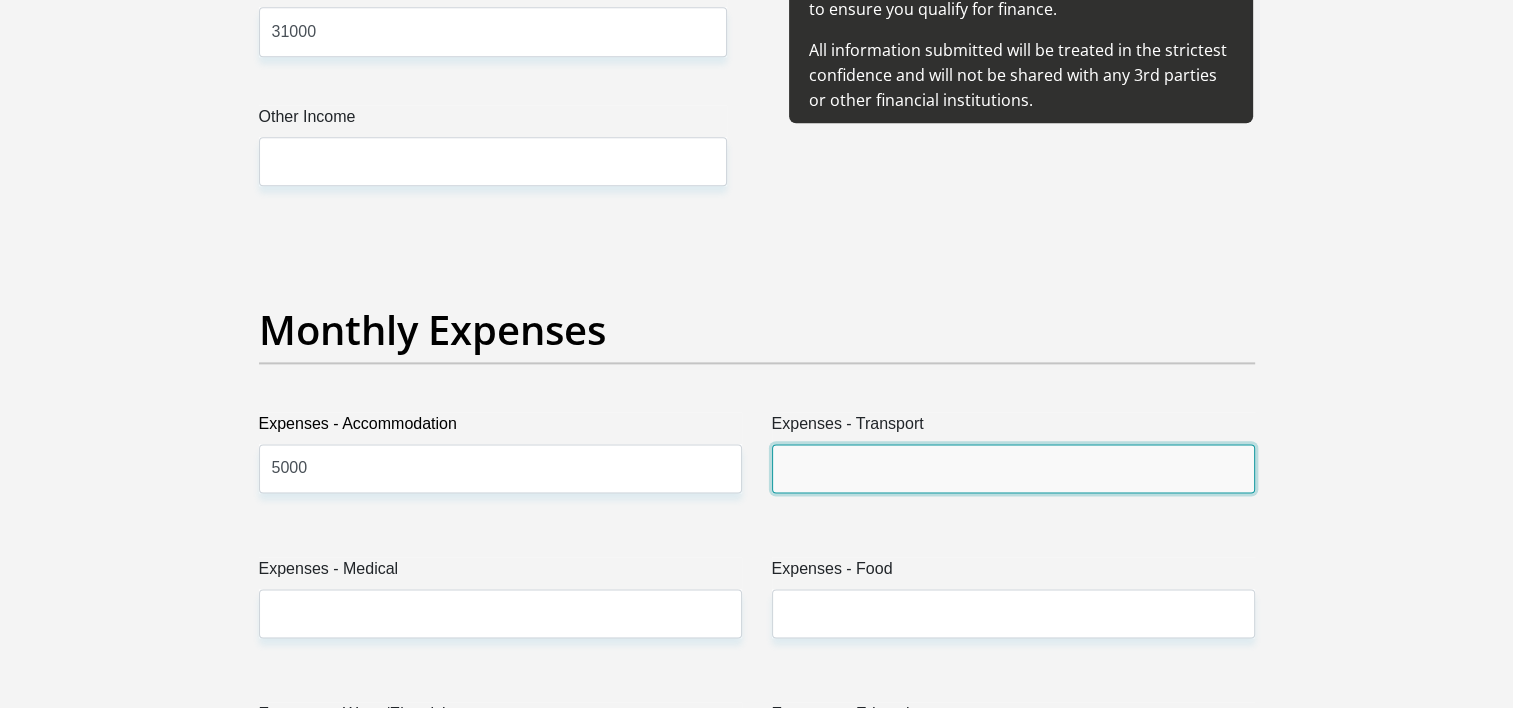 click on "Expenses - Transport" at bounding box center (1013, 468) 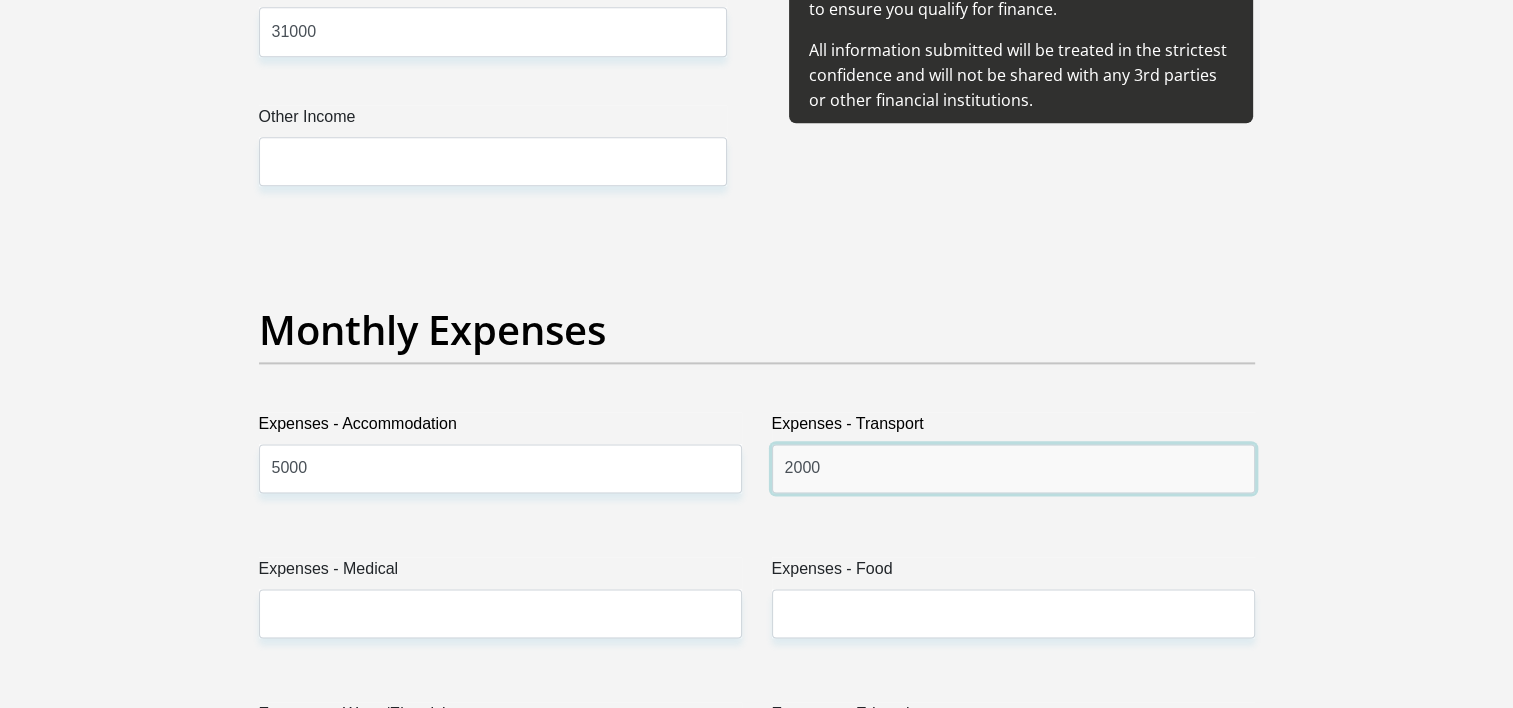 type on "2000" 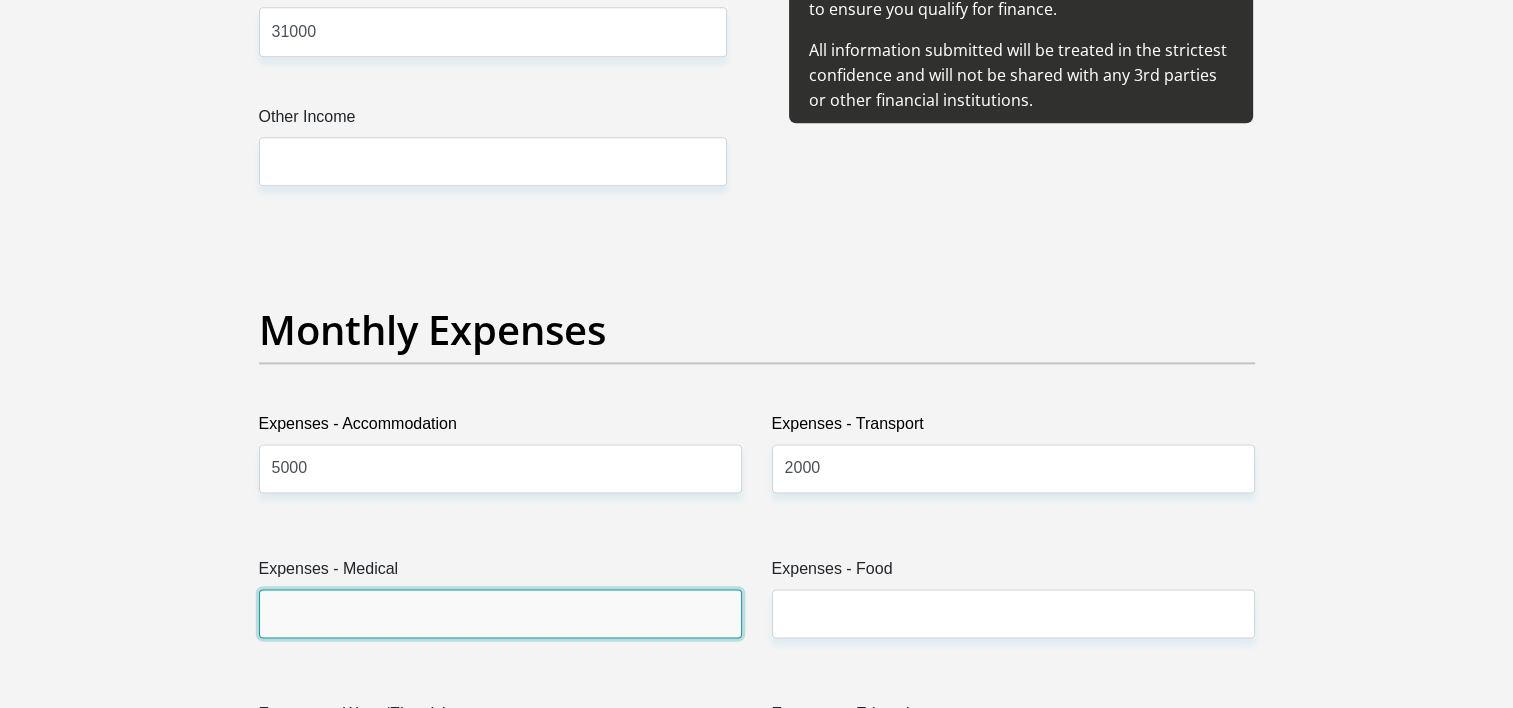 click on "Expenses - Medical" at bounding box center (500, 613) 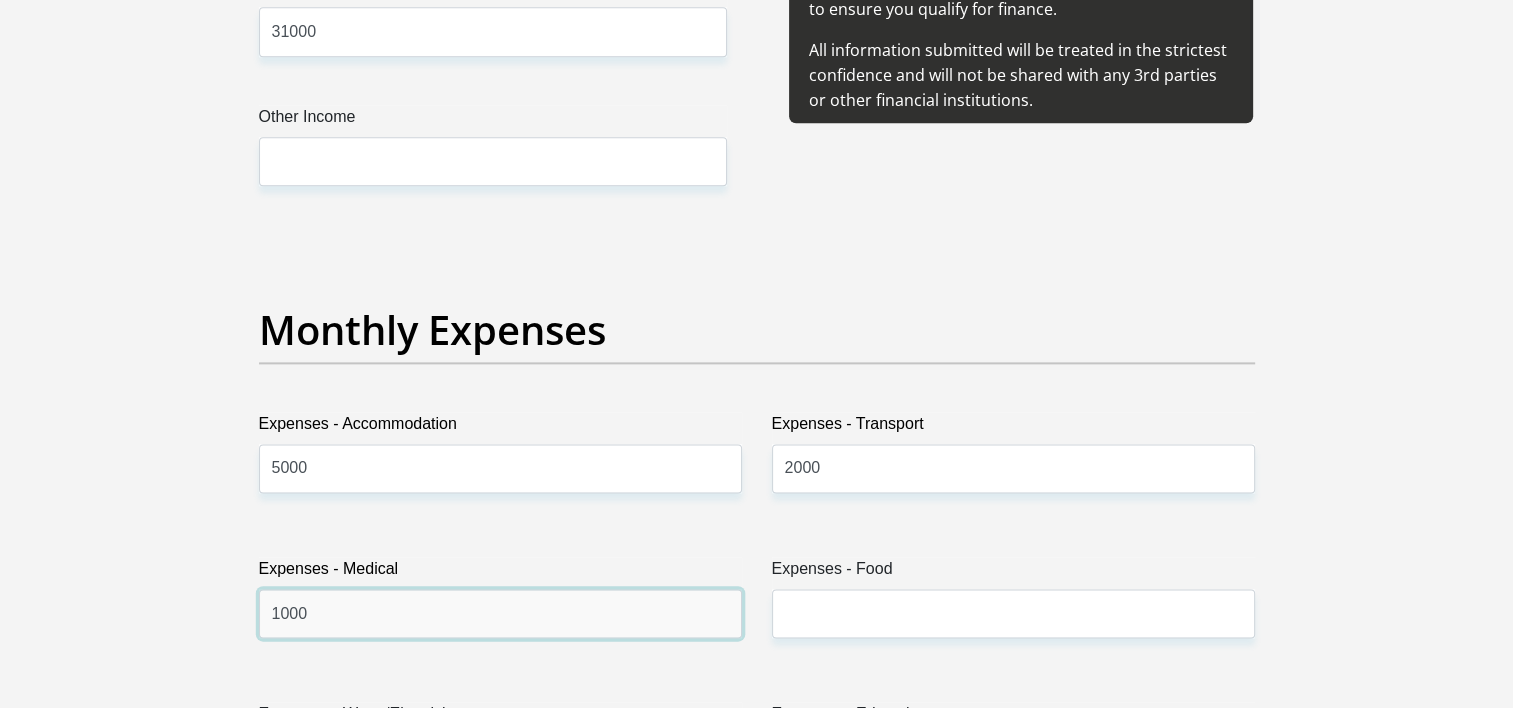 type on "1000" 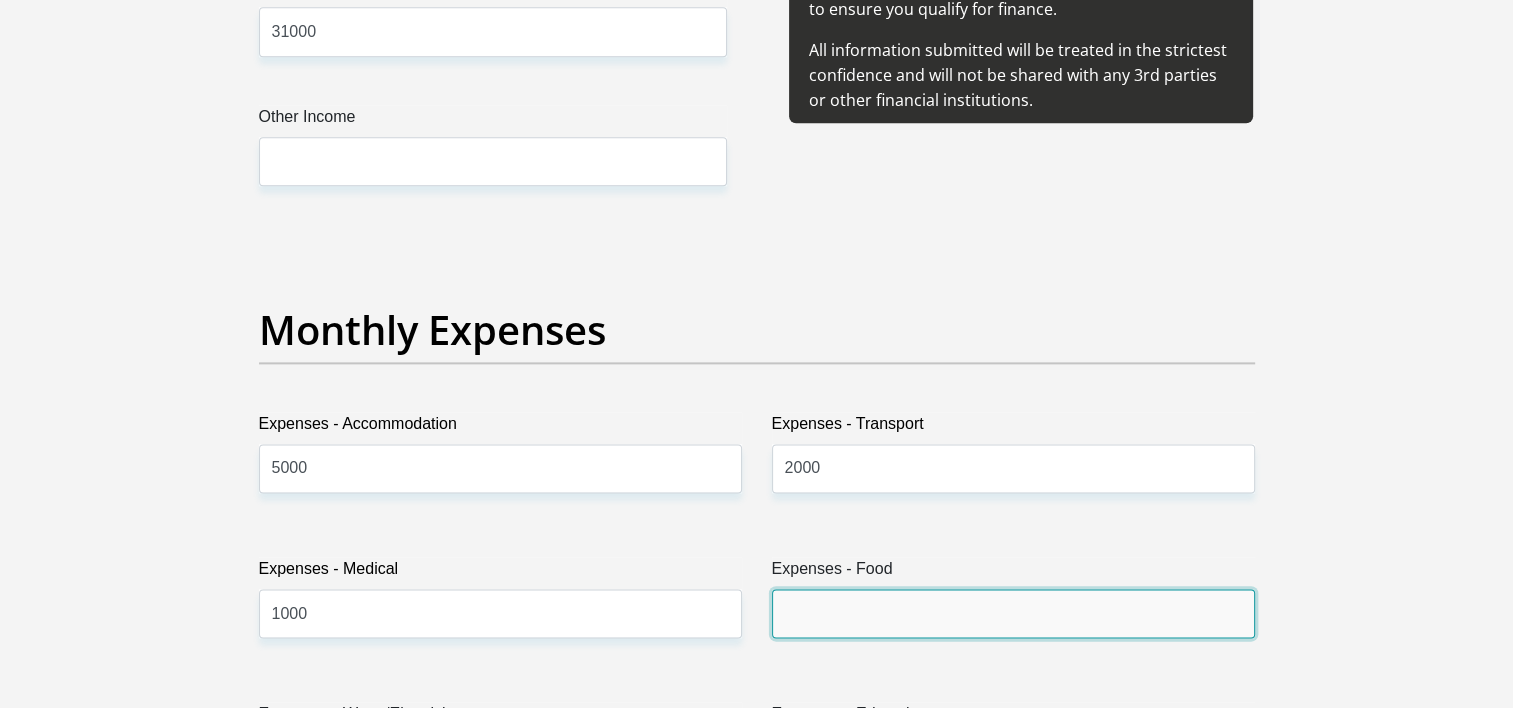 click on "Expenses - Food" at bounding box center [1013, 613] 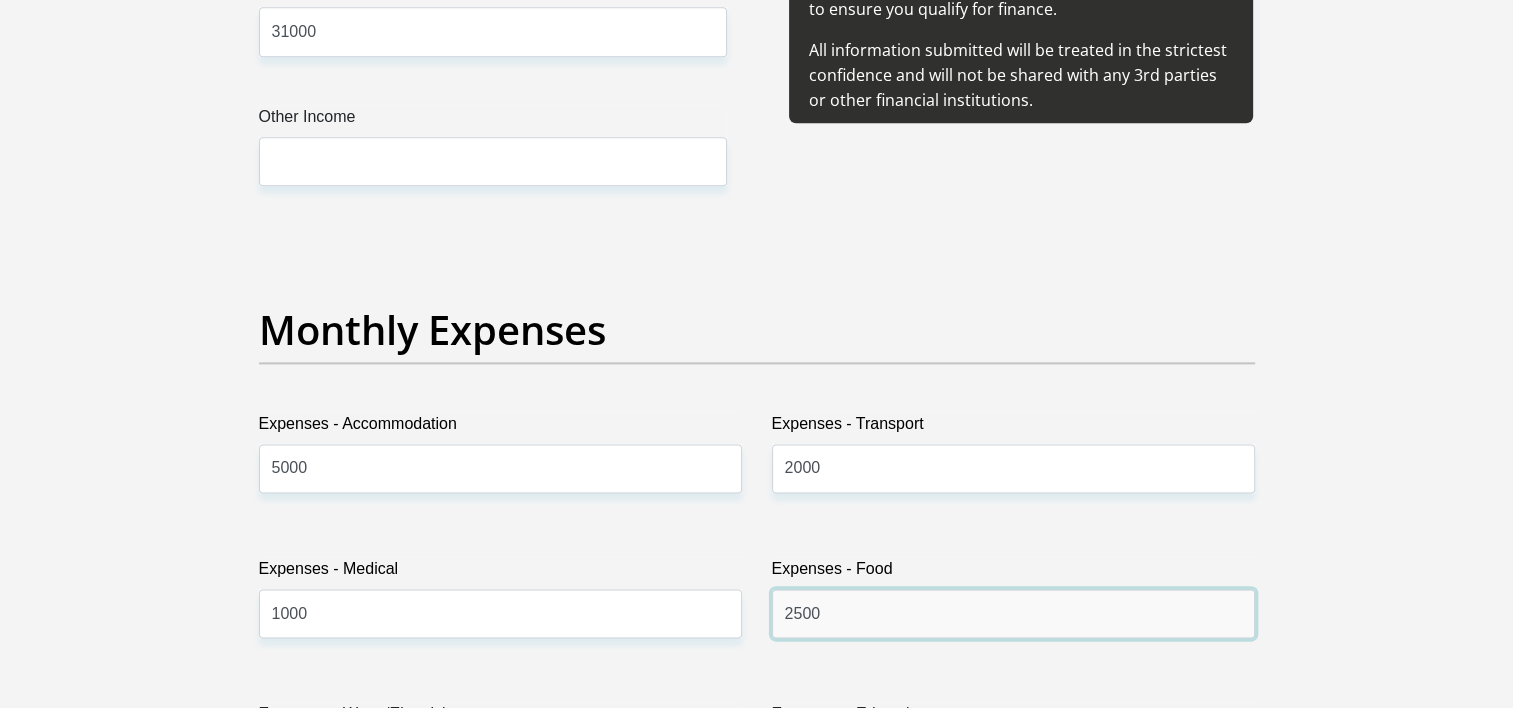 type on "2500" 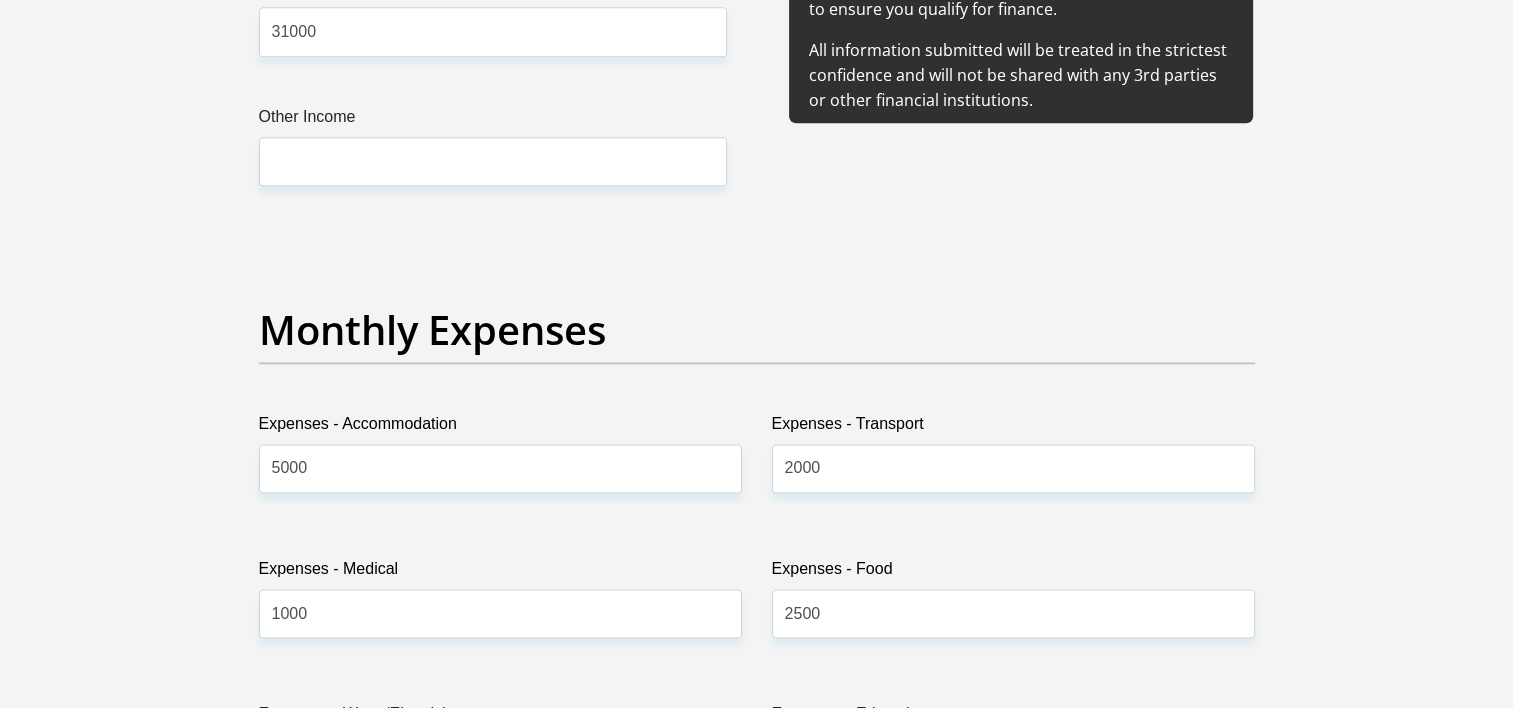 click on "Title
Mr
Ms
Mrs
Dr
Other
First Name
[FIRST]
Surname
[LAST]
ID Number
[ID NUMBER]
Please input valid ID number
Race
Black
Coloured
Indian
White
Other
Contact Number
[PHONE]
Please input valid contact number
Nationality
South Africa
Afghanistan
Aland Islands  Albania  Algeria" at bounding box center [757, 967] 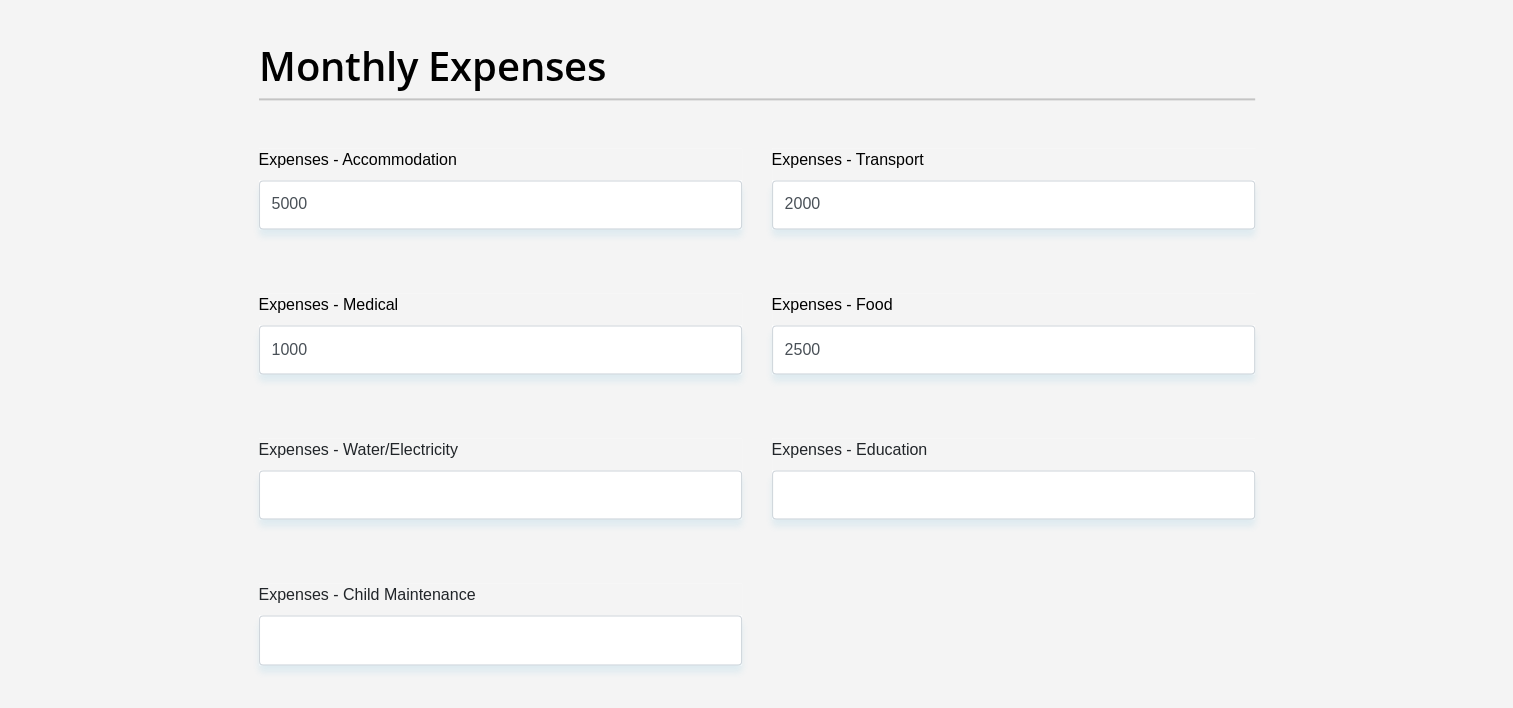 scroll, scrollTop: 2900, scrollLeft: 0, axis: vertical 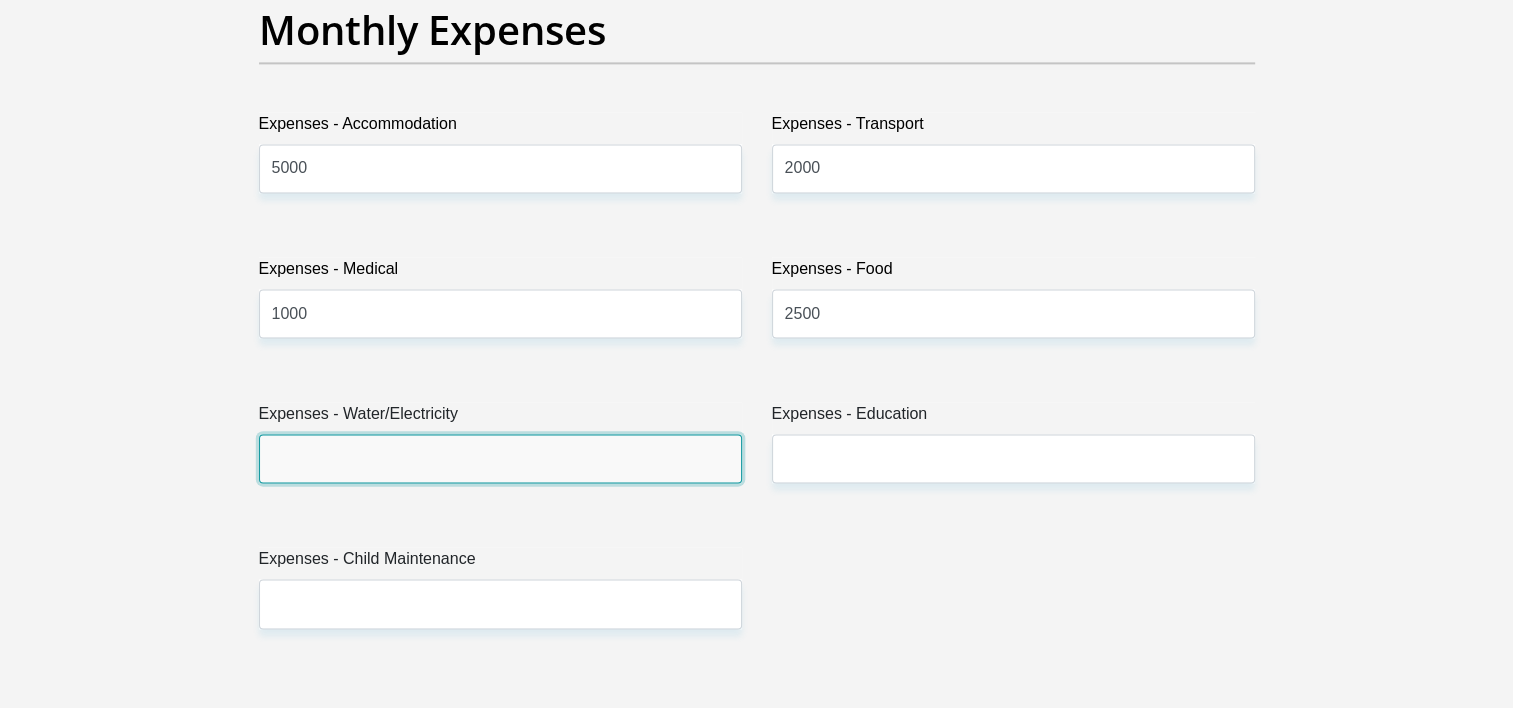 click on "Expenses - Water/Electricity" at bounding box center (500, 458) 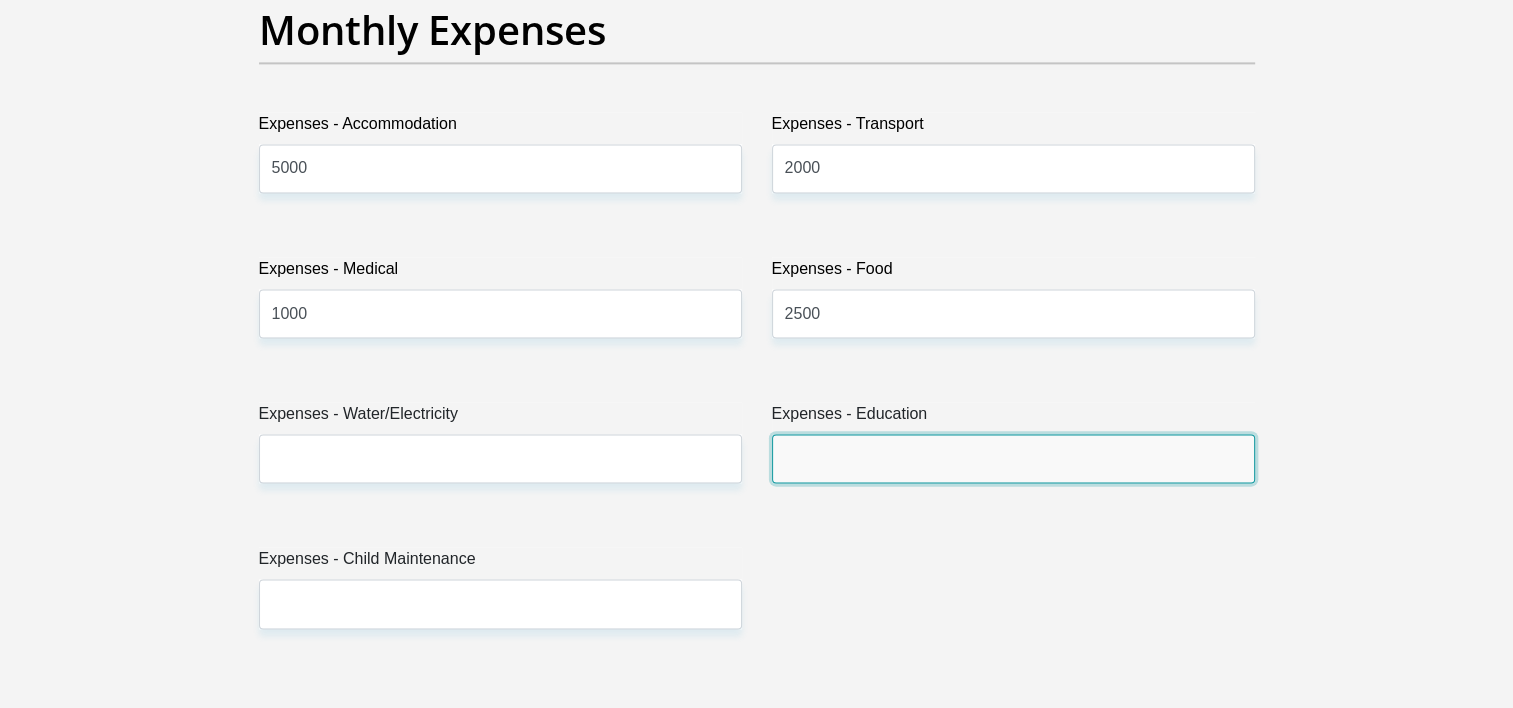 click on "Expenses - Education" at bounding box center [1013, 458] 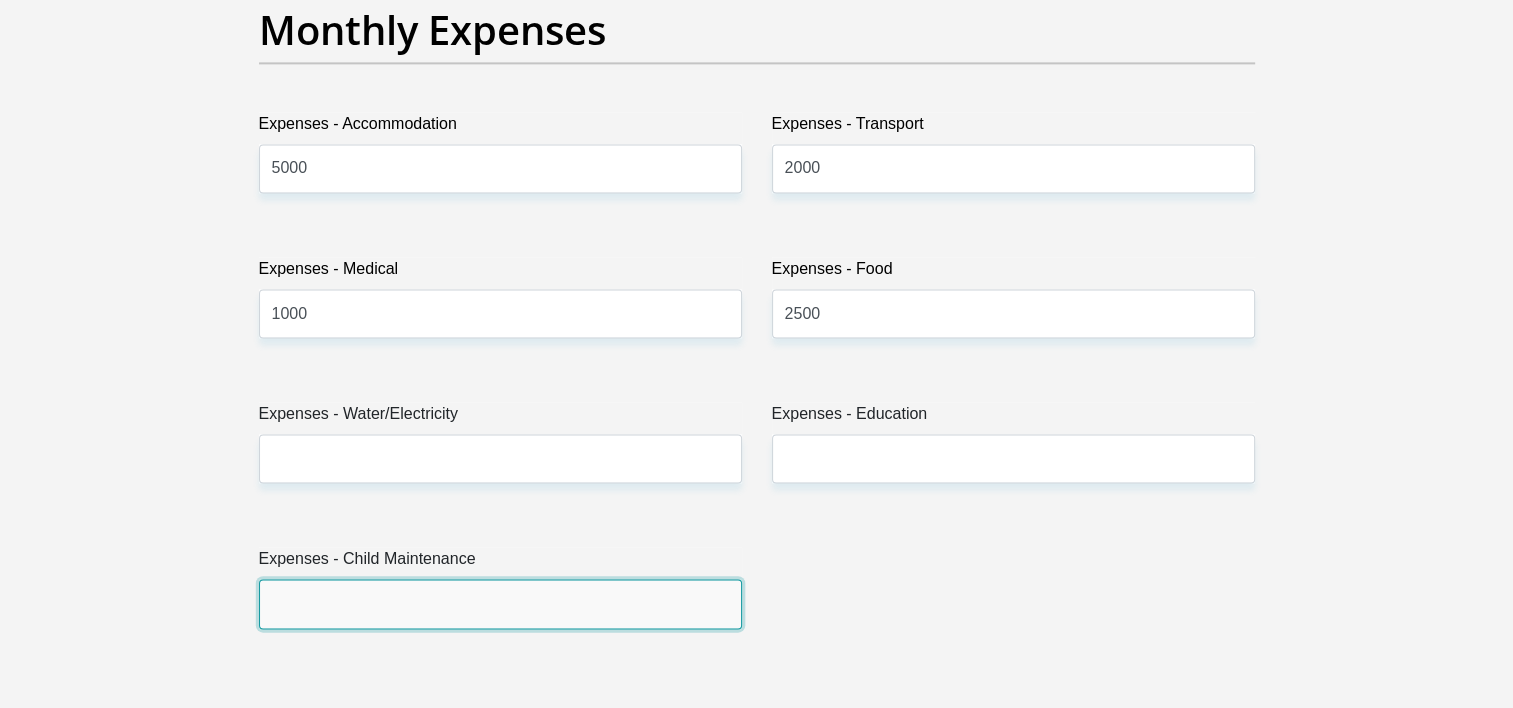 click on "Expenses - Child Maintenance" at bounding box center [500, 603] 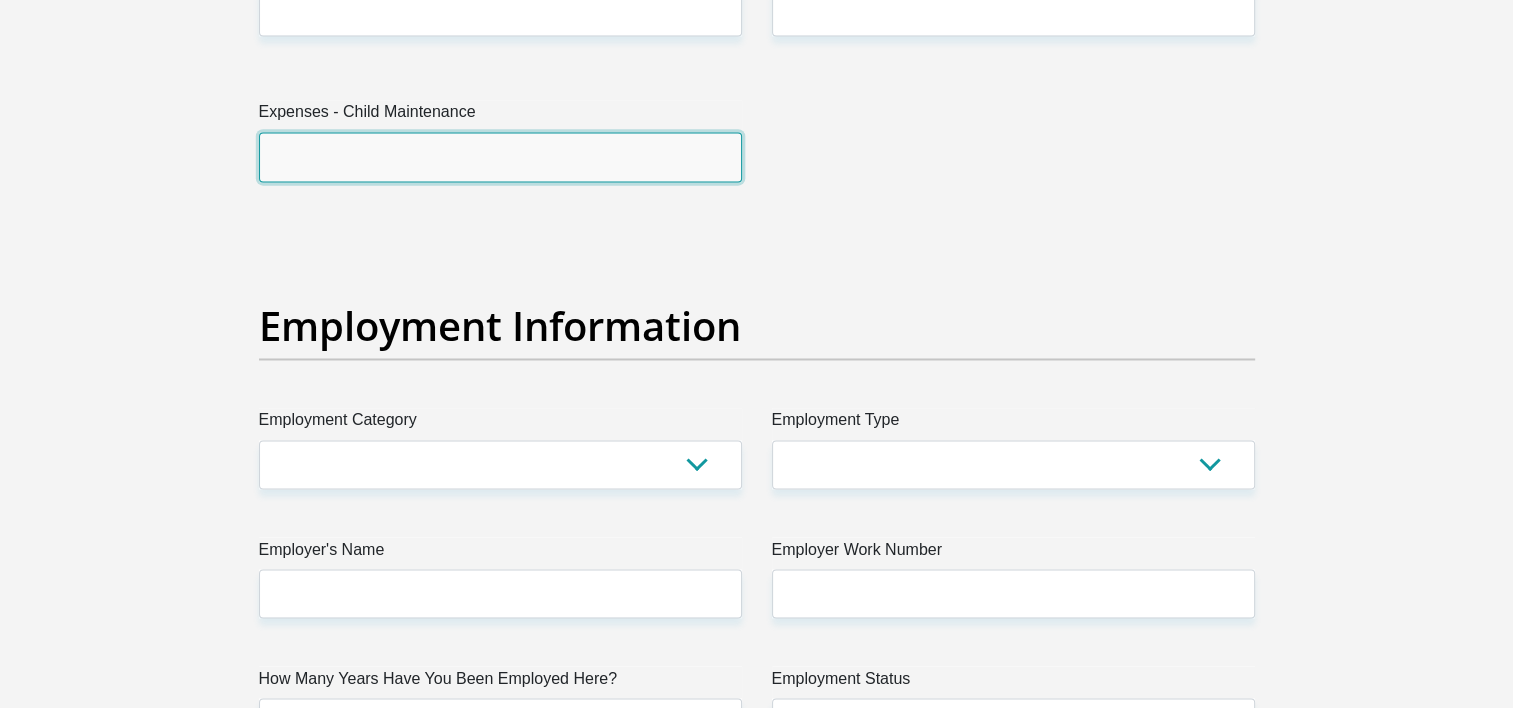 scroll, scrollTop: 3400, scrollLeft: 0, axis: vertical 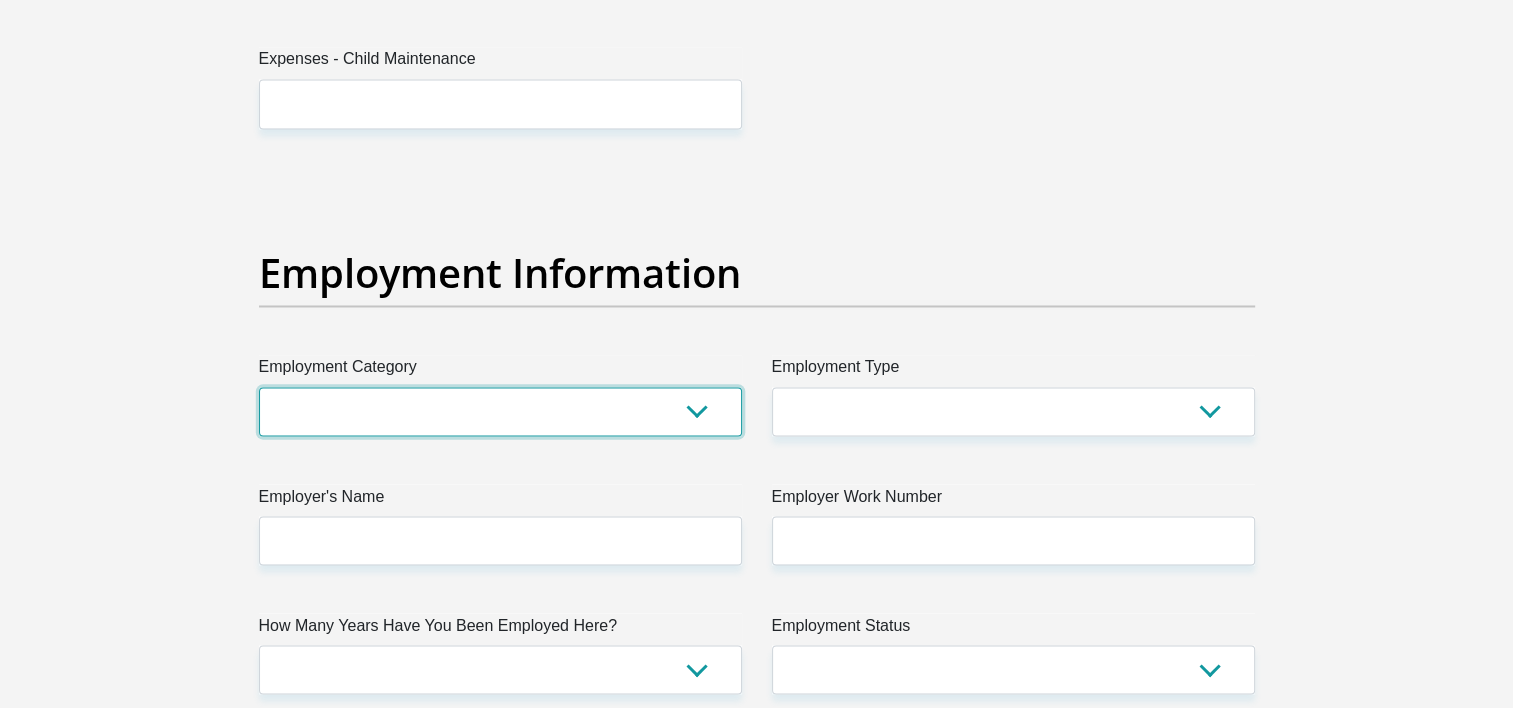 click on "AGRICULTURE
ALCOHOL & TOBACCO
CONSTRUCTION MATERIALS
METALLURGY
EQUIPMENT FOR RENEWABLE ENERGY
SPECIALIZED CONTRACTORS
CAR
GAMING (INCL. INTERNET
OTHER WHOLESALE
UNLICENSED PHARMACEUTICALS
CURRENCY EXCHANGE HOUSES
OTHER FINANCIAL INSTITUTIONS & INSURANCE
REAL ESTATE AGENTS
OIL & GAS
OTHER MATERIALS (E.G. IRON ORE)
PRECIOUS STONES & PRECIOUS METALS
POLITICAL ORGANIZATIONS
RELIGIOUS ORGANIZATIONS(NOT SECTS)
ACTI. HAVING BUSINESS DEAL WITH PUBLIC ADMINISTRATION
LAUNDROMATS" at bounding box center (500, 411) 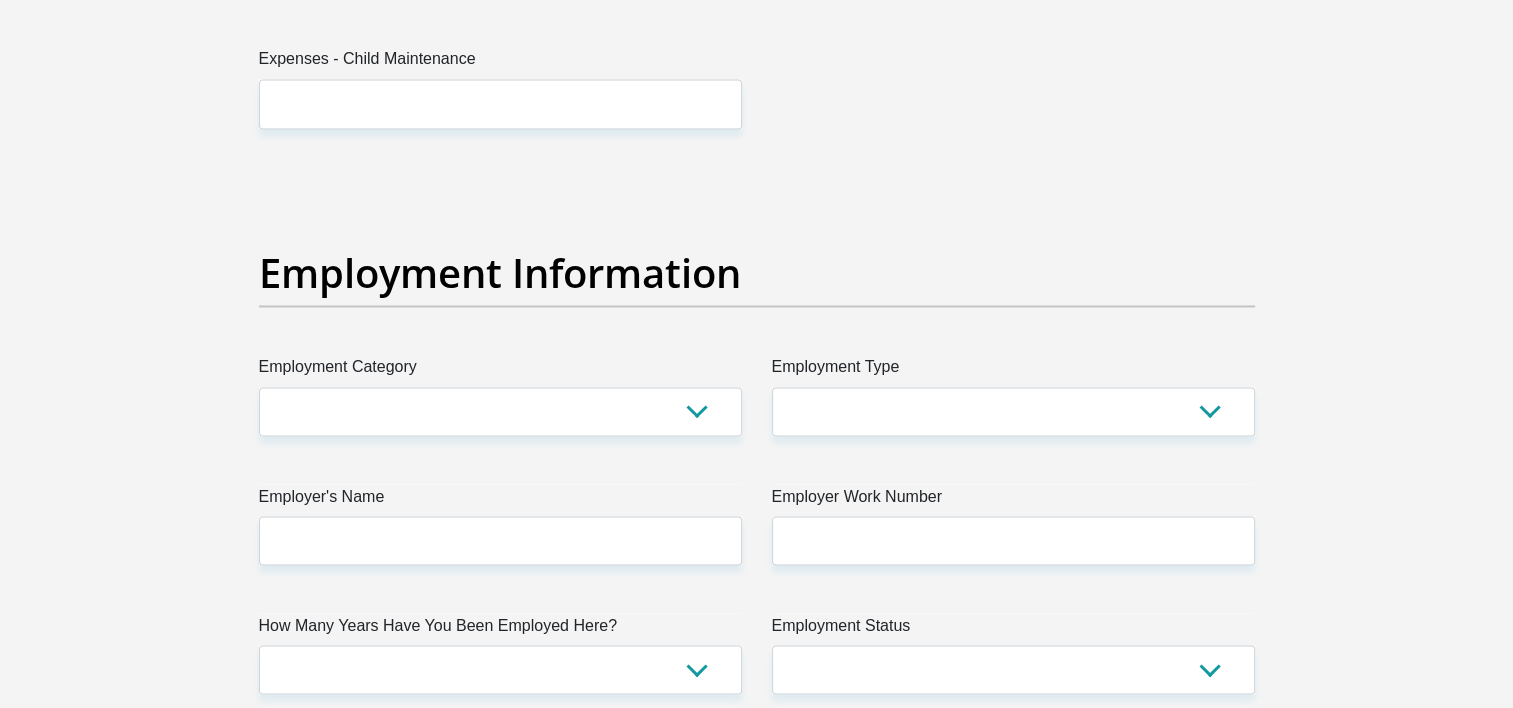 click on "Personal Details
Title
Mr
Ms
Mrs
Dr
Other
First Name
[FIRST]
Surname
[LAST]
ID Number
[ID NUMBER]
Please input valid ID number
Race
Black
Coloured
Indian
White
Other
Contact Number
[PHONE]
Please input valid contact number" at bounding box center (756, 173) 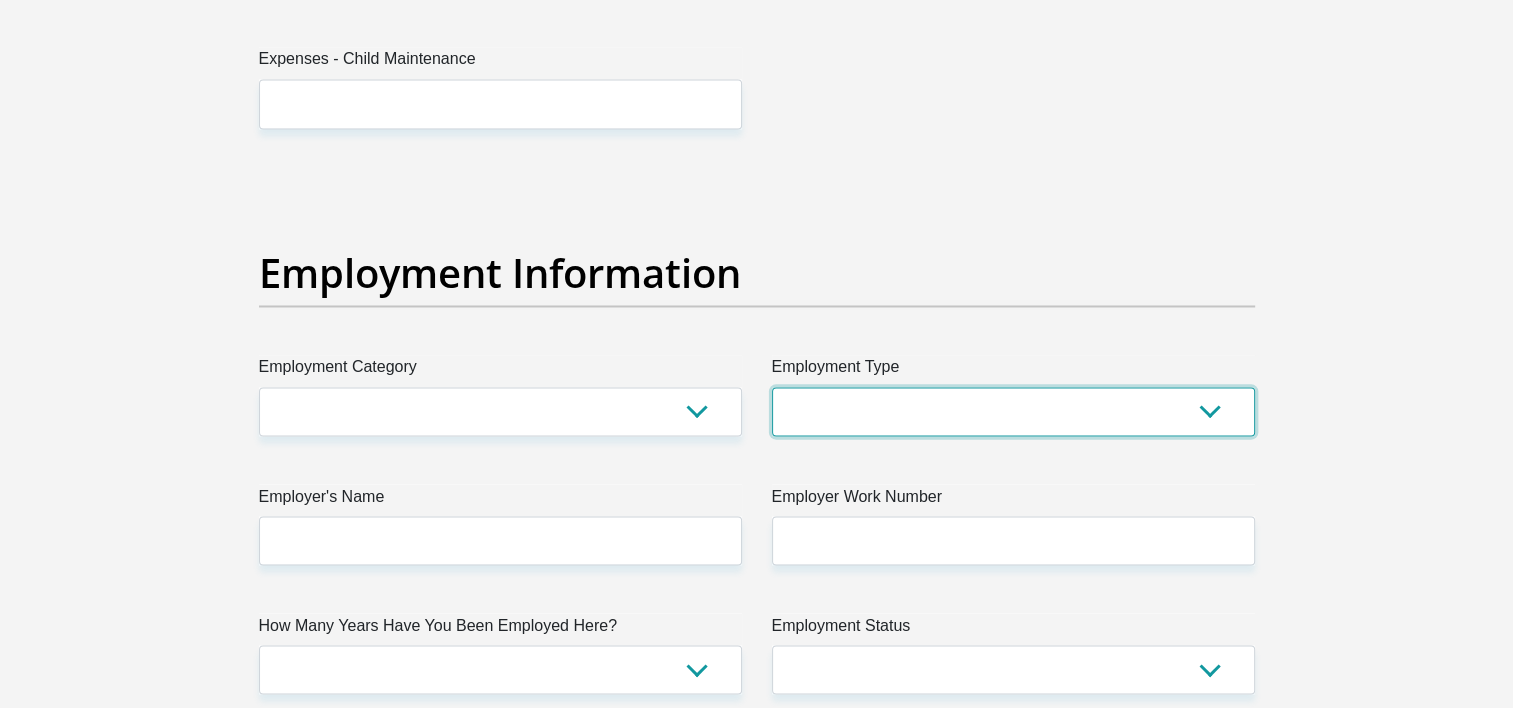 click on "College/Lecturer
Craft Seller
Creative
Driver
Executive
Farmer
Forces - Non Commissioned
Forces - Officer
Hawker
Housewife
Labourer
Licenced Professional
Manager
Miner
Non Licenced Professional
Office Staff/Clerk
Outside Worker
Pensioner
Permanent Teacher
Production/Manufacturing
Sales
Self-Employed
Semi-Professional Worker
Service Industry  Social Worker  Student" at bounding box center (1013, 411) 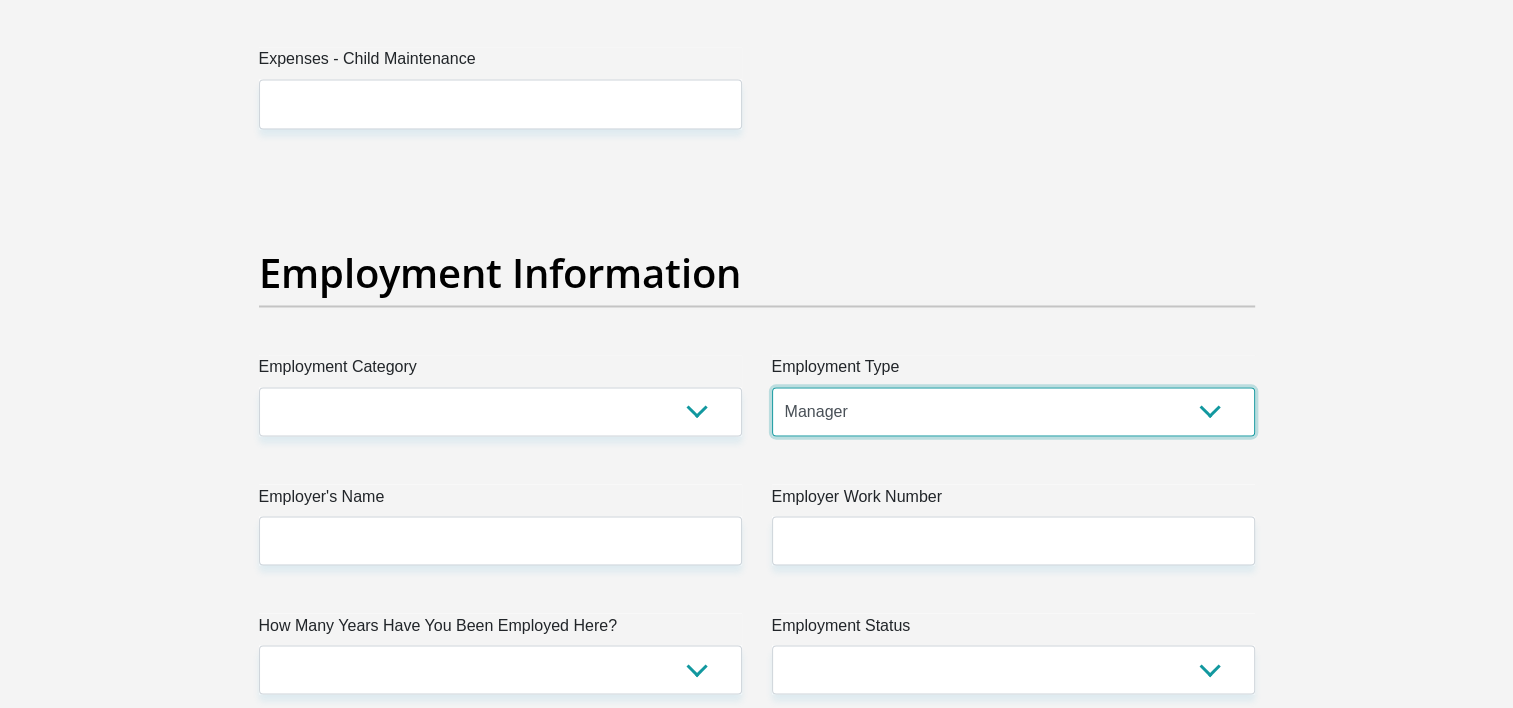 click on "College/Lecturer
Craft Seller
Creative
Driver
Executive
Farmer
Forces - Non Commissioned
Forces - Officer
Hawker
Housewife
Labourer
Licenced Professional
Manager
Miner
Non Licenced Professional
Office Staff/Clerk
Outside Worker
Pensioner
Permanent Teacher
Production/Manufacturing
Sales
Self-Employed
Semi-Professional Worker
Service Industry  Social Worker  Student" at bounding box center [1013, 411] 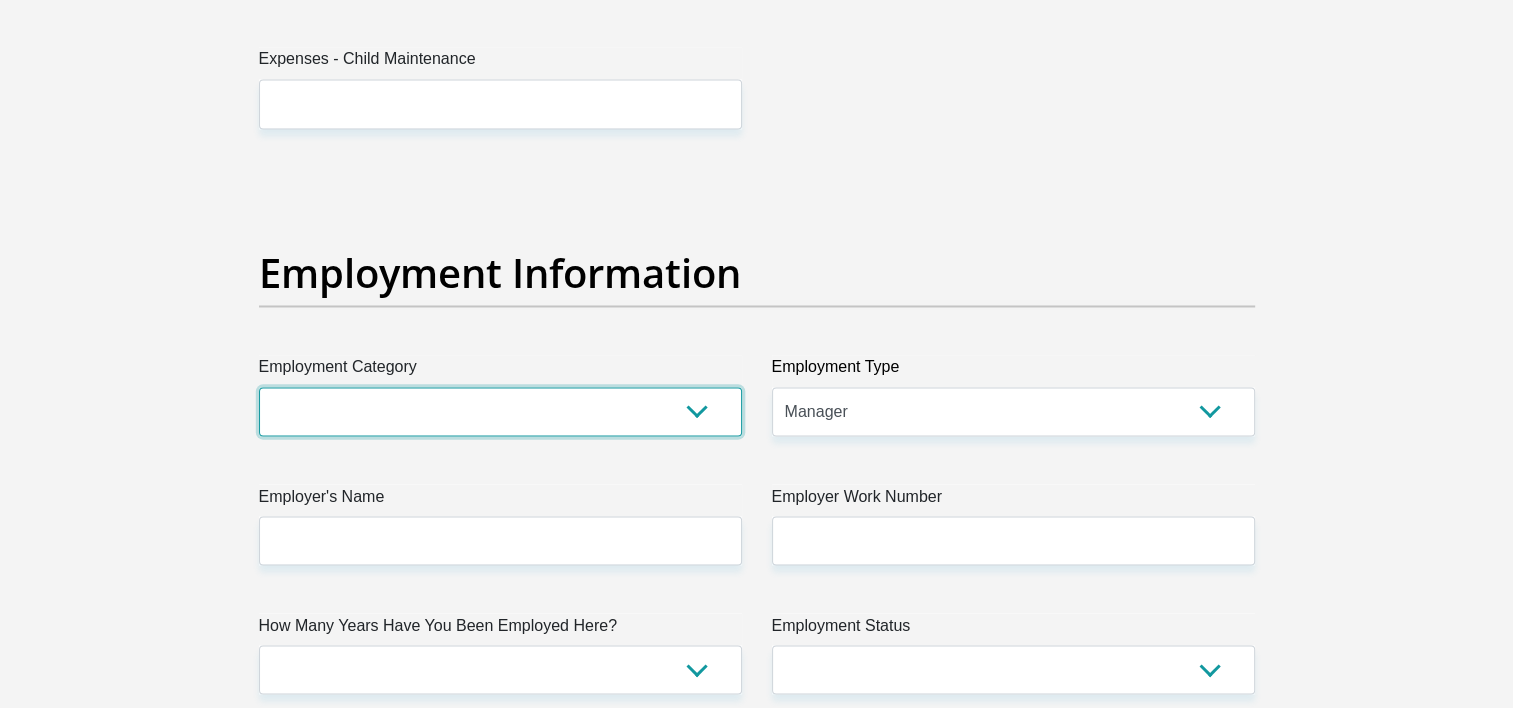 click on "AGRICULTURE
ALCOHOL & TOBACCO
CONSTRUCTION MATERIALS
METALLURGY
EQUIPMENT FOR RENEWABLE ENERGY
SPECIALIZED CONTRACTORS
CAR
GAMING (INCL. INTERNET
OTHER WHOLESALE
UNLICENSED PHARMACEUTICALS
CURRENCY EXCHANGE HOUSES
OTHER FINANCIAL INSTITUTIONS & INSURANCE
REAL ESTATE AGENTS
OIL & GAS
OTHER MATERIALS (E.G. IRON ORE)
PRECIOUS STONES & PRECIOUS METALS
POLITICAL ORGANIZATIONS
RELIGIOUS ORGANIZATIONS(NOT SECTS)
ACTI. HAVING BUSINESS DEAL WITH PUBLIC ADMINISTRATION
LAUNDROMATS" at bounding box center [500, 411] 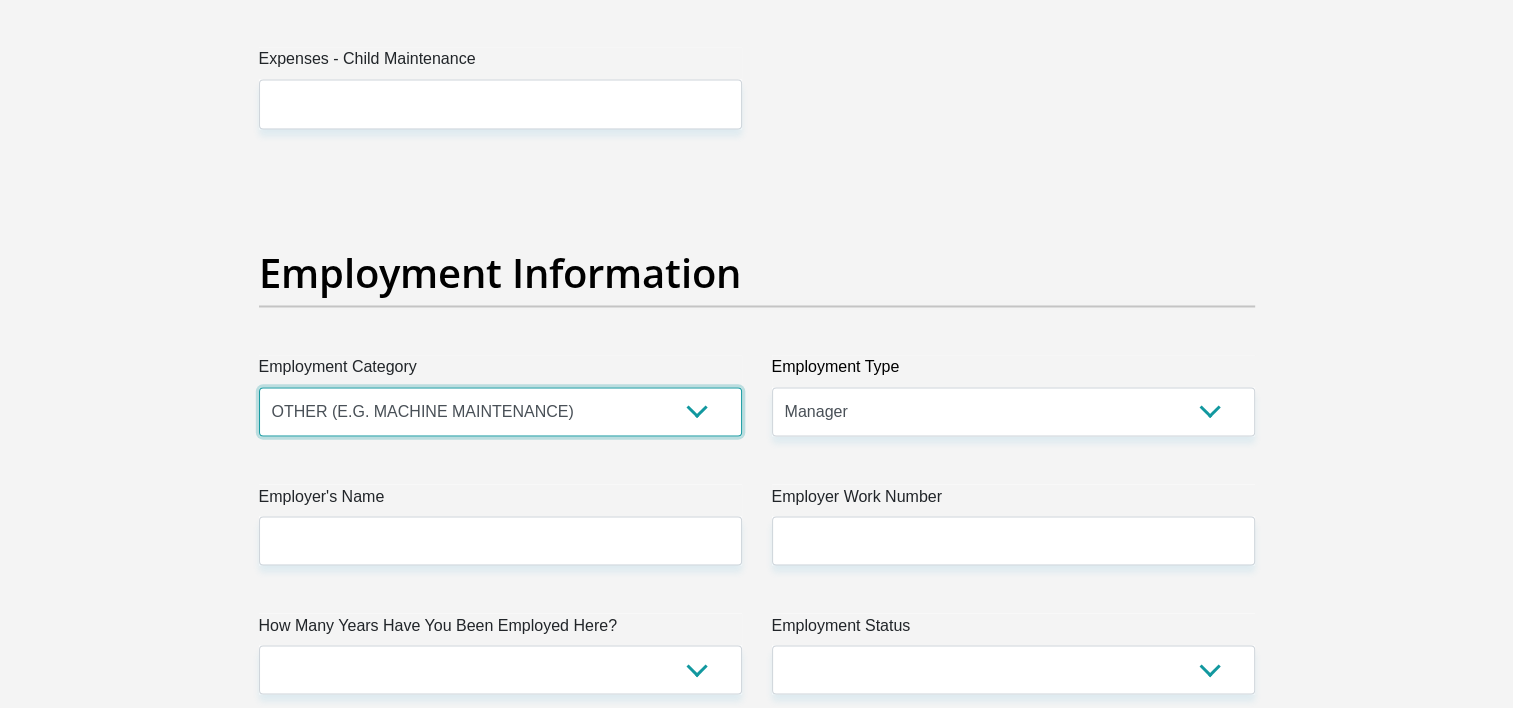 click on "AGRICULTURE
ALCOHOL & TOBACCO
CONSTRUCTION MATERIALS
METALLURGY
EQUIPMENT FOR RENEWABLE ENERGY
SPECIALIZED CONTRACTORS
CAR
GAMING (INCL. INTERNET
OTHER WHOLESALE
UNLICENSED PHARMACEUTICALS
CURRENCY EXCHANGE HOUSES
OTHER FINANCIAL INSTITUTIONS & INSURANCE
REAL ESTATE AGENTS
OIL & GAS
OTHER MATERIALS (E.G. IRON ORE)
PRECIOUS STONES & PRECIOUS METALS
POLITICAL ORGANIZATIONS
RELIGIOUS ORGANIZATIONS(NOT SECTS)
ACTI. HAVING BUSINESS DEAL WITH PUBLIC ADMINISTRATION
LAUNDROMATS" at bounding box center (500, 411) 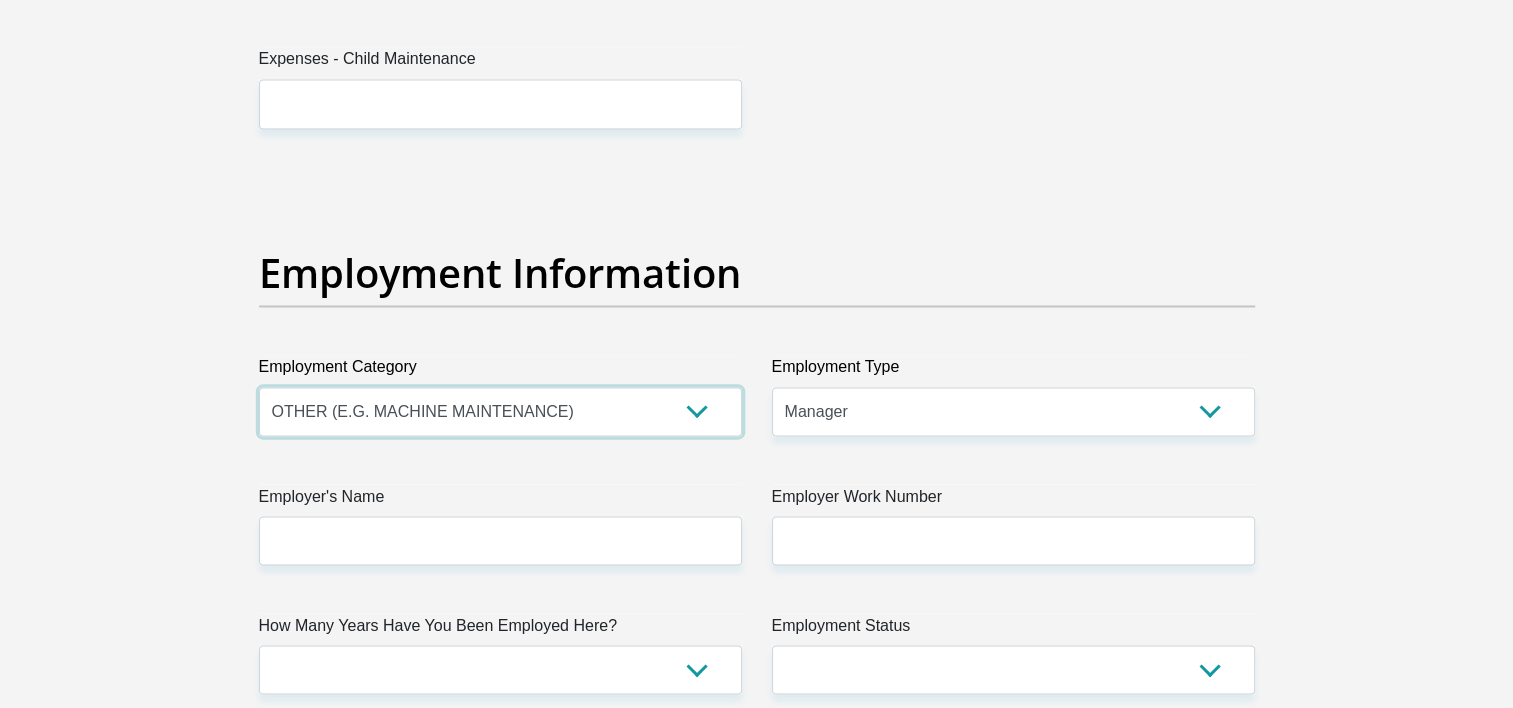 drag, startPoint x: 504, startPoint y: 390, endPoint x: 515, endPoint y: 398, distance: 13.601471 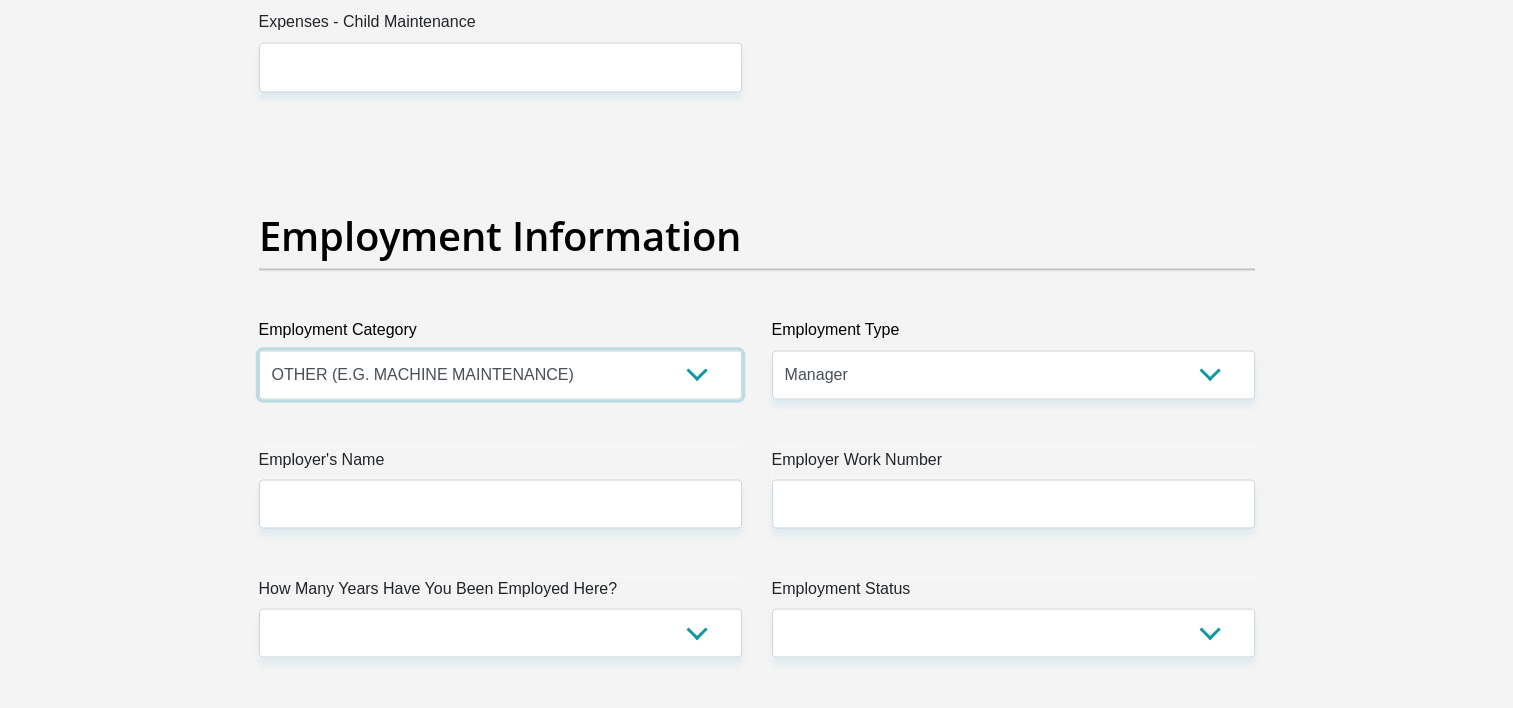scroll, scrollTop: 3500, scrollLeft: 0, axis: vertical 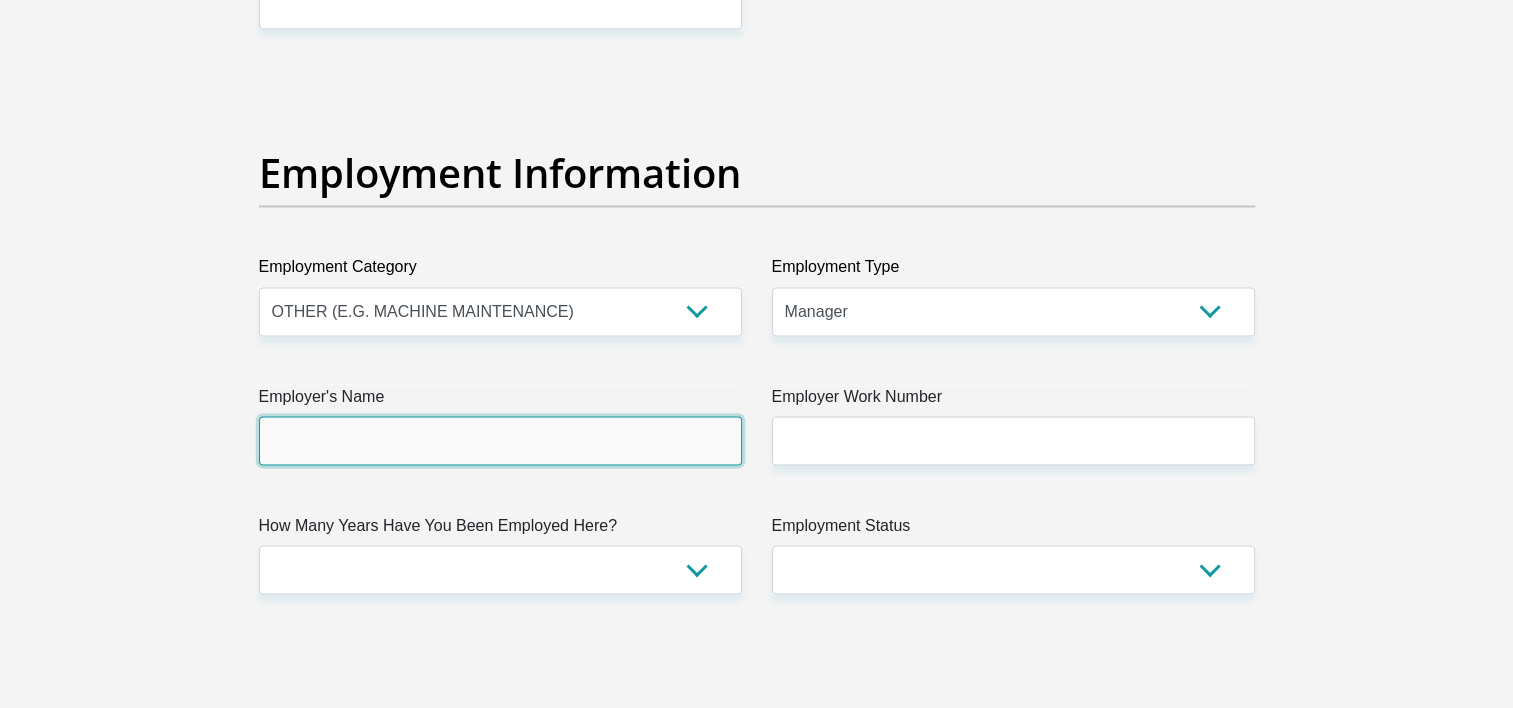 click on "Employer's Name" at bounding box center [500, 440] 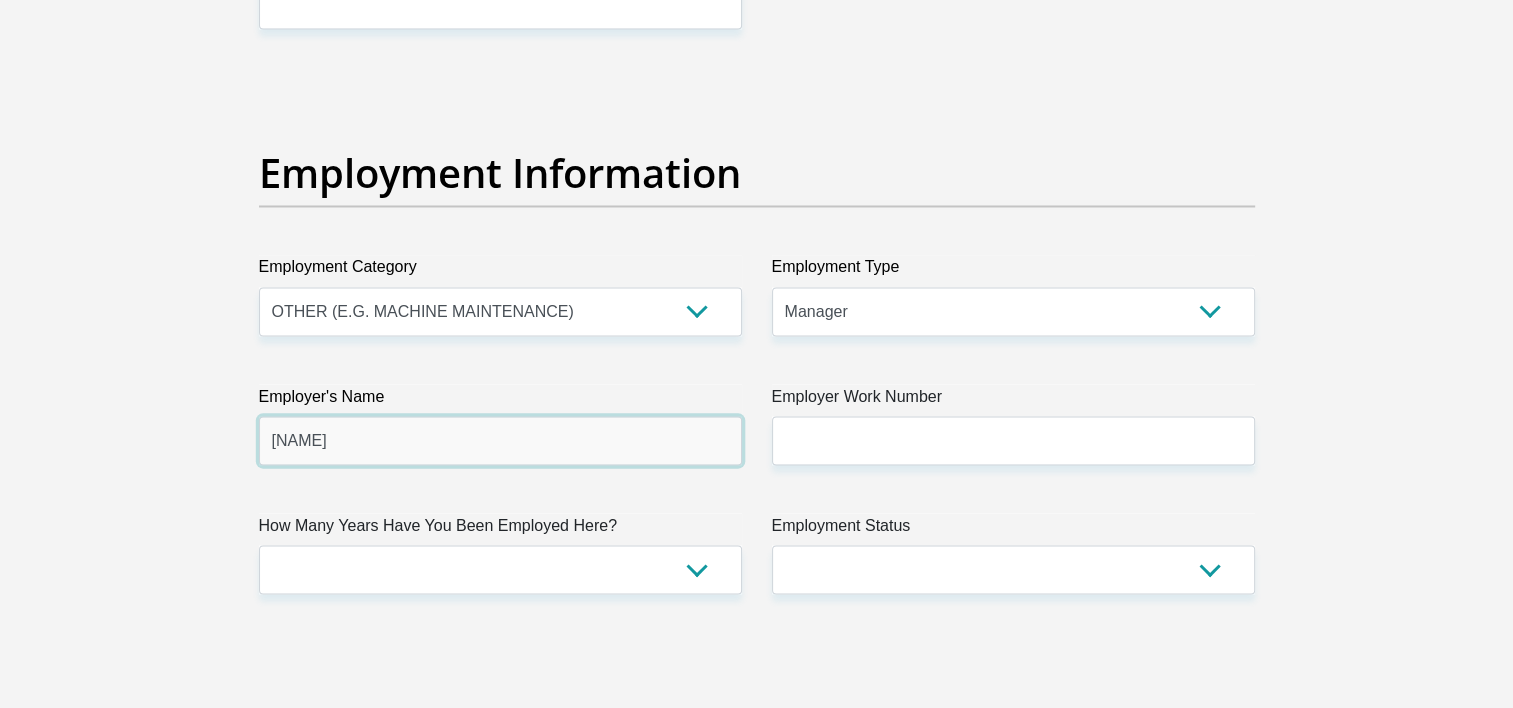 type on "[NAME]" 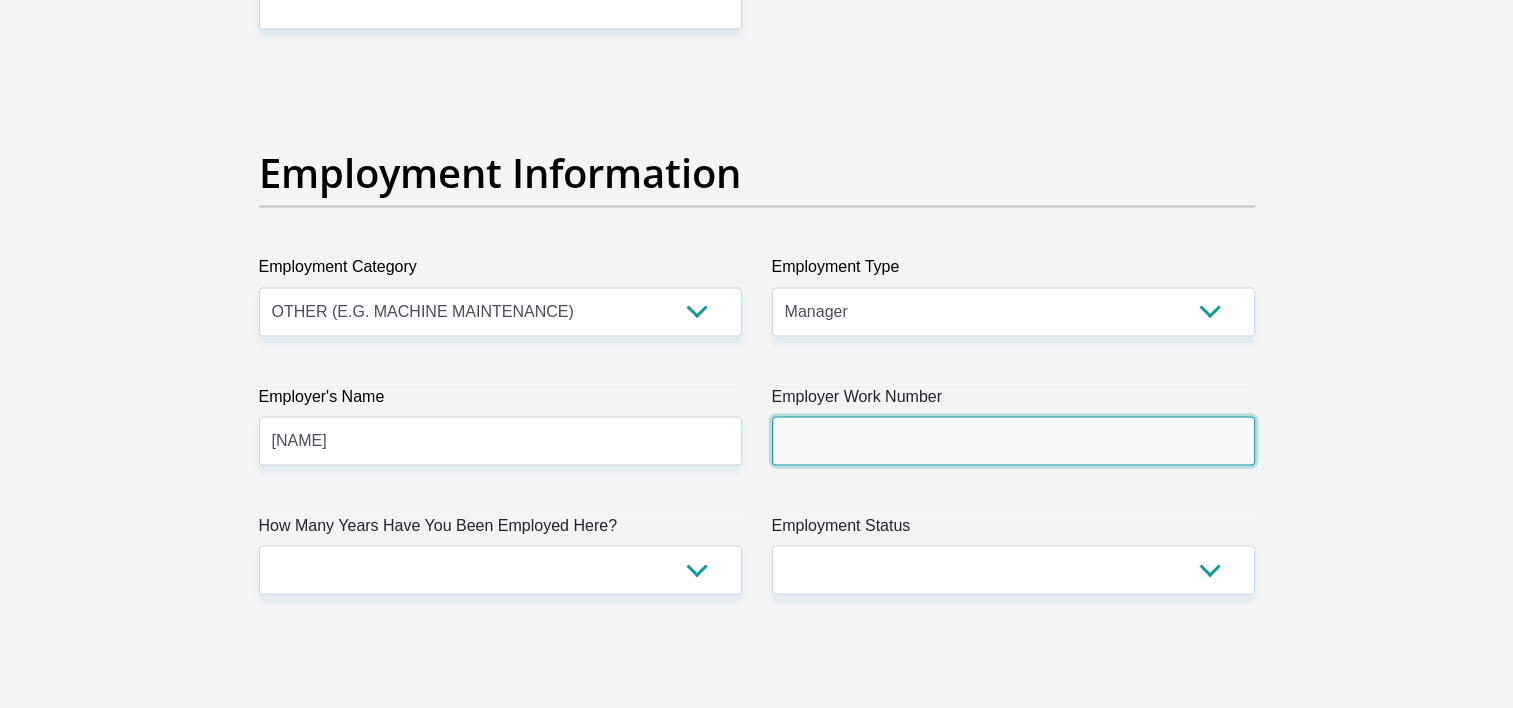 click on "Employer Work Number" at bounding box center [1013, 440] 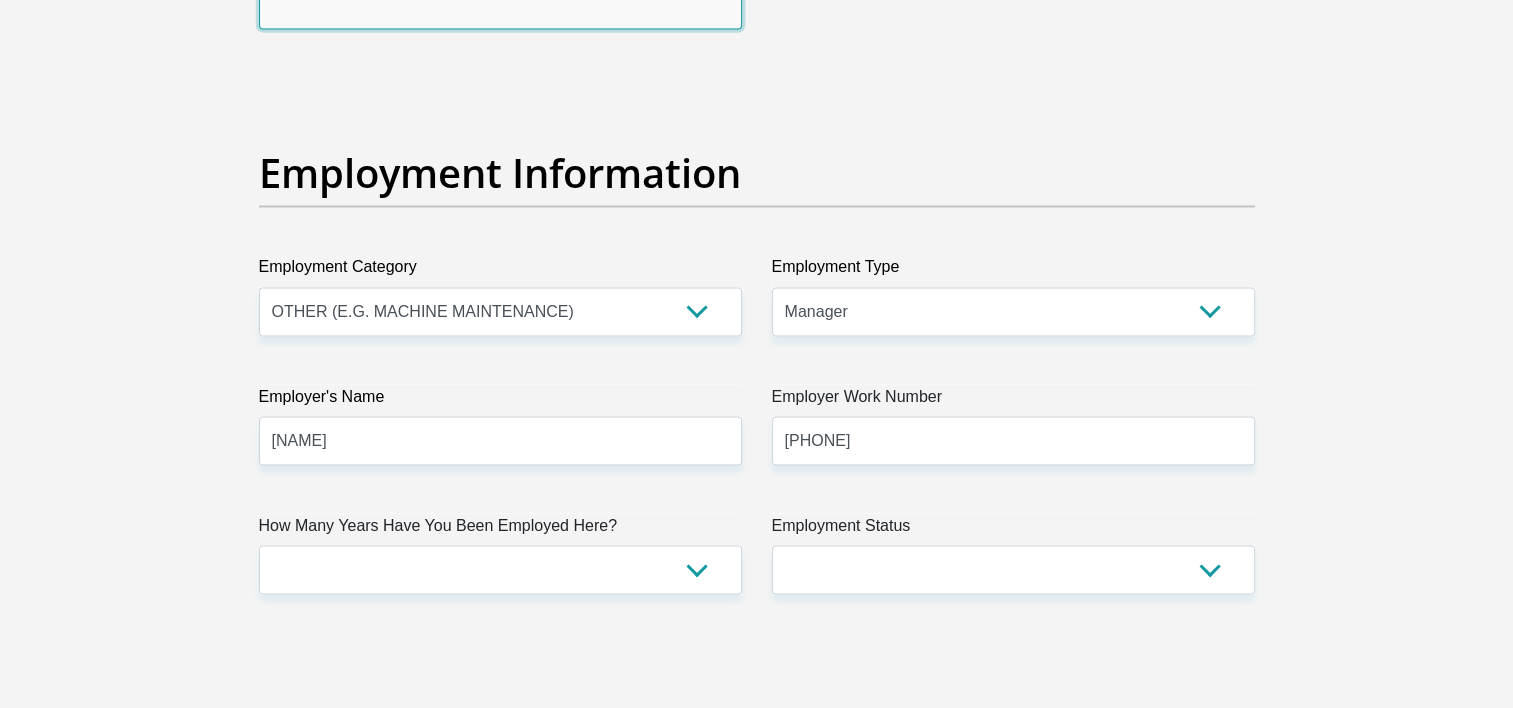 type 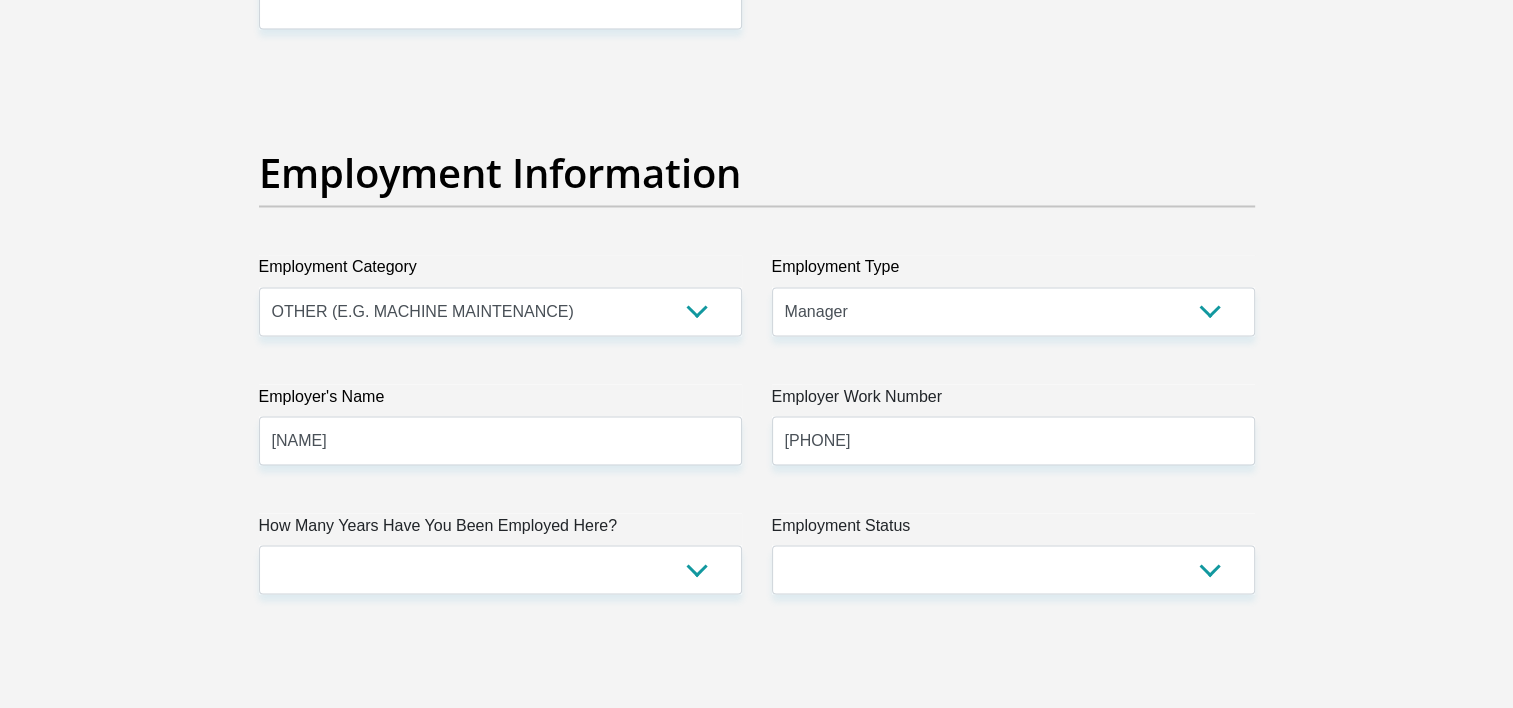 type on "Trevor" 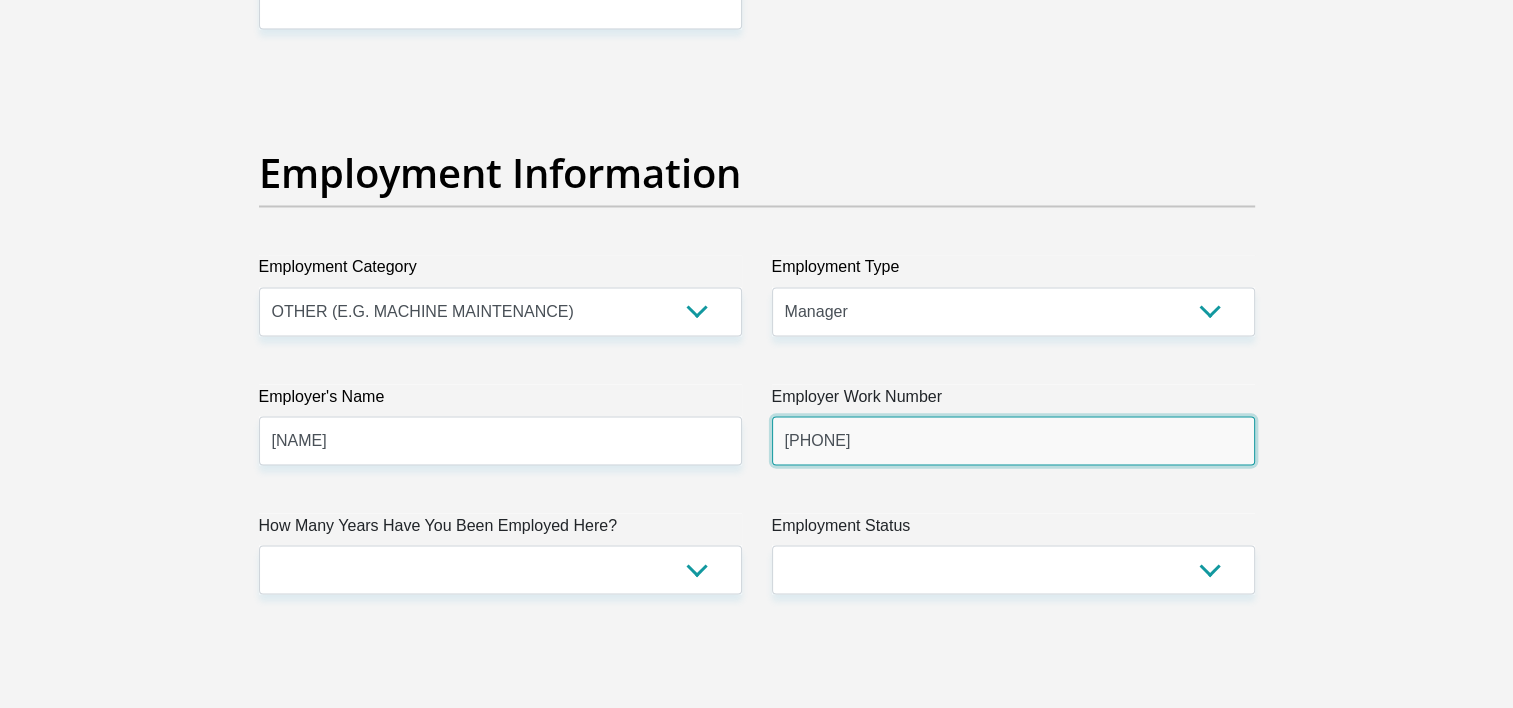 type 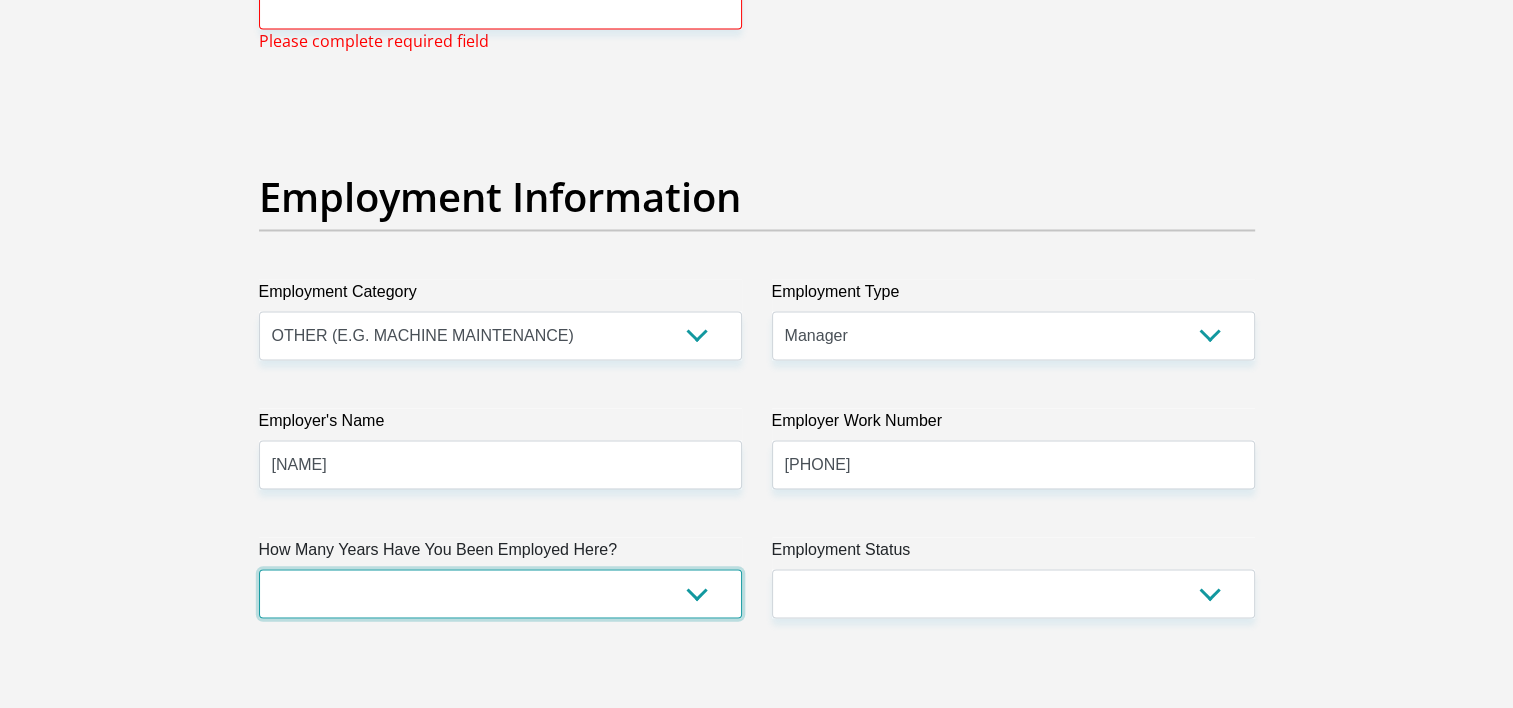 click on "less than 1 year
1-3 years
3-5 years
5+ years" at bounding box center [500, 593] 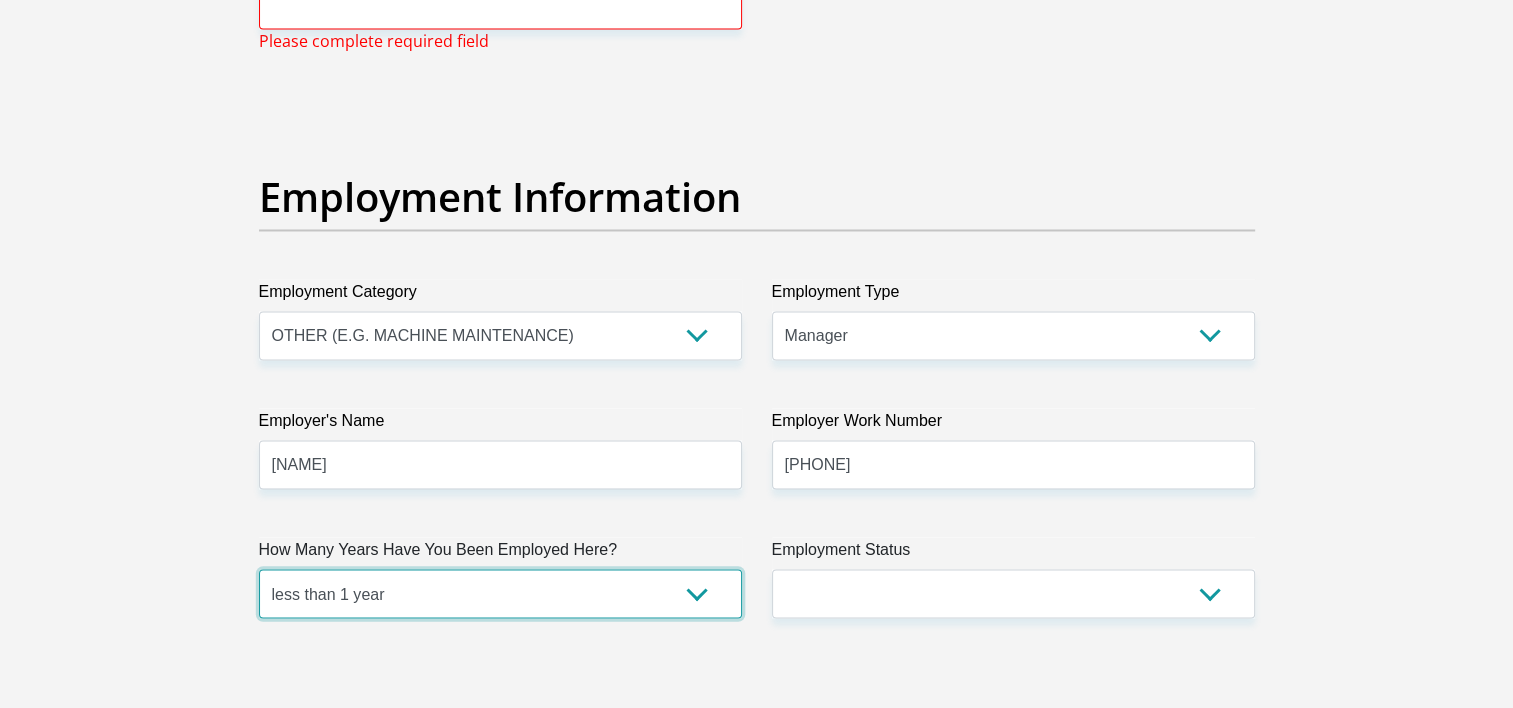 click on "less than 1 year
1-3 years
3-5 years
5+ years" at bounding box center [500, 593] 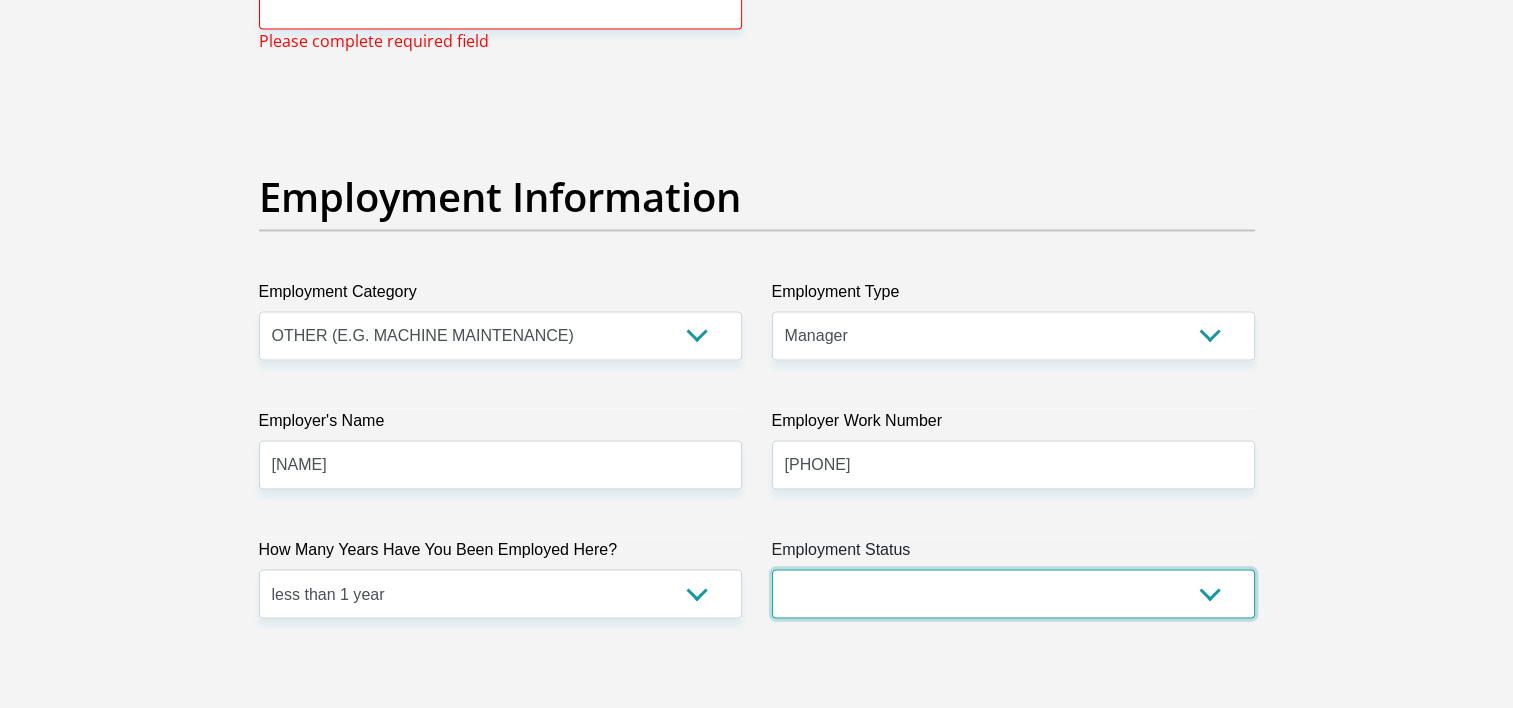 click on "Permanent/Full-time
Part-time/Casual
Contract Worker
Self-Employed
Housewife
Retired
Student
Medically Boarded
Disability
Unemployed" at bounding box center [1013, 593] 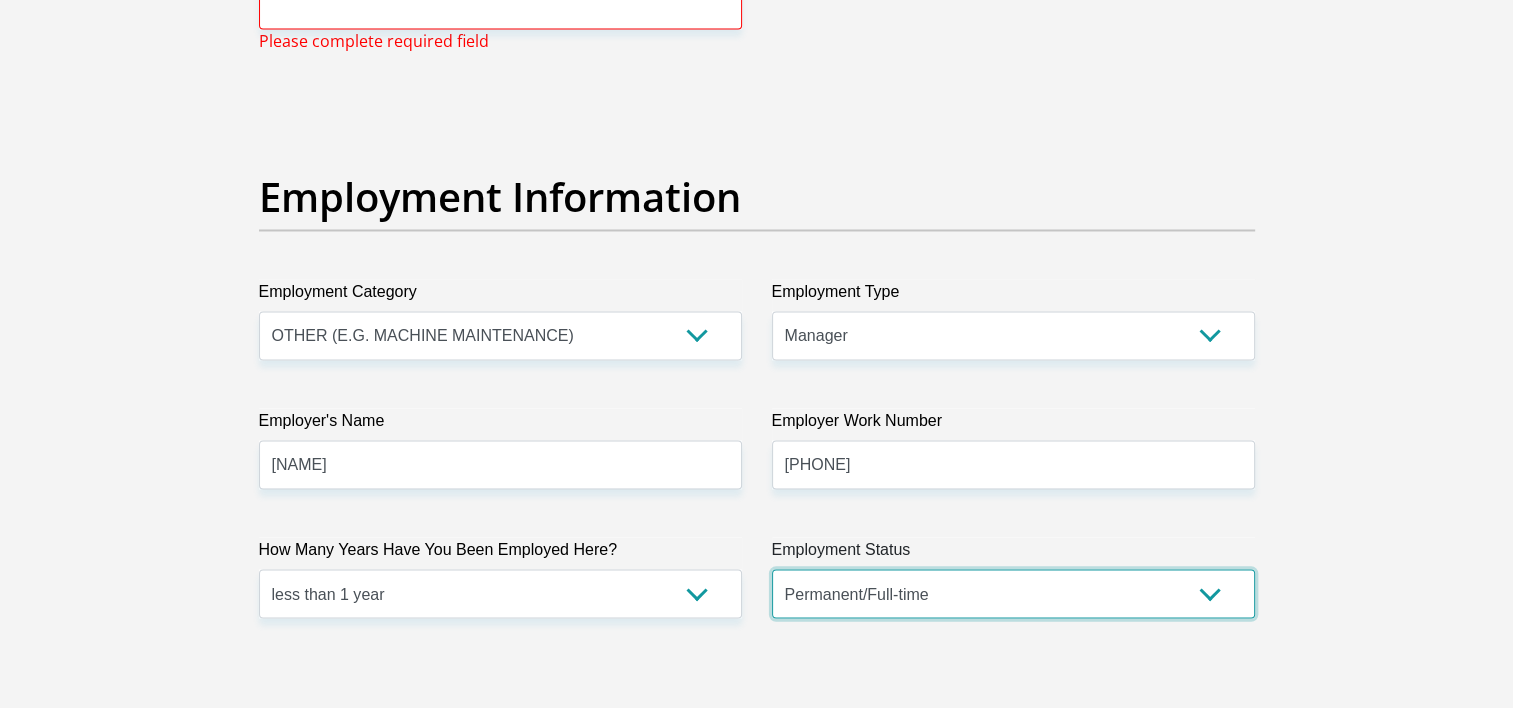 click on "Permanent/Full-time
Part-time/Casual
Contract Worker
Self-Employed
Housewife
Retired
Student
Medically Boarded
Disability
Unemployed" at bounding box center (1013, 593) 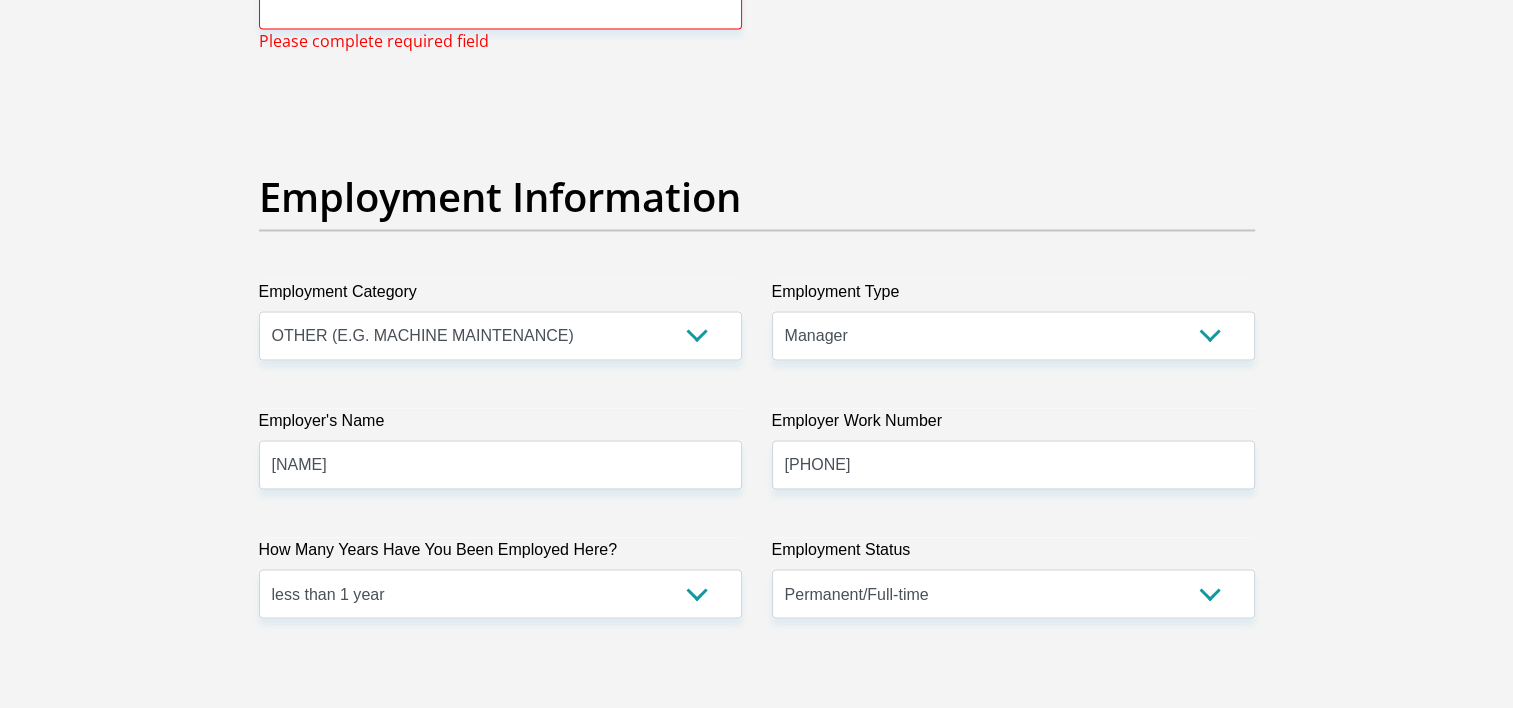 click on "Personal Details
Title
Mr
Ms
Mrs
Dr
Other
First Name
[FIRST]
Surname
[LAST]
ID Number
[ID NUMBER]
Please input valid ID number
Race
Black
Coloured
Indian
White
Other
Contact Number
[PHONE]
Please input valid contact number" at bounding box center [756, 85] 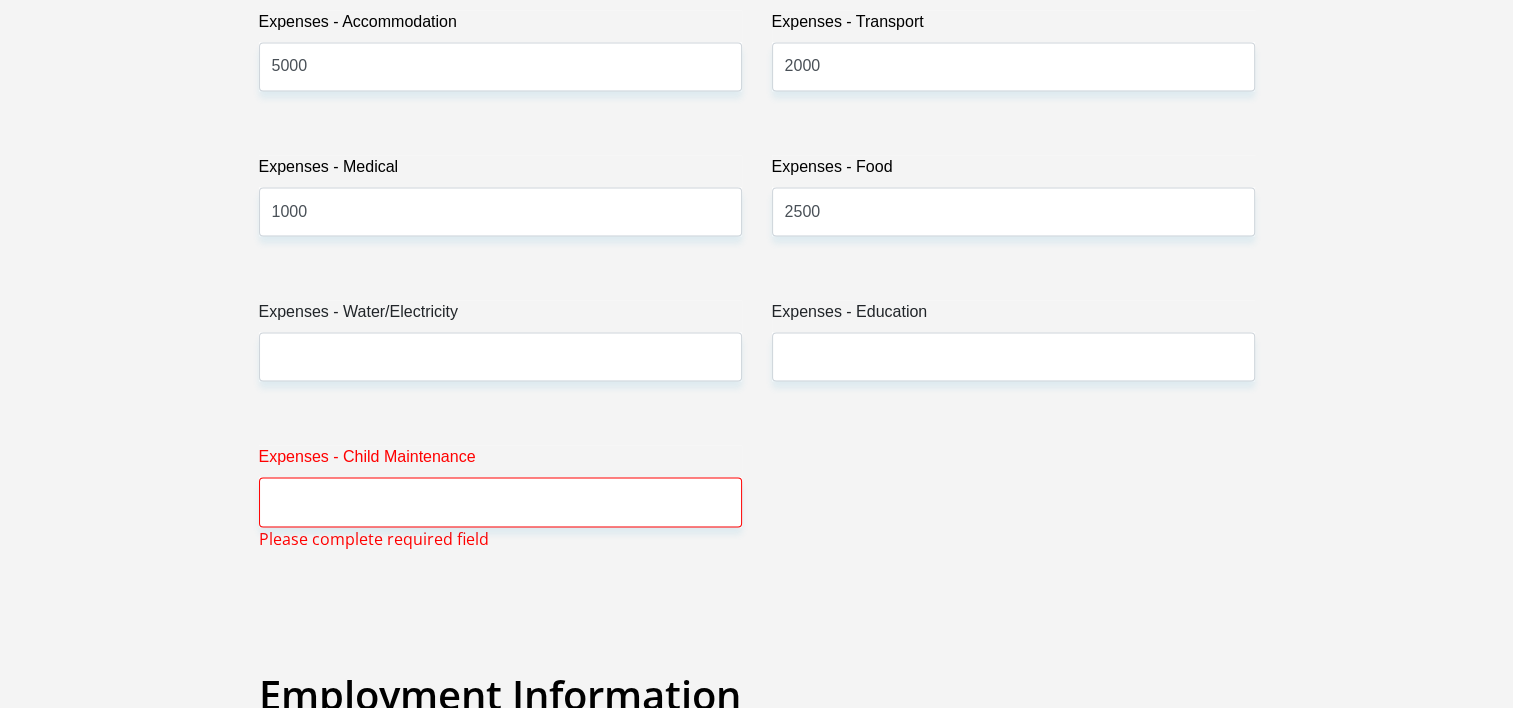scroll, scrollTop: 3000, scrollLeft: 0, axis: vertical 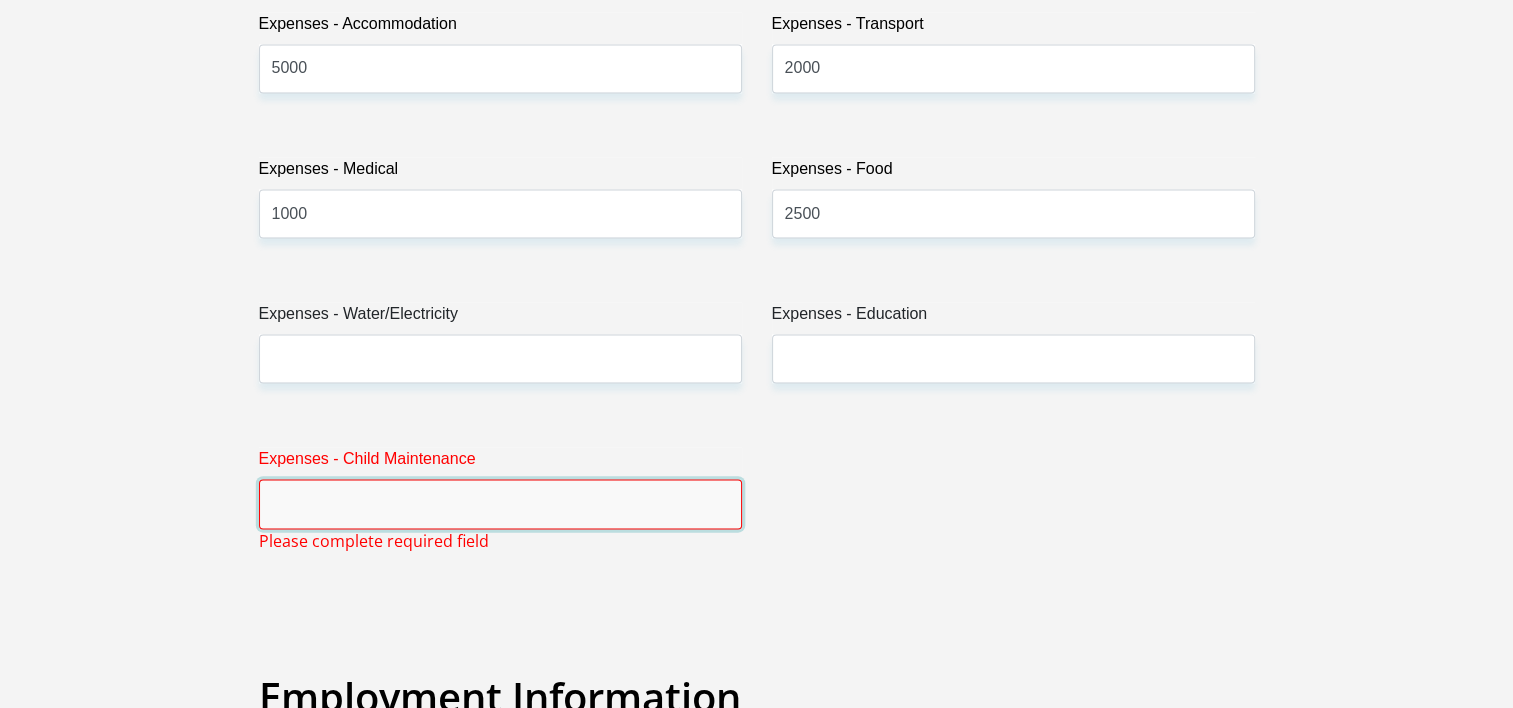 click on "Expenses - Child Maintenance" at bounding box center (500, 503) 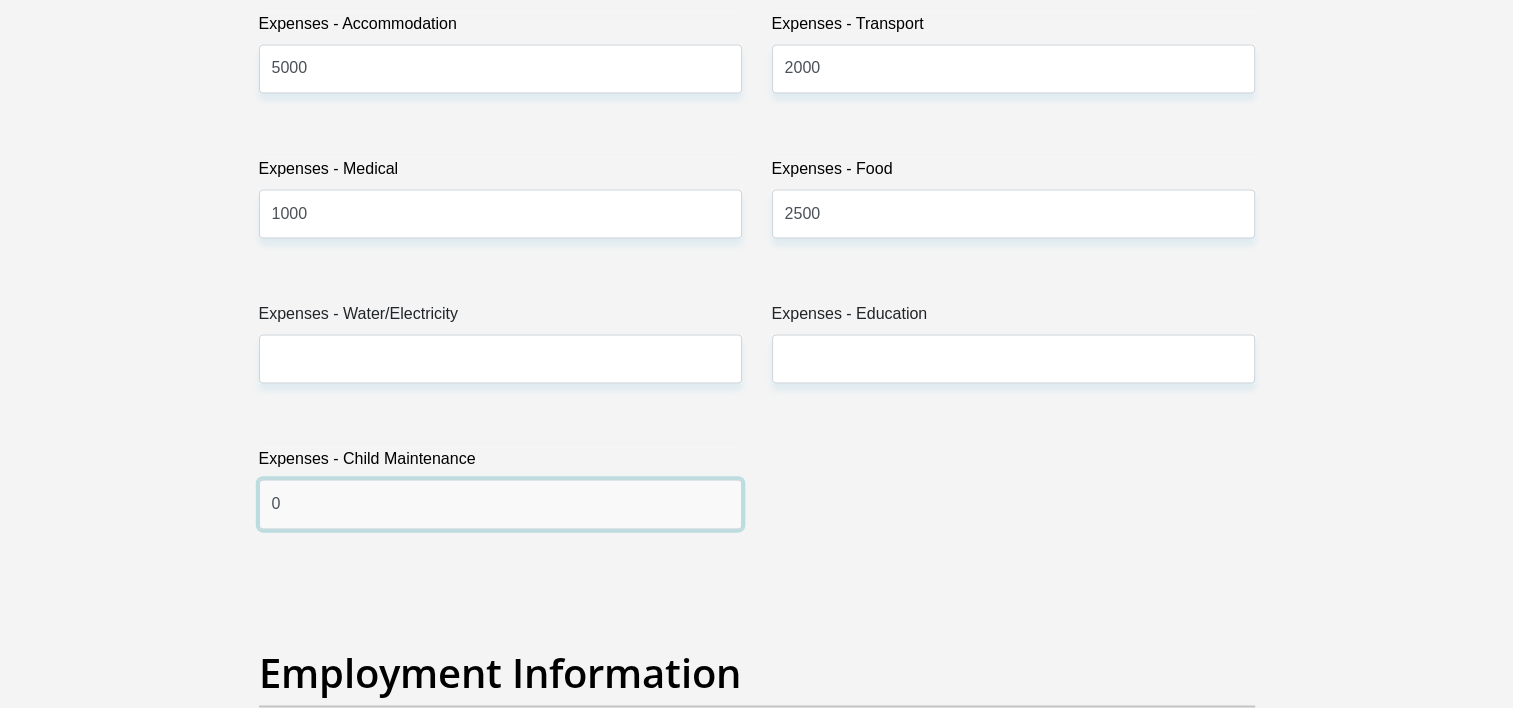 type on "0" 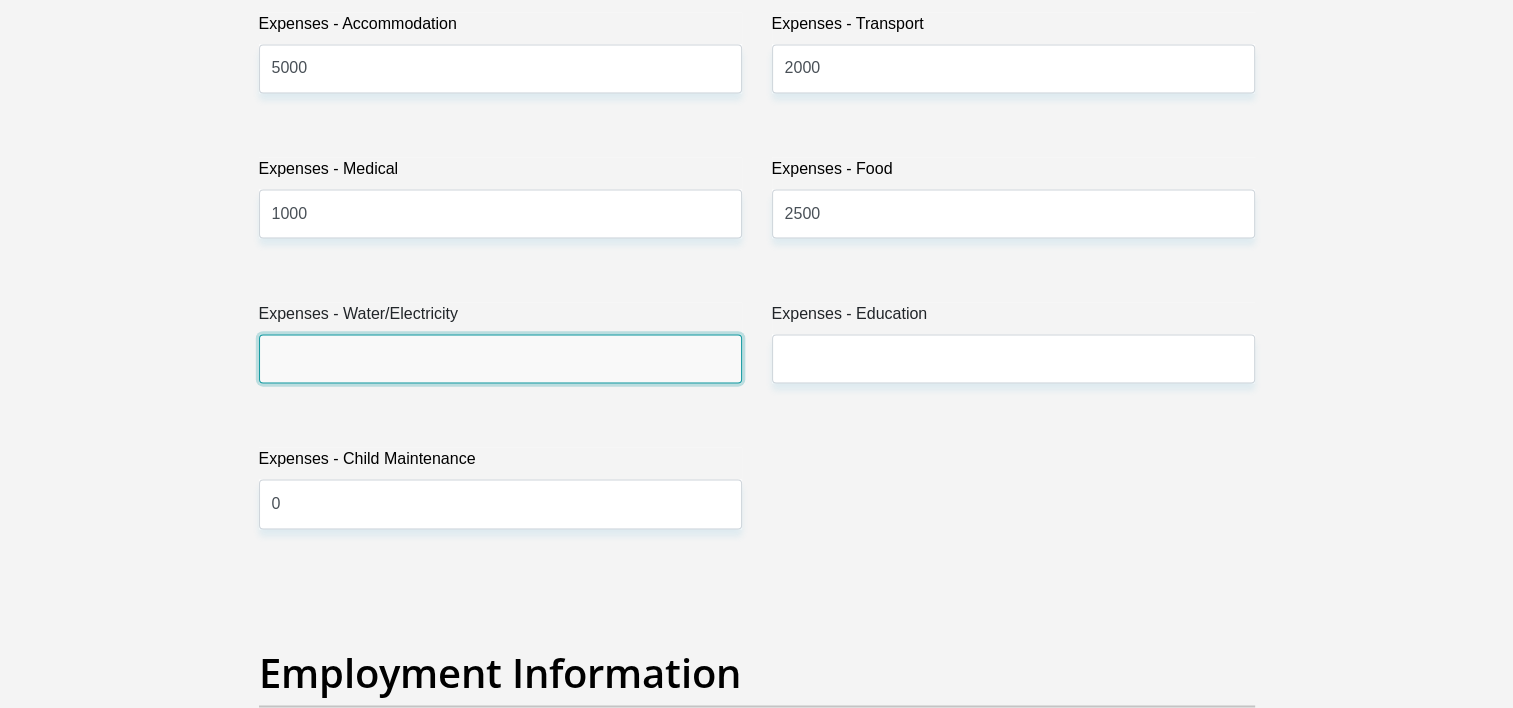 click on "Expenses - Water/Electricity" at bounding box center (500, 358) 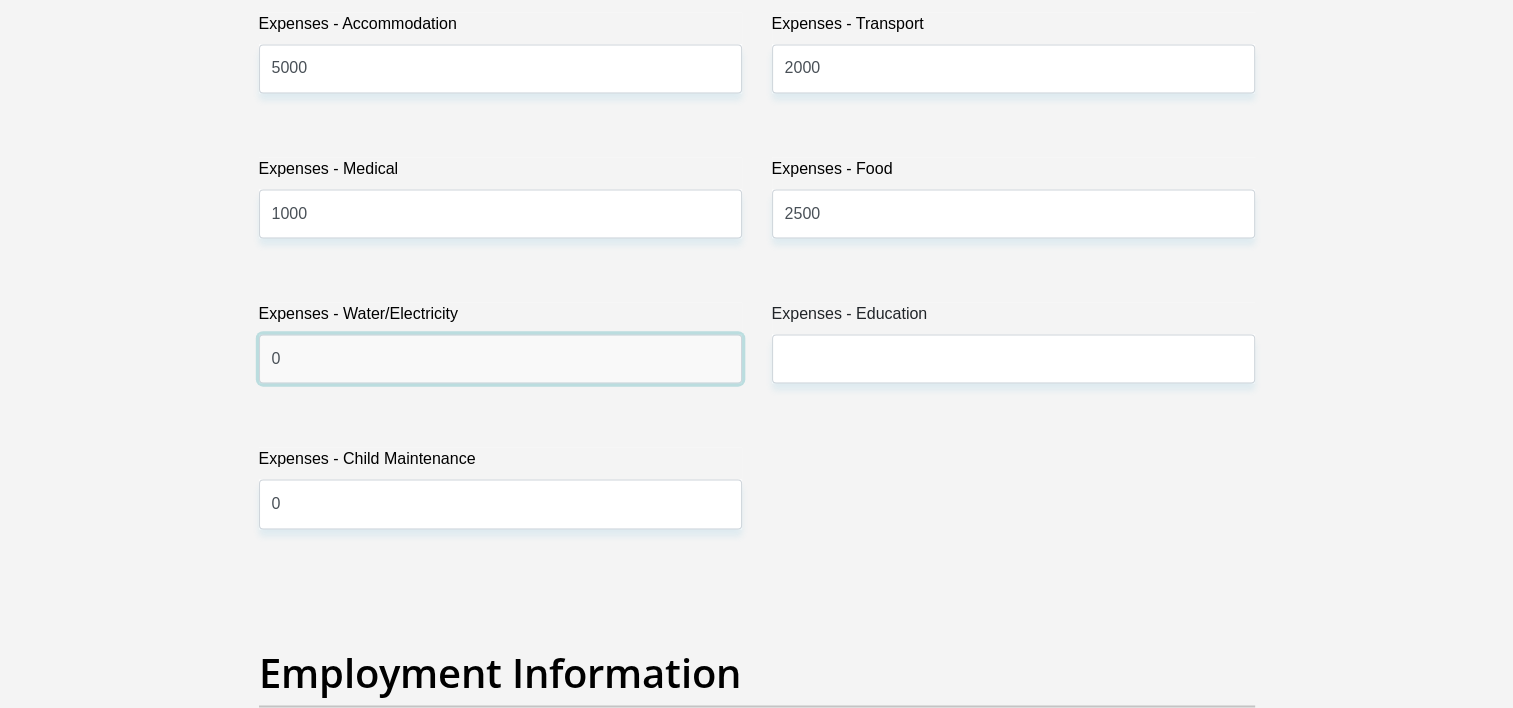 type on "0" 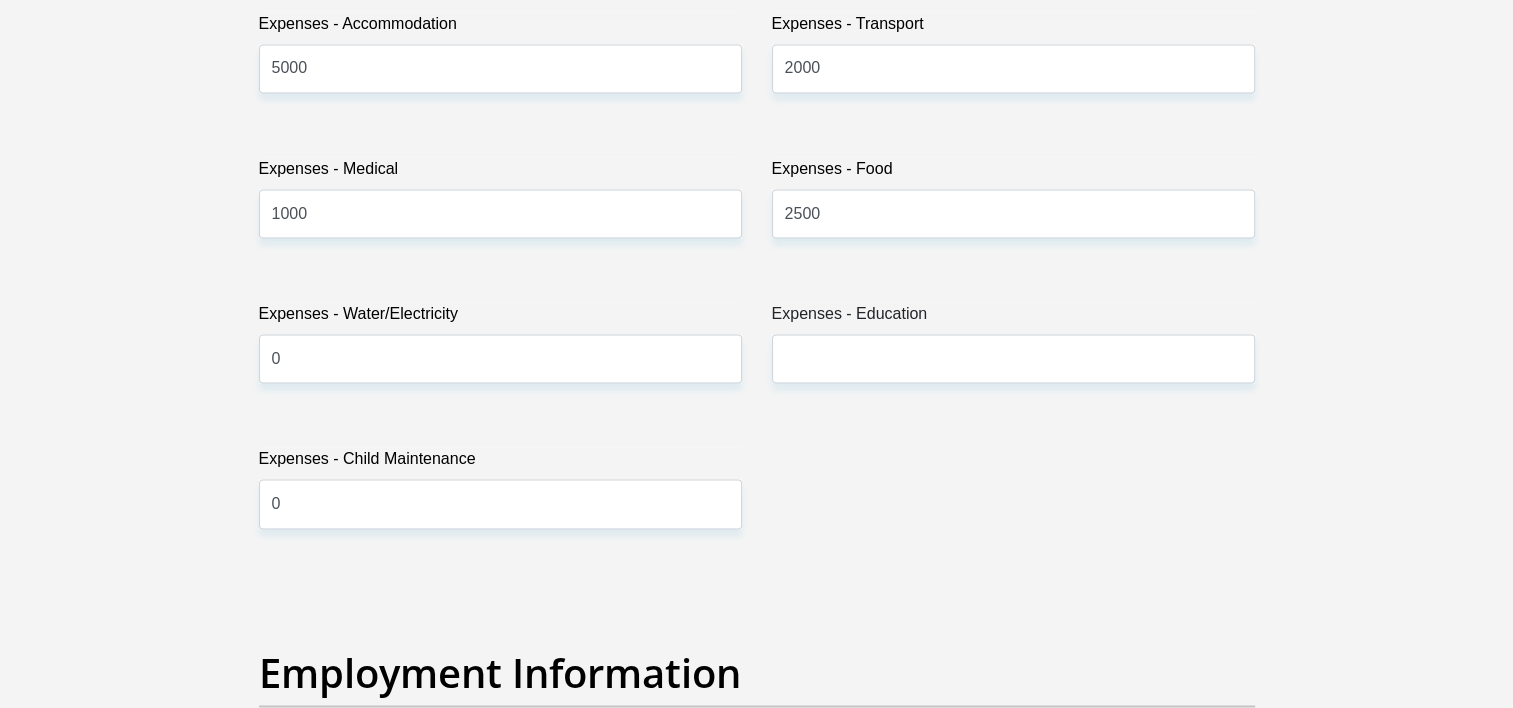 click on "Title
Mr
Ms
Mrs
Dr
Other
First Name
[FIRST]
Surname
[LAST]
ID Number
[ID NUMBER]
Please input valid ID number
Race
Black
Coloured
Indian
White
Other
Contact Number
[PHONE]
Please input valid contact number
Nationality
South Africa
Afghanistan
Aland Islands  Albania  Algeria" at bounding box center (757, 567) 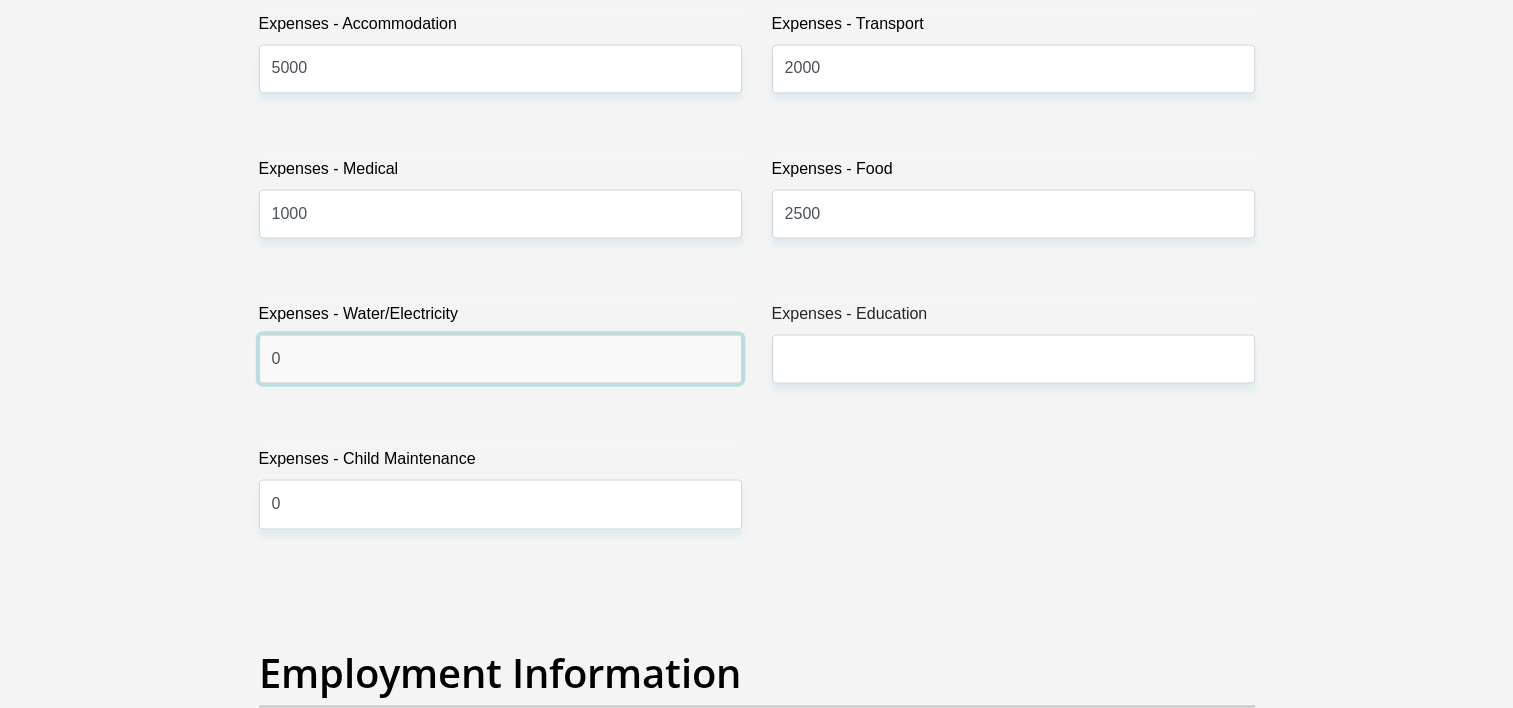 click on "0" at bounding box center (500, 358) 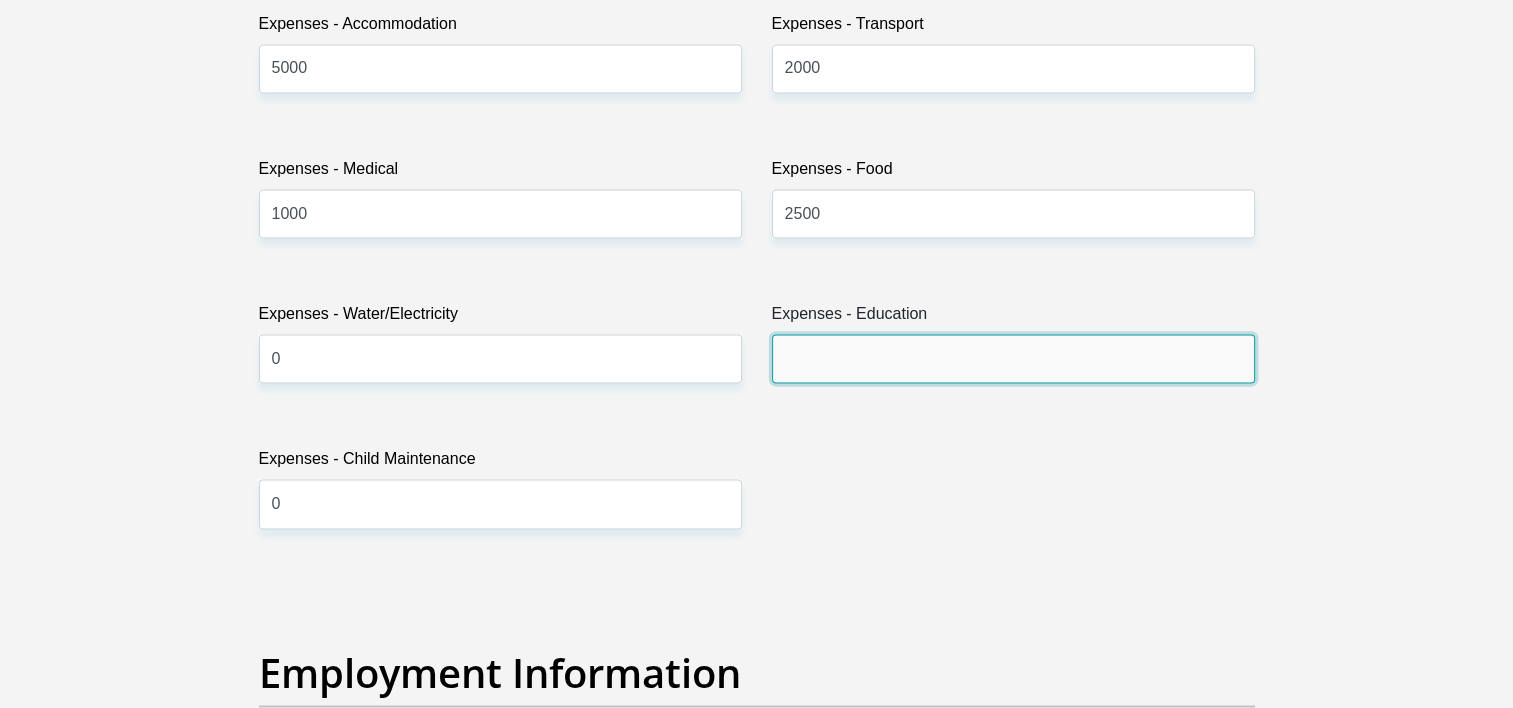 click on "Expenses - Education" at bounding box center (1013, 358) 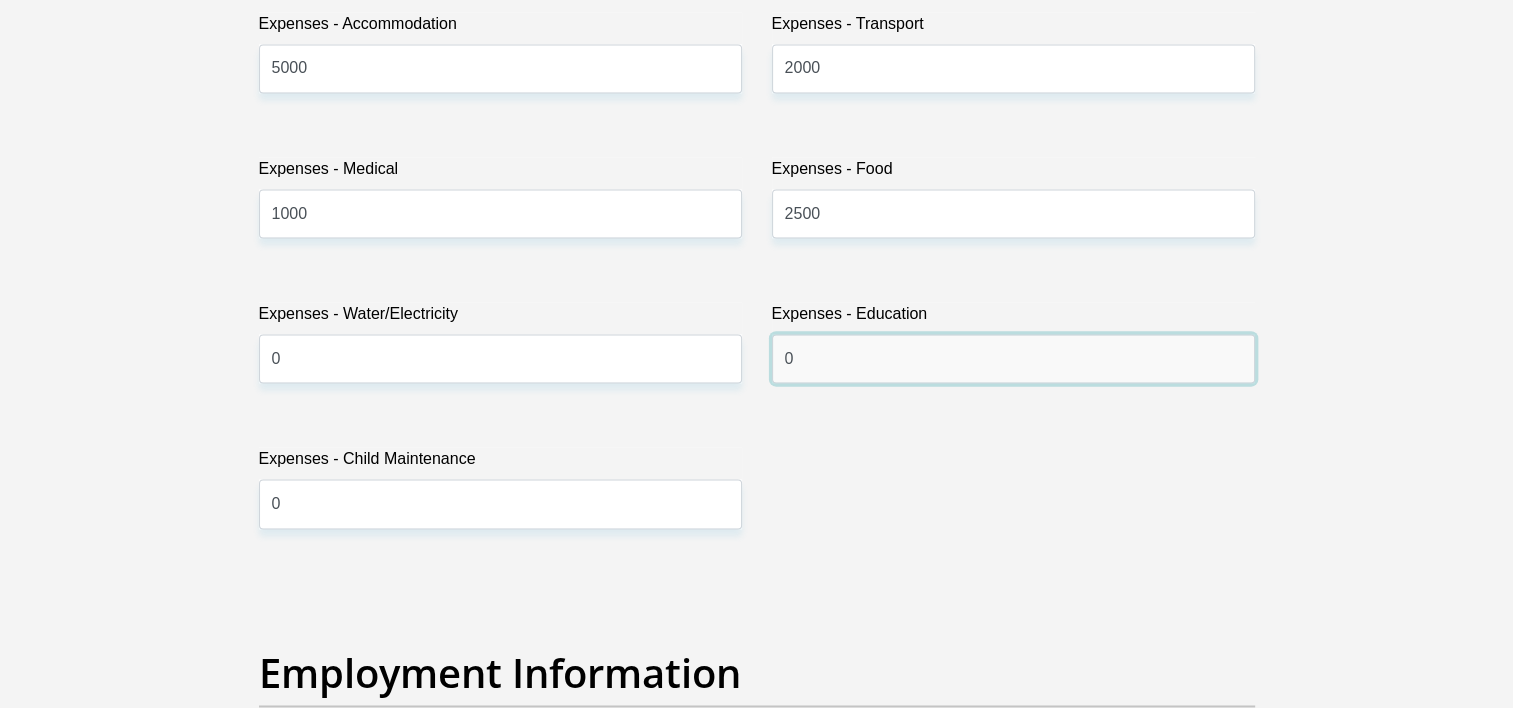 type on "0" 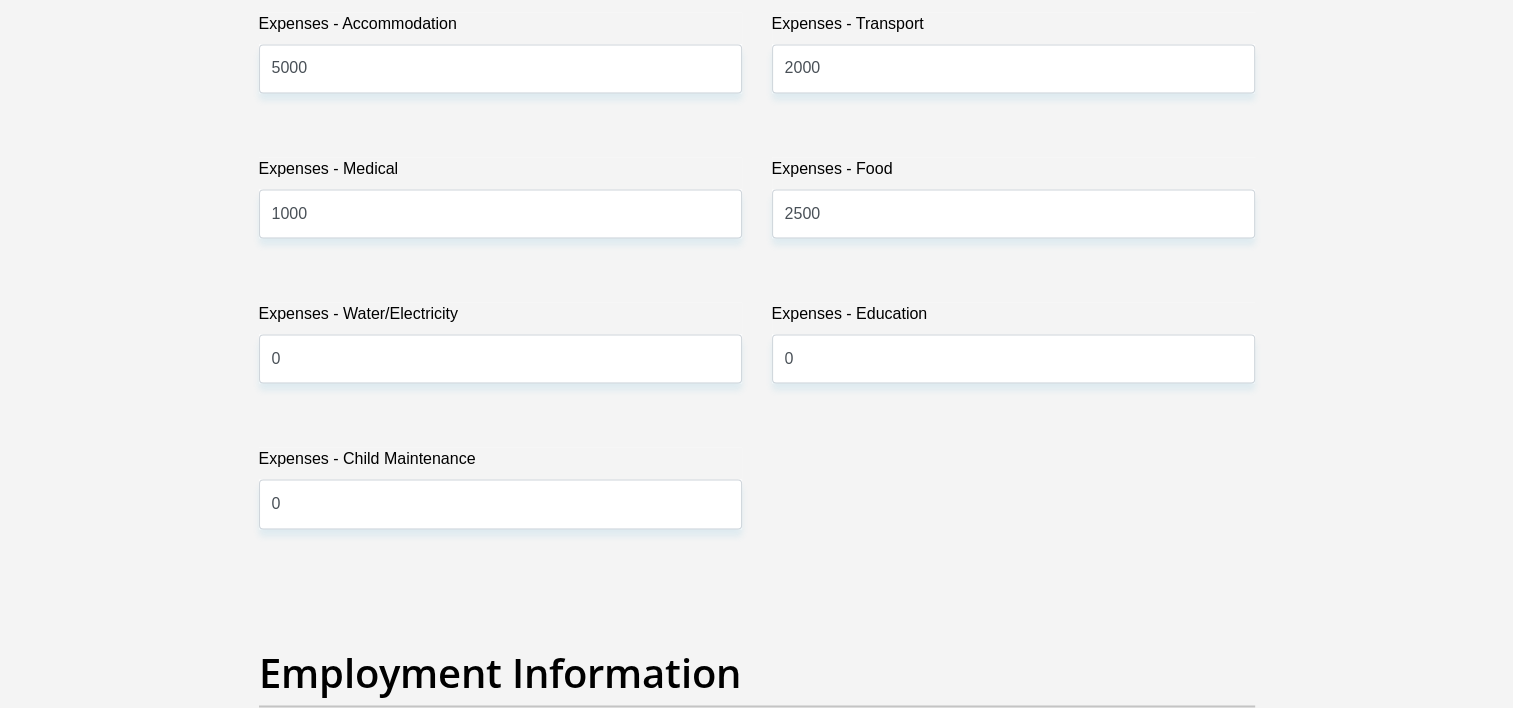 click on "Title
Mr
Ms
Mrs
Dr
Other
First Name
[FIRST]
Surname
[LAST]
ID Number
[ID NUMBER]
Please input valid ID number
Race
Black
Coloured
Indian
White
Other
Contact Number
[PHONE]
Please input valid contact number
Nationality
South Africa
Afghanistan
Aland Islands  Albania  Algeria" at bounding box center (757, 567) 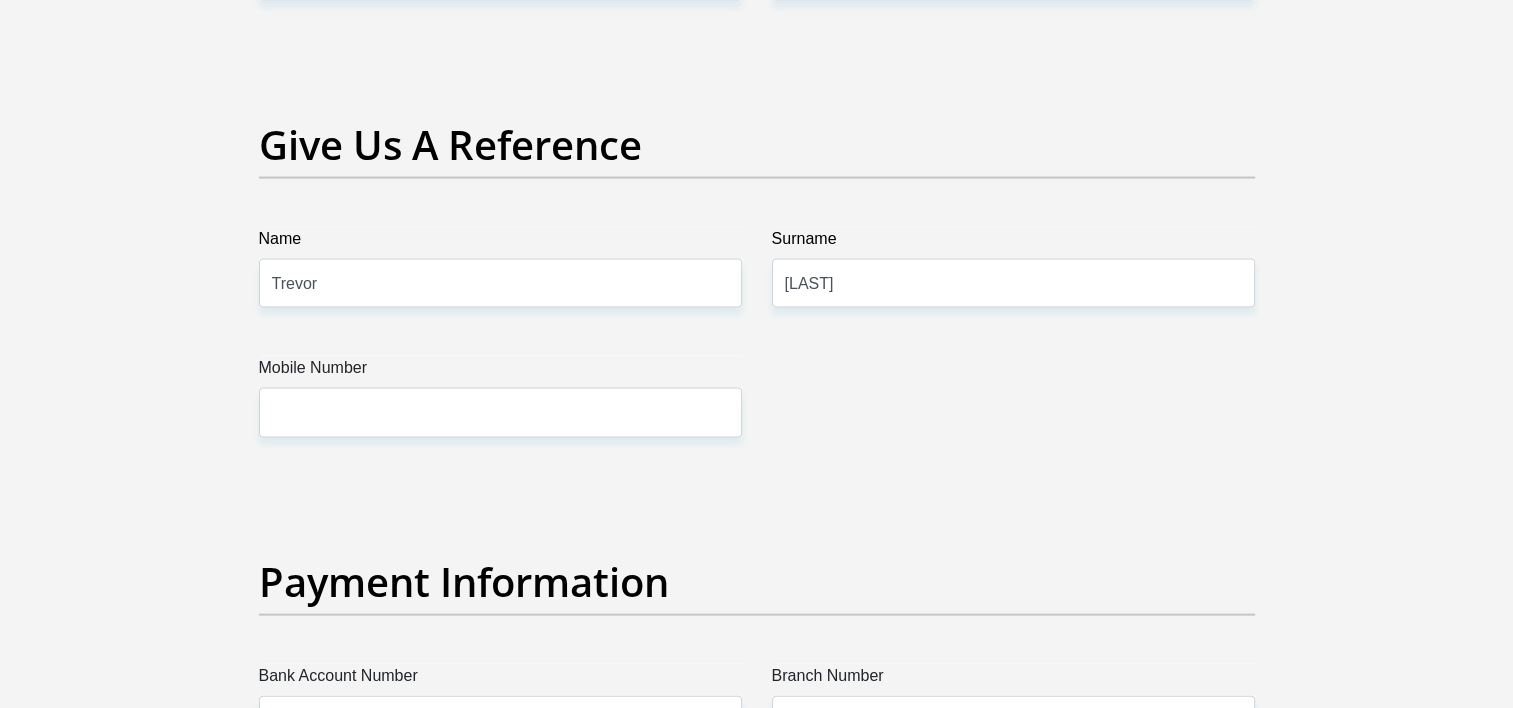 scroll, scrollTop: 4100, scrollLeft: 0, axis: vertical 